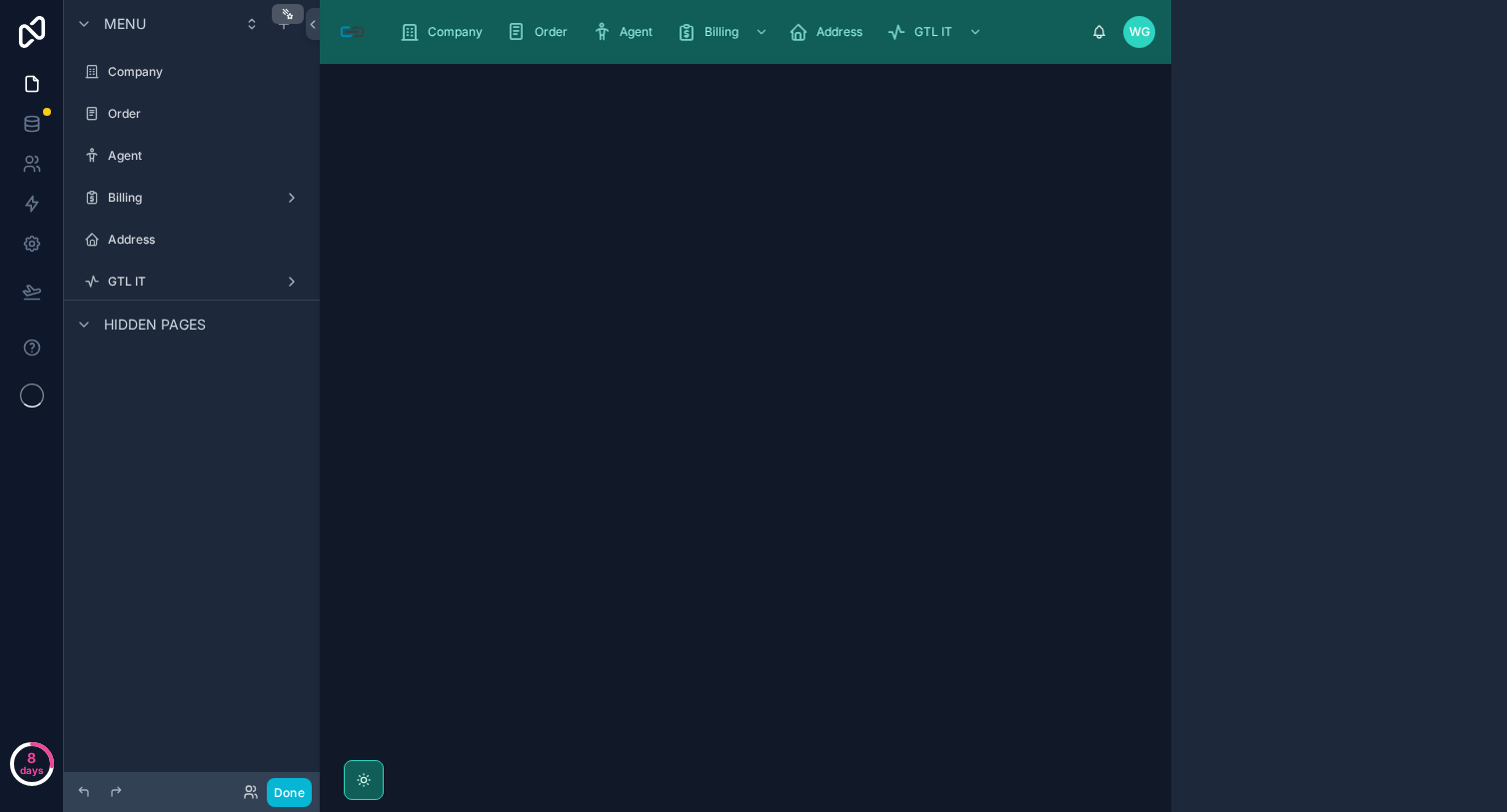 scroll, scrollTop: 0, scrollLeft: 0, axis: both 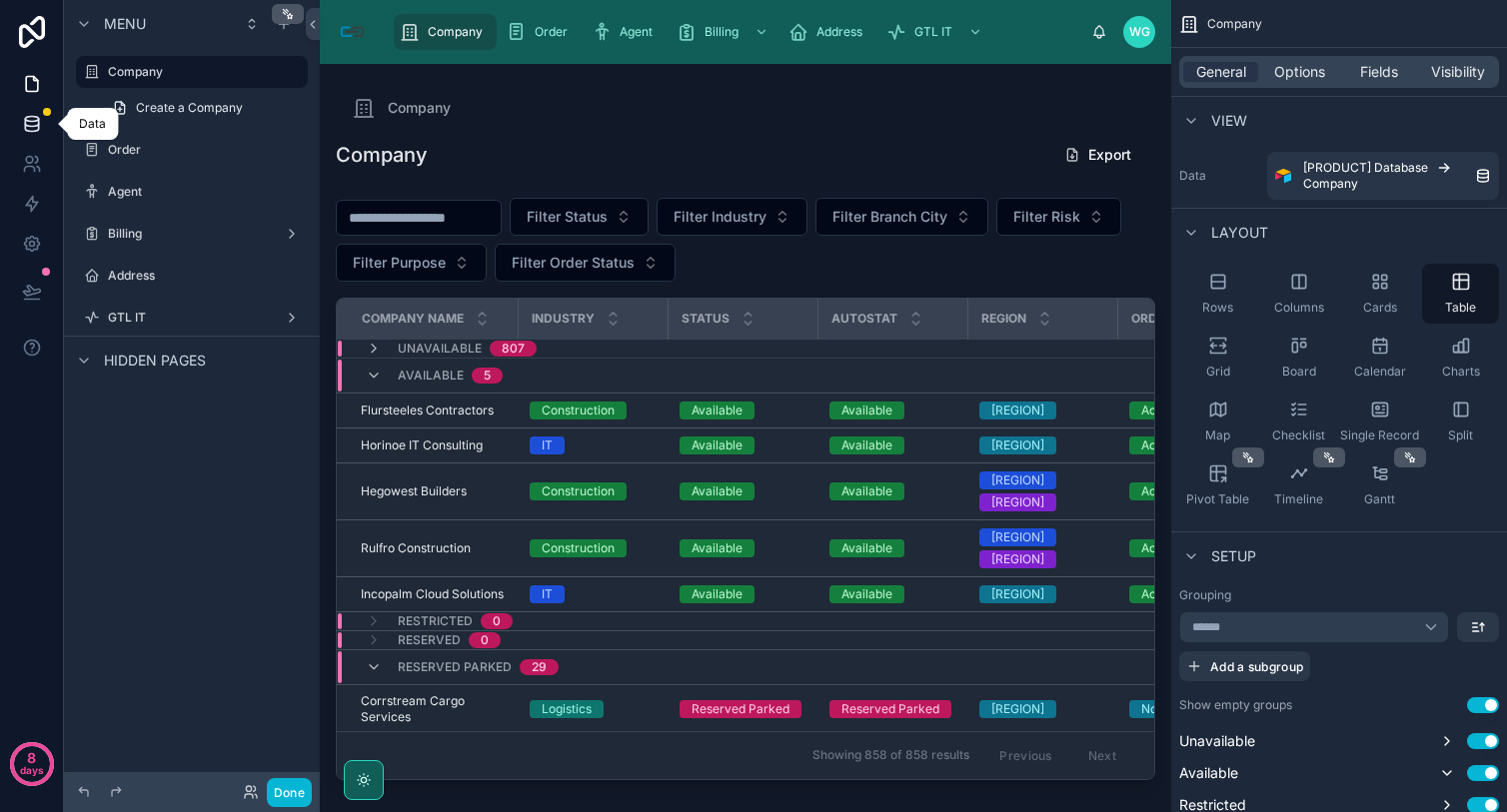 click at bounding box center [31, 124] 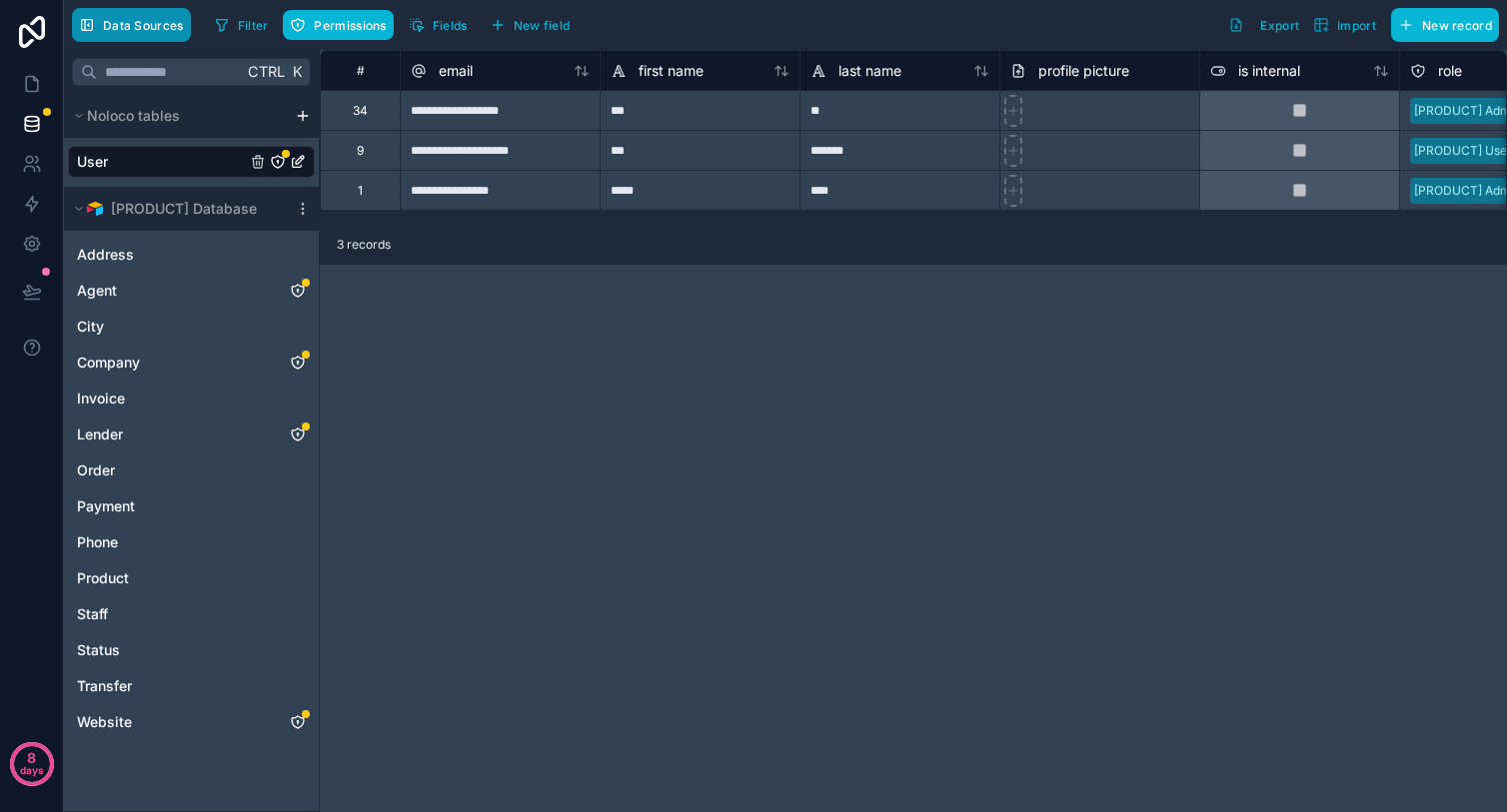 click on "Data Sources" at bounding box center [143, 25] 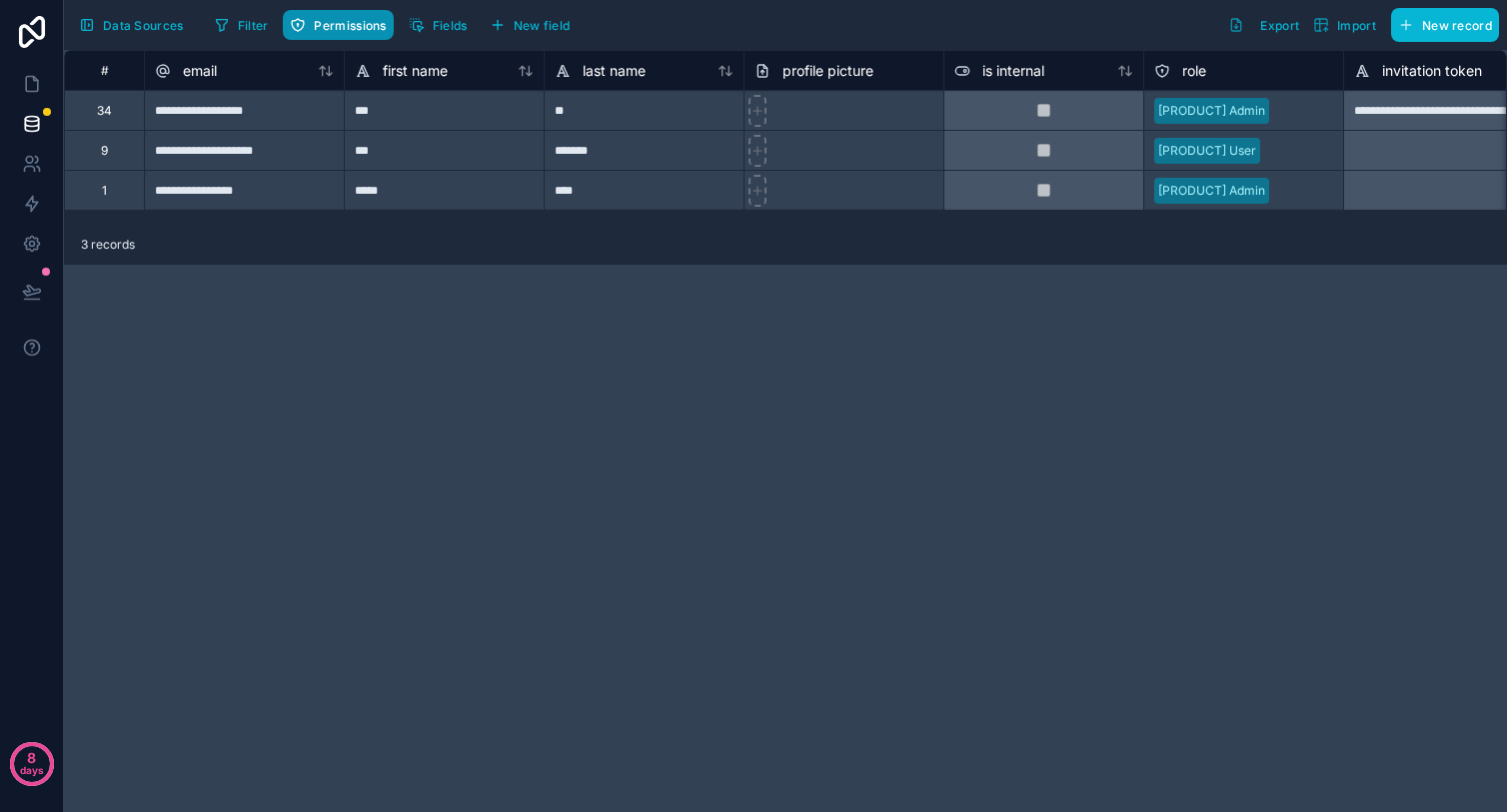 click on "Permissions" at bounding box center (350, 25) 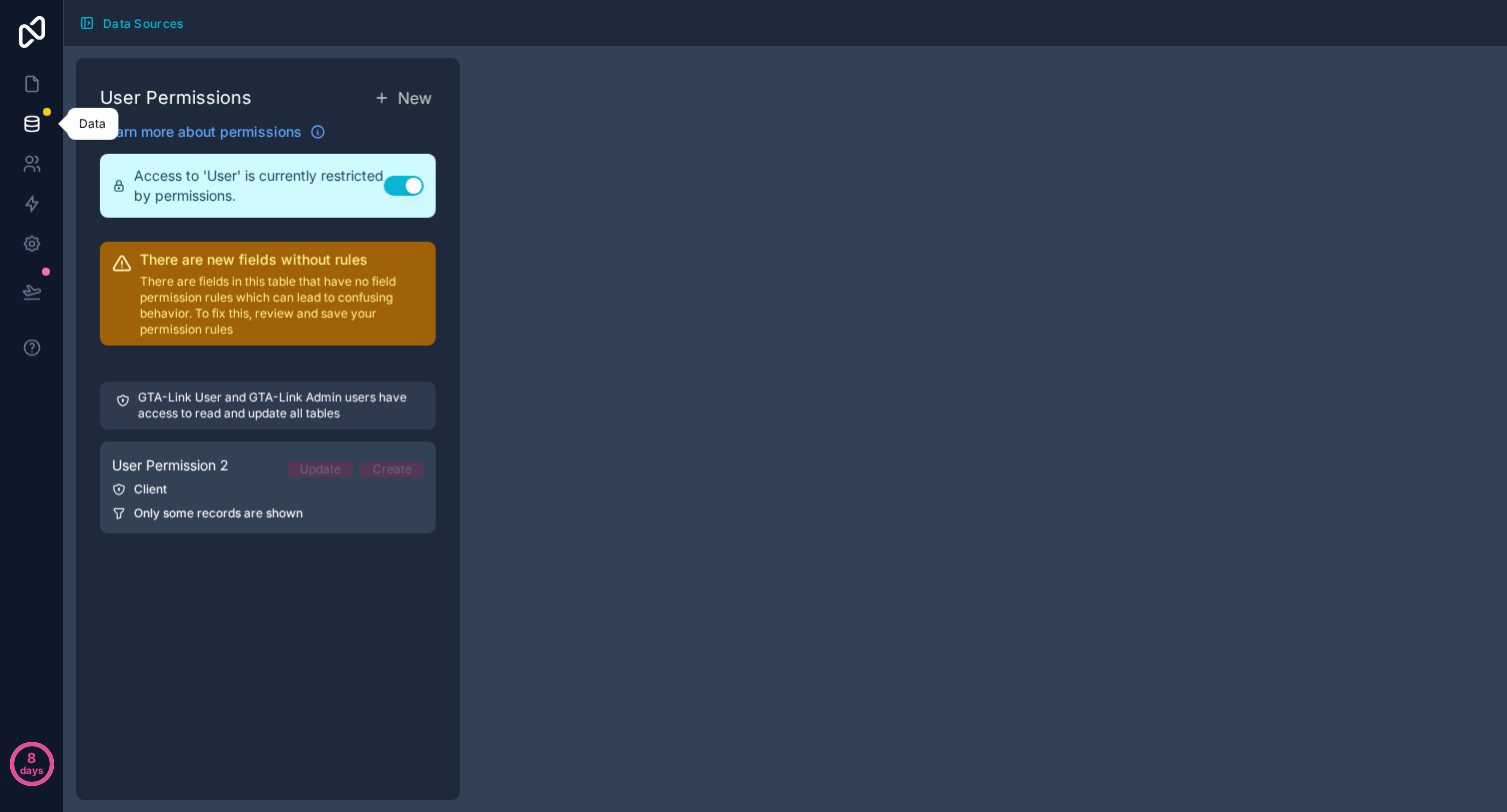 click 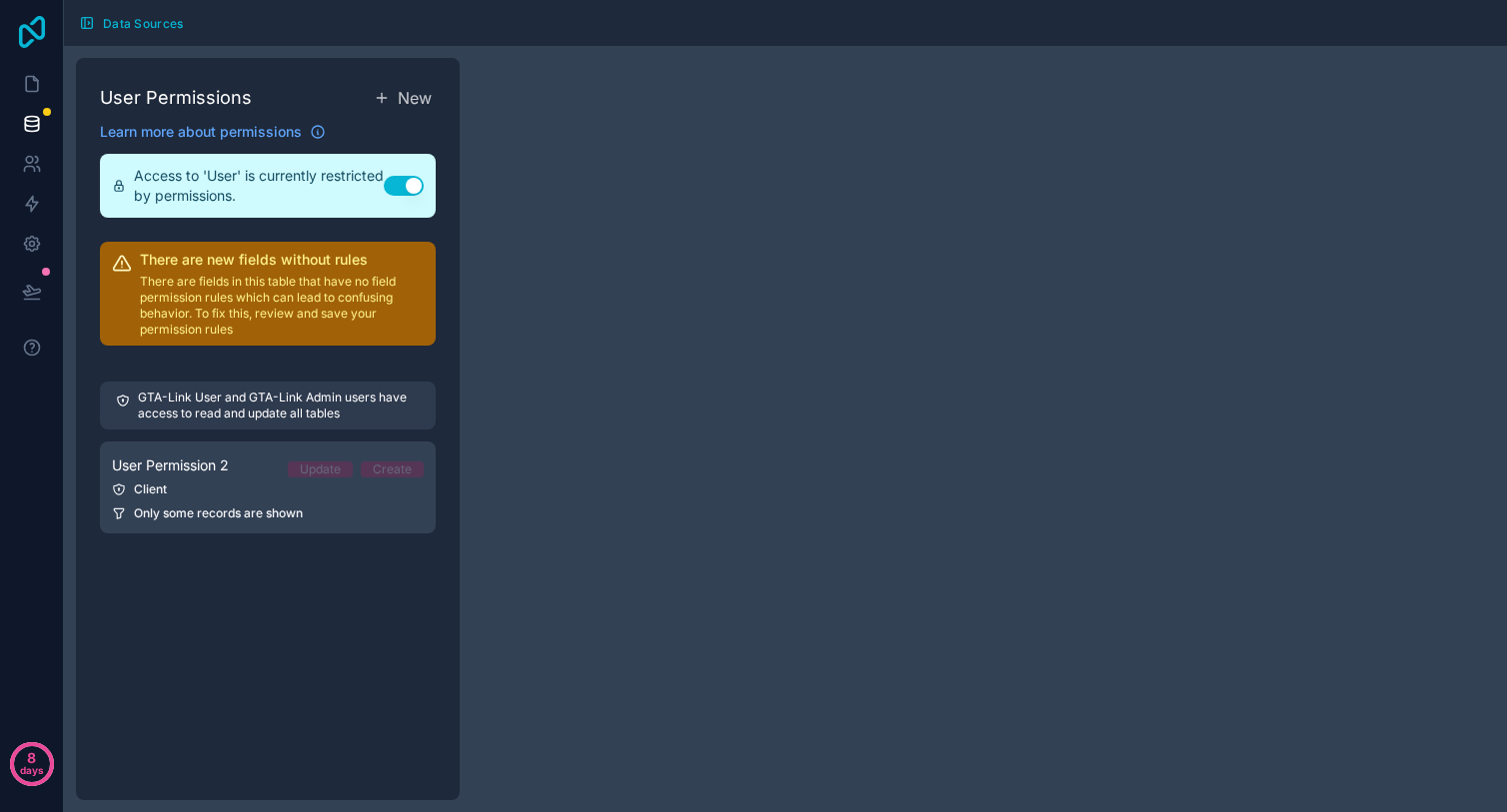 click 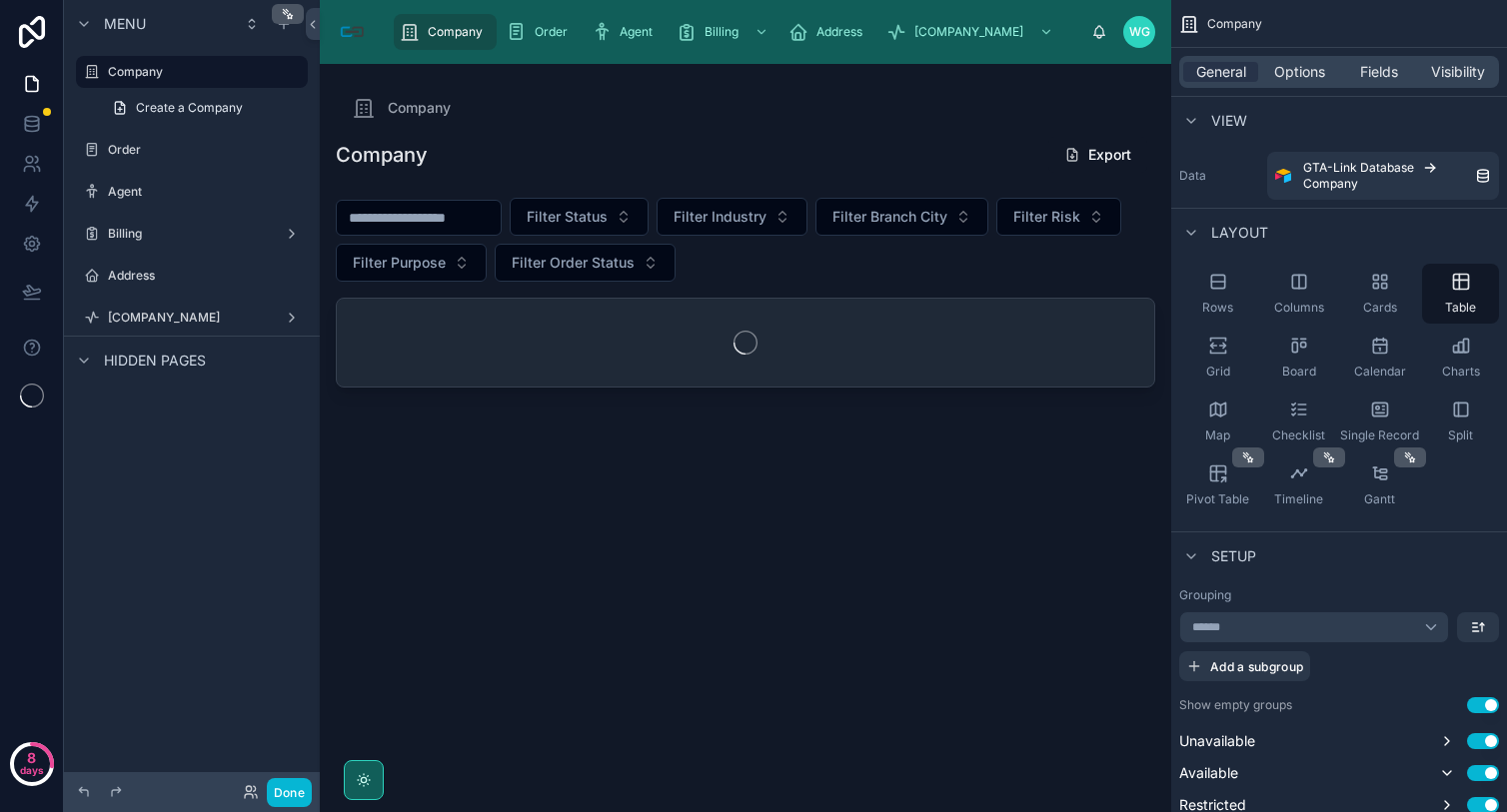 scroll, scrollTop: 0, scrollLeft: 0, axis: both 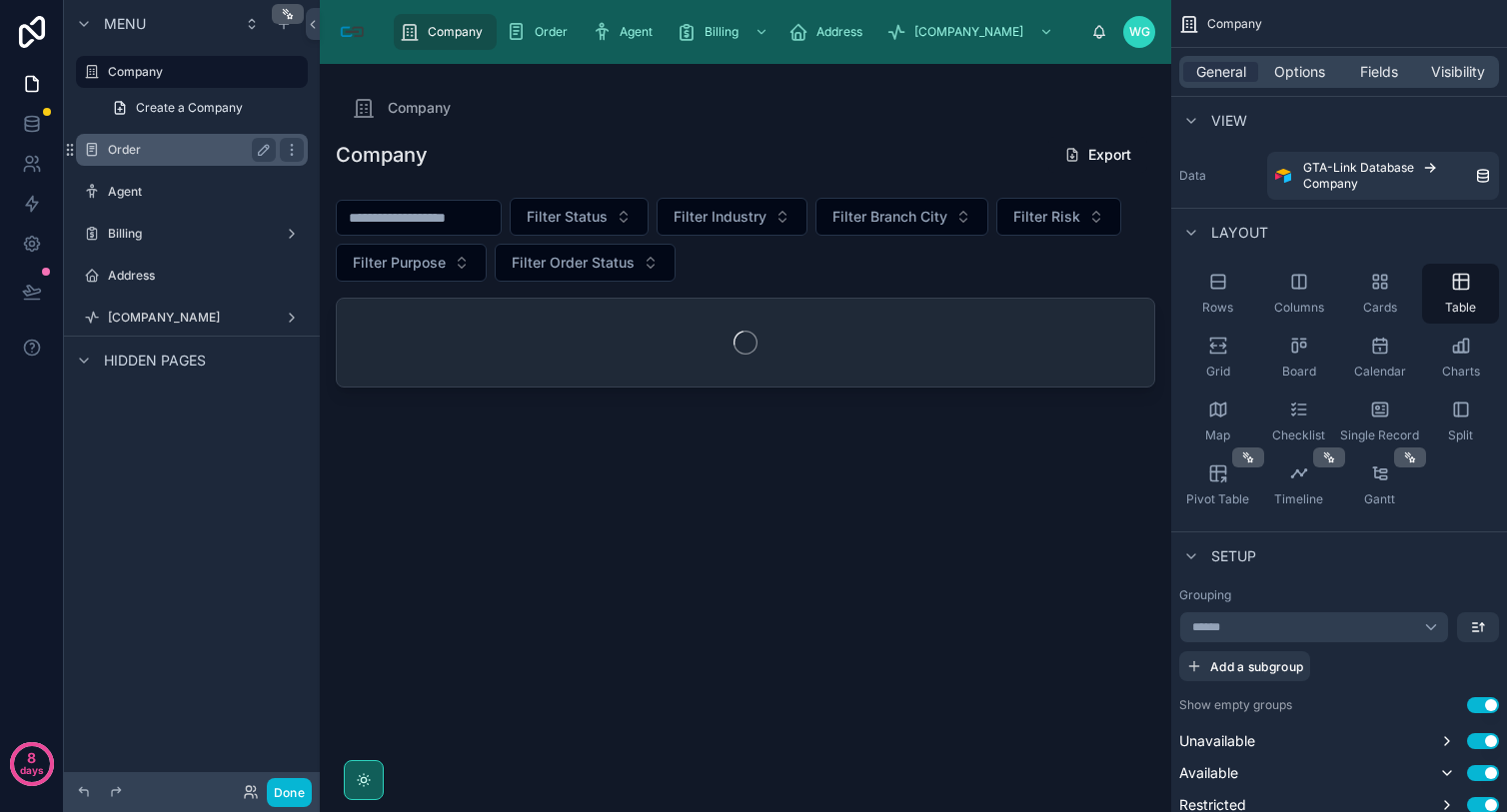 click on "Order" at bounding box center (192, 150) 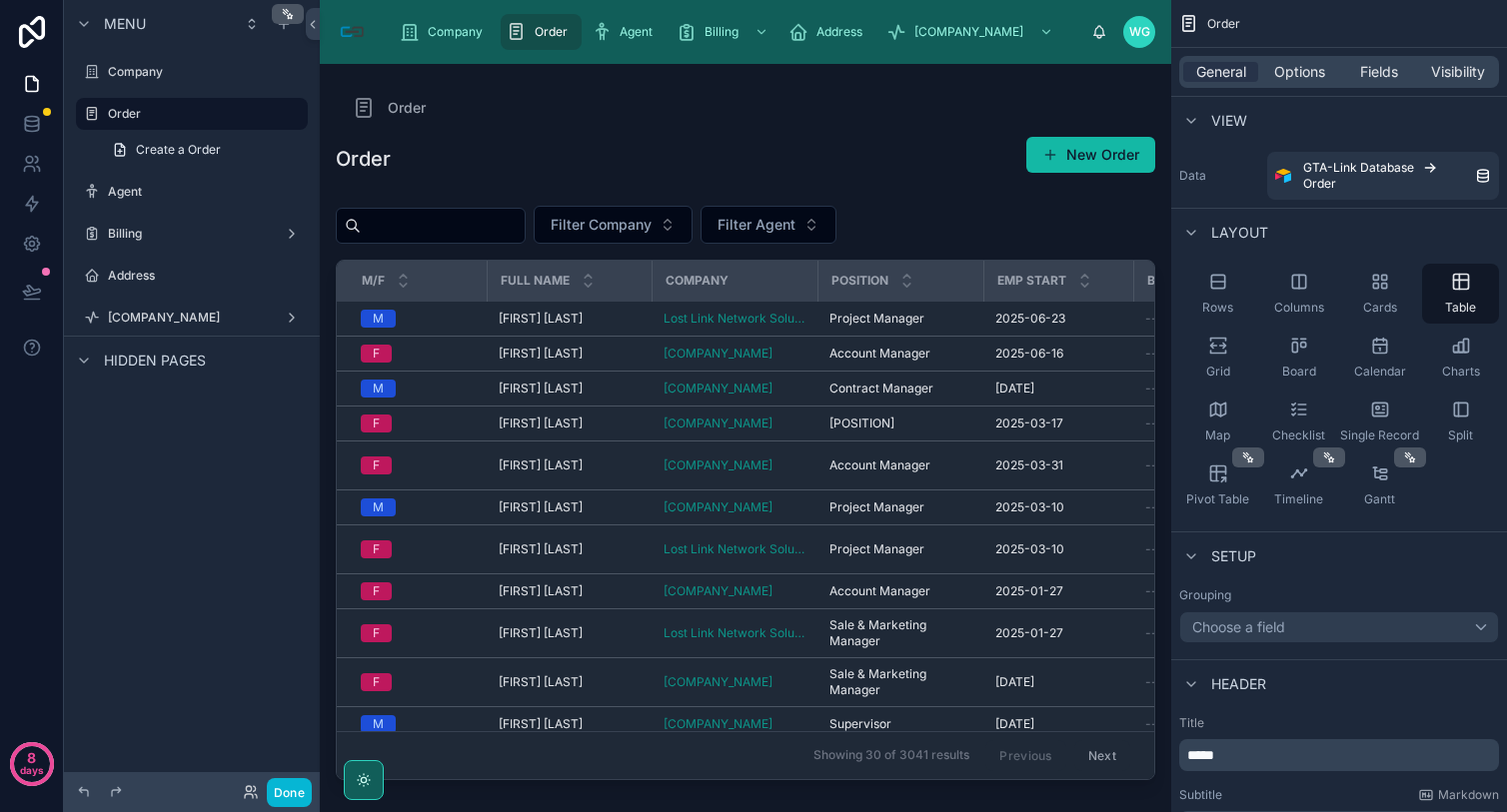 click at bounding box center (746, 425) 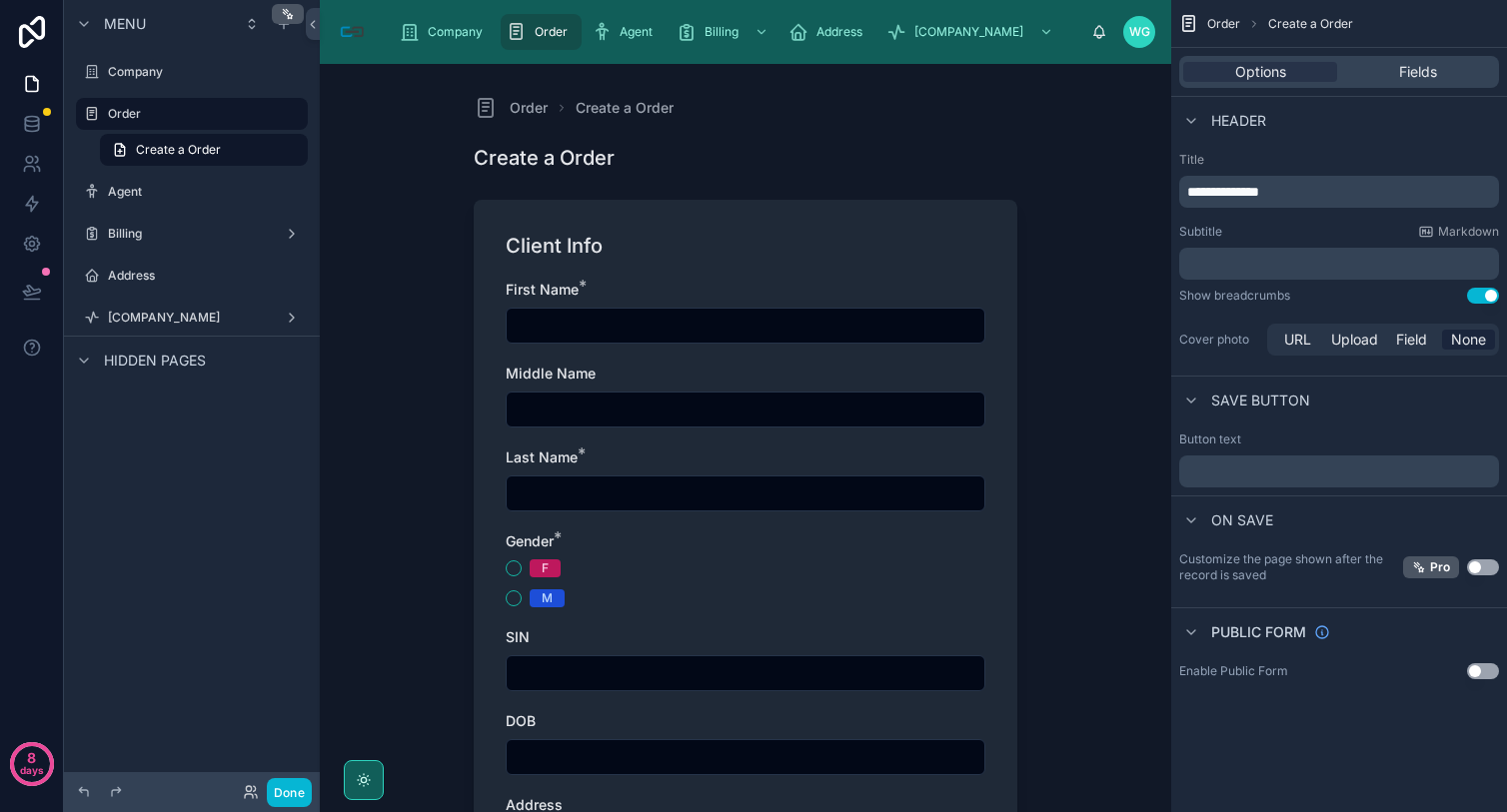 click on "First Name *" at bounding box center (746, 290) 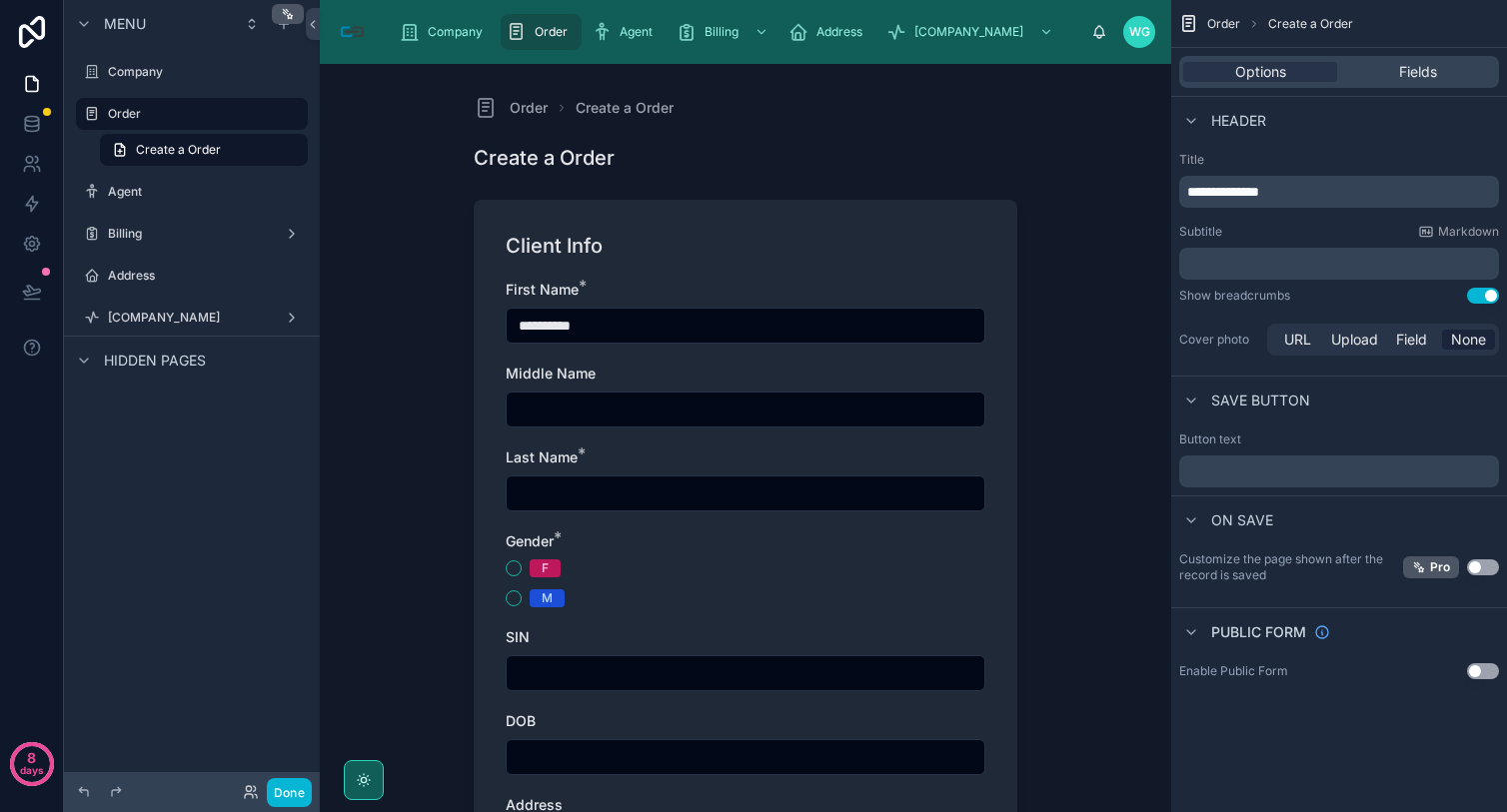 type on "**********" 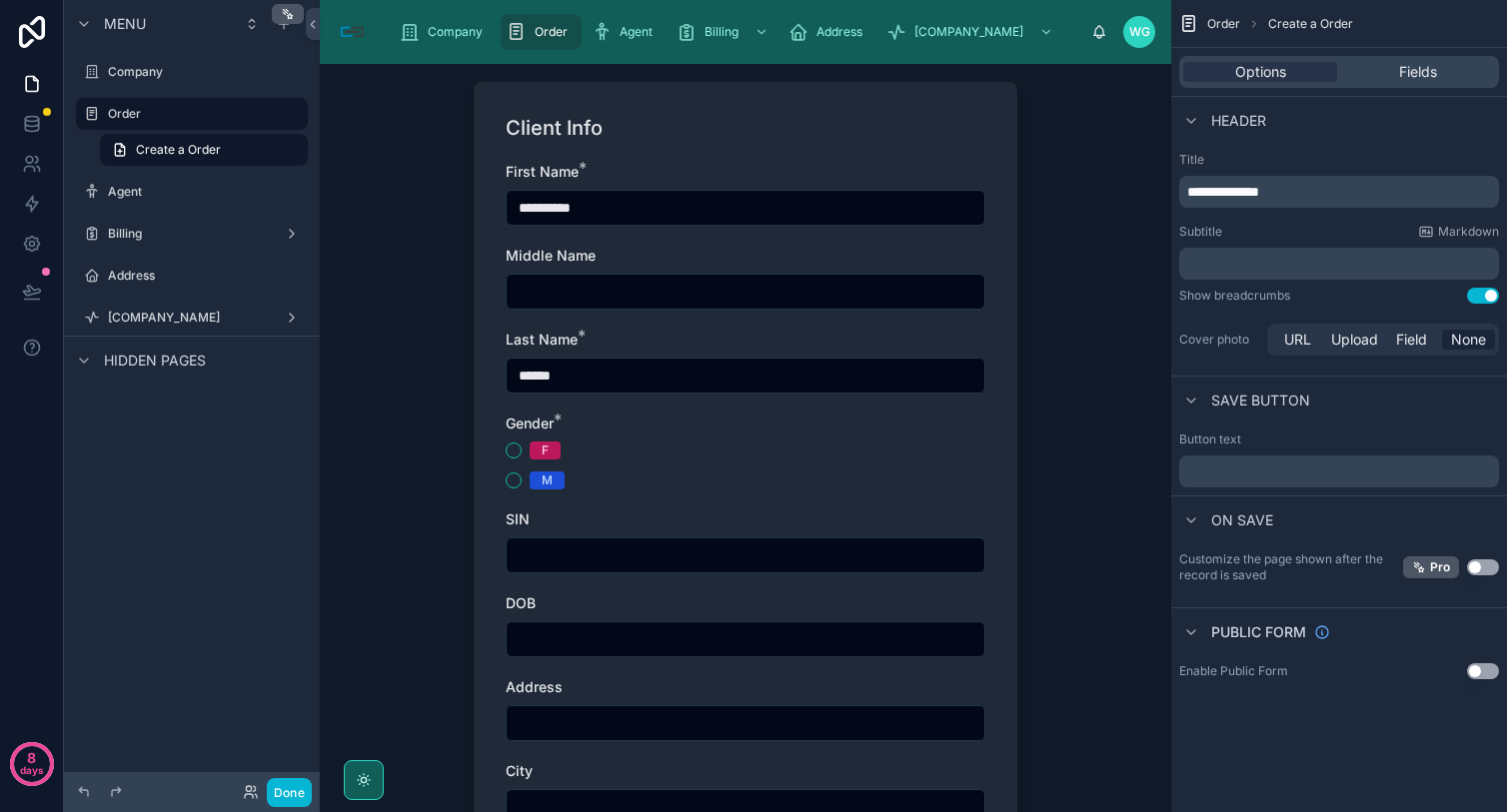 scroll, scrollTop: 120, scrollLeft: 0, axis: vertical 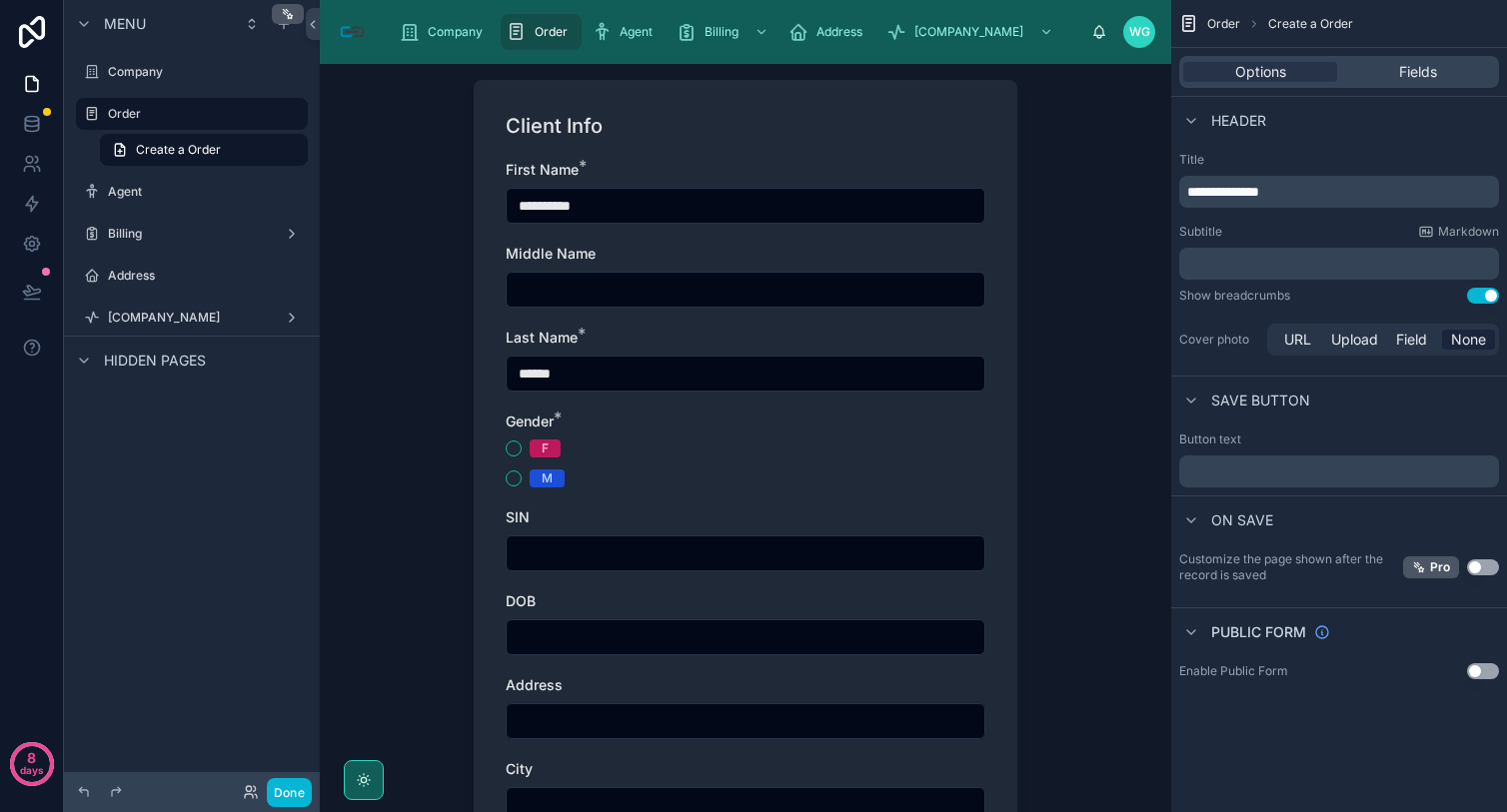 type on "******" 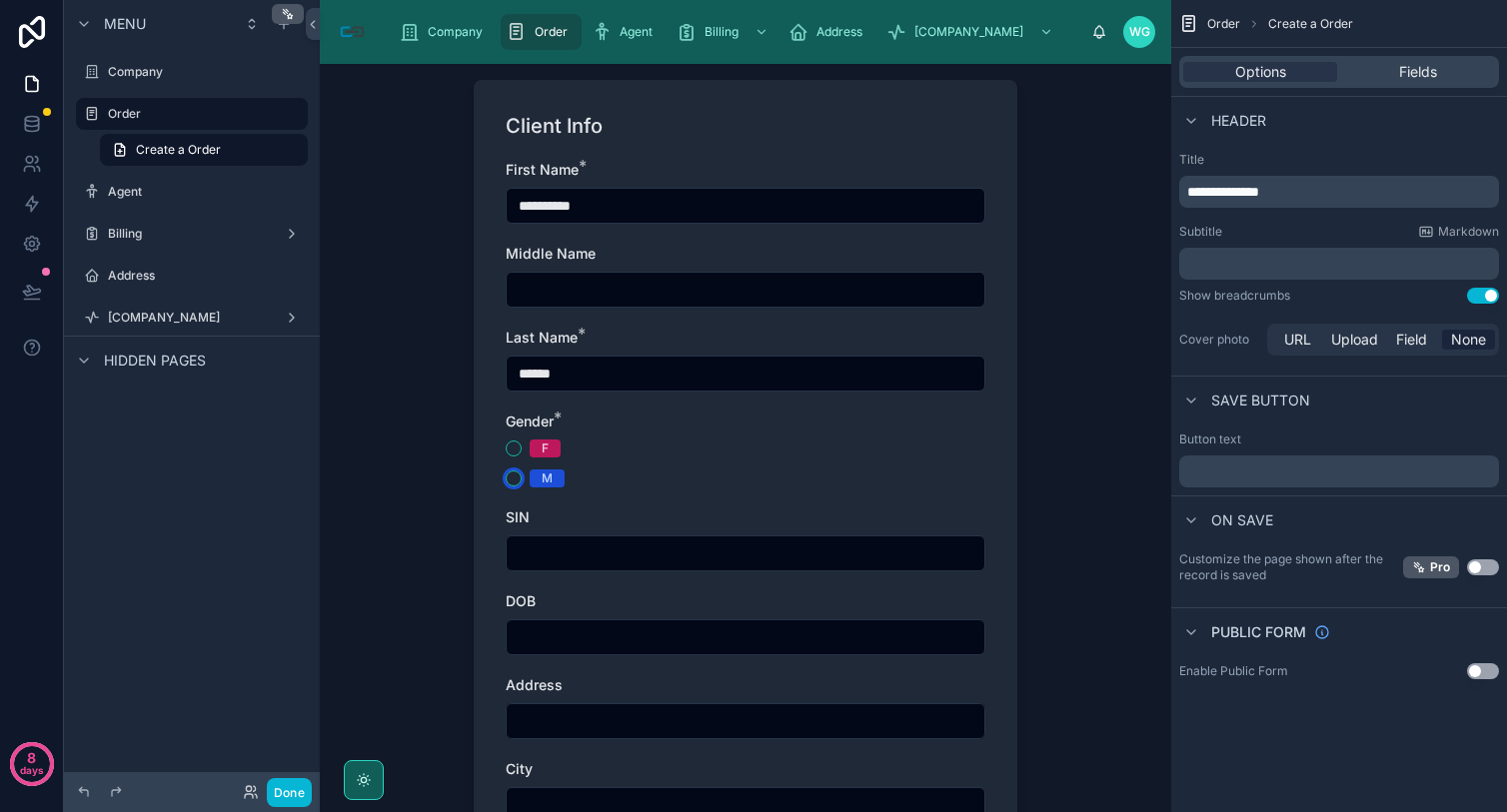 click on "M" at bounding box center (514, 478) 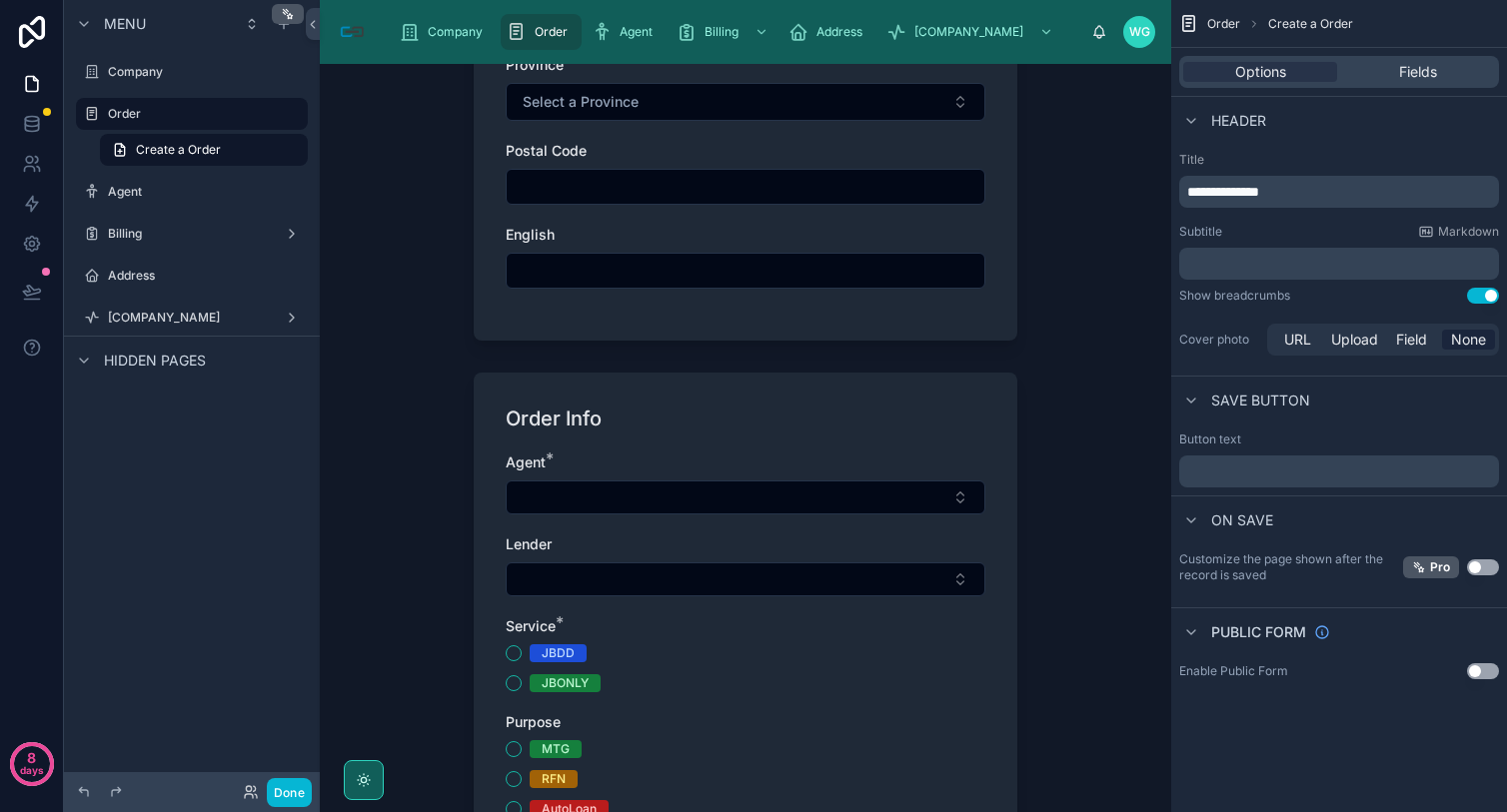 scroll, scrollTop: 909, scrollLeft: 0, axis: vertical 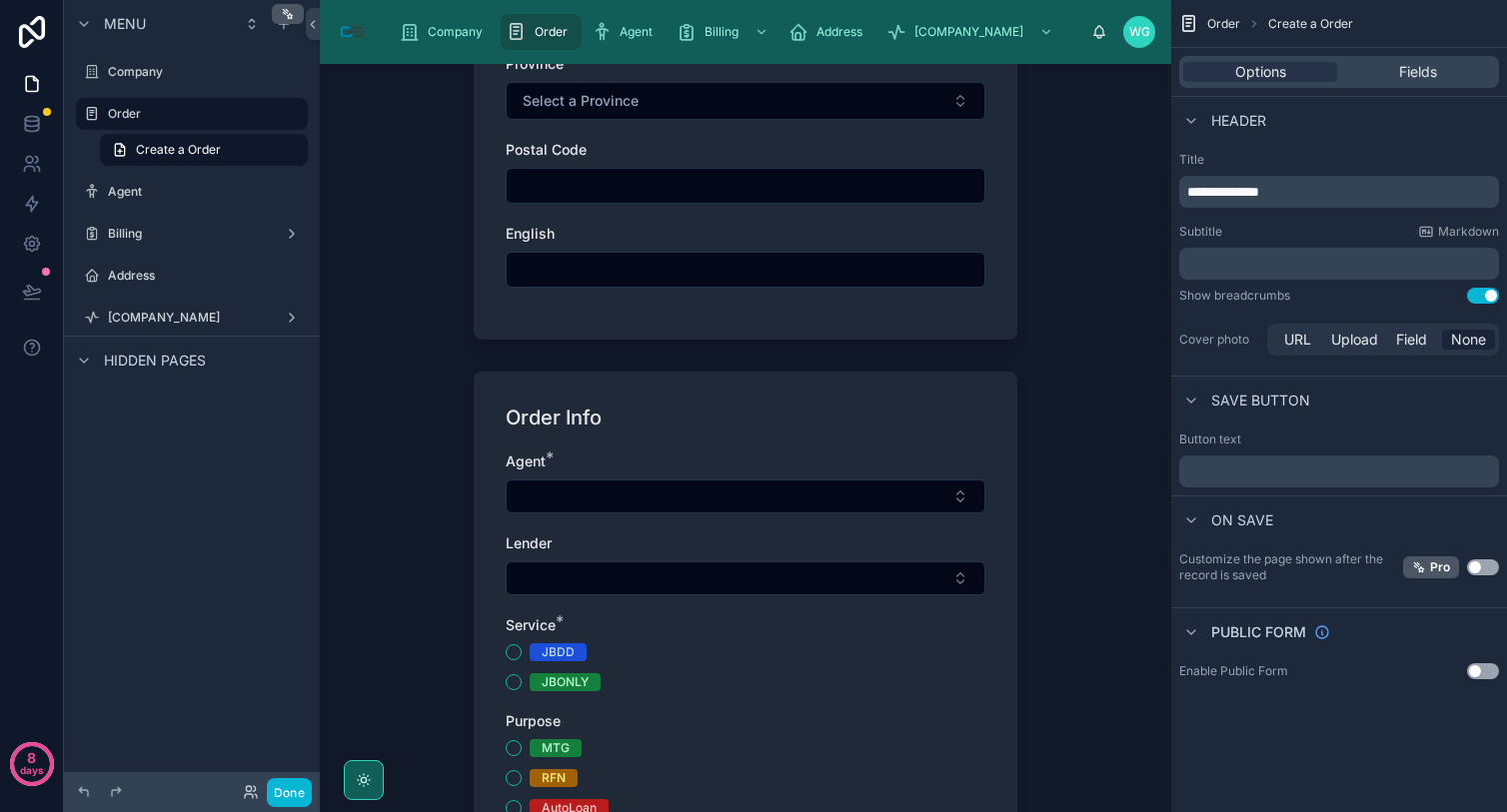 click on "Agent * Lender Service * JBDD JBONLY Purpose MTG RFN AutoLoan RTR Requested Industry IT Construction Logistics Consulting Health Manufacturing Others Order Start Contract Months Order Notes" at bounding box center [746, 920] 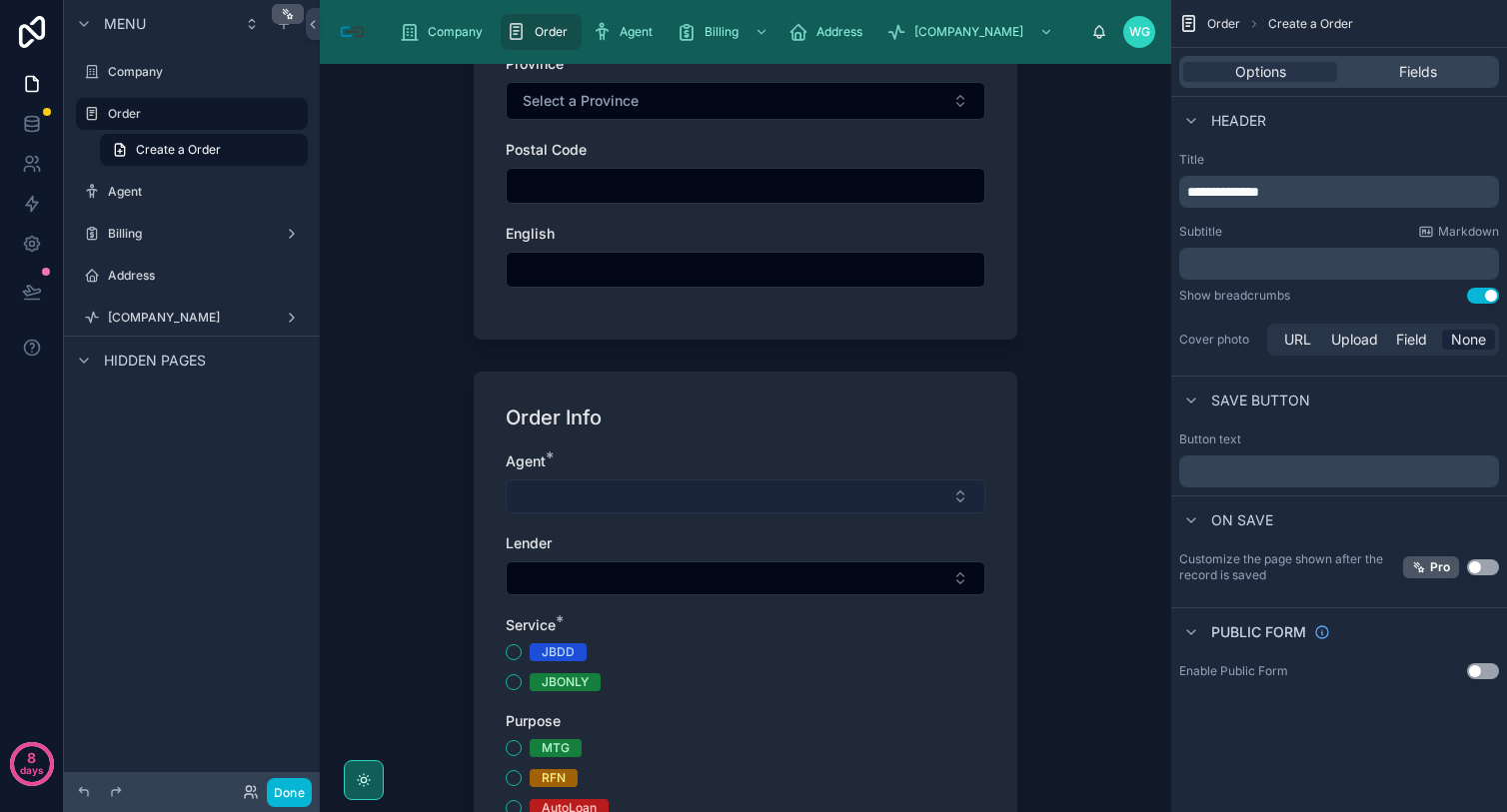 click at bounding box center (746, 496) 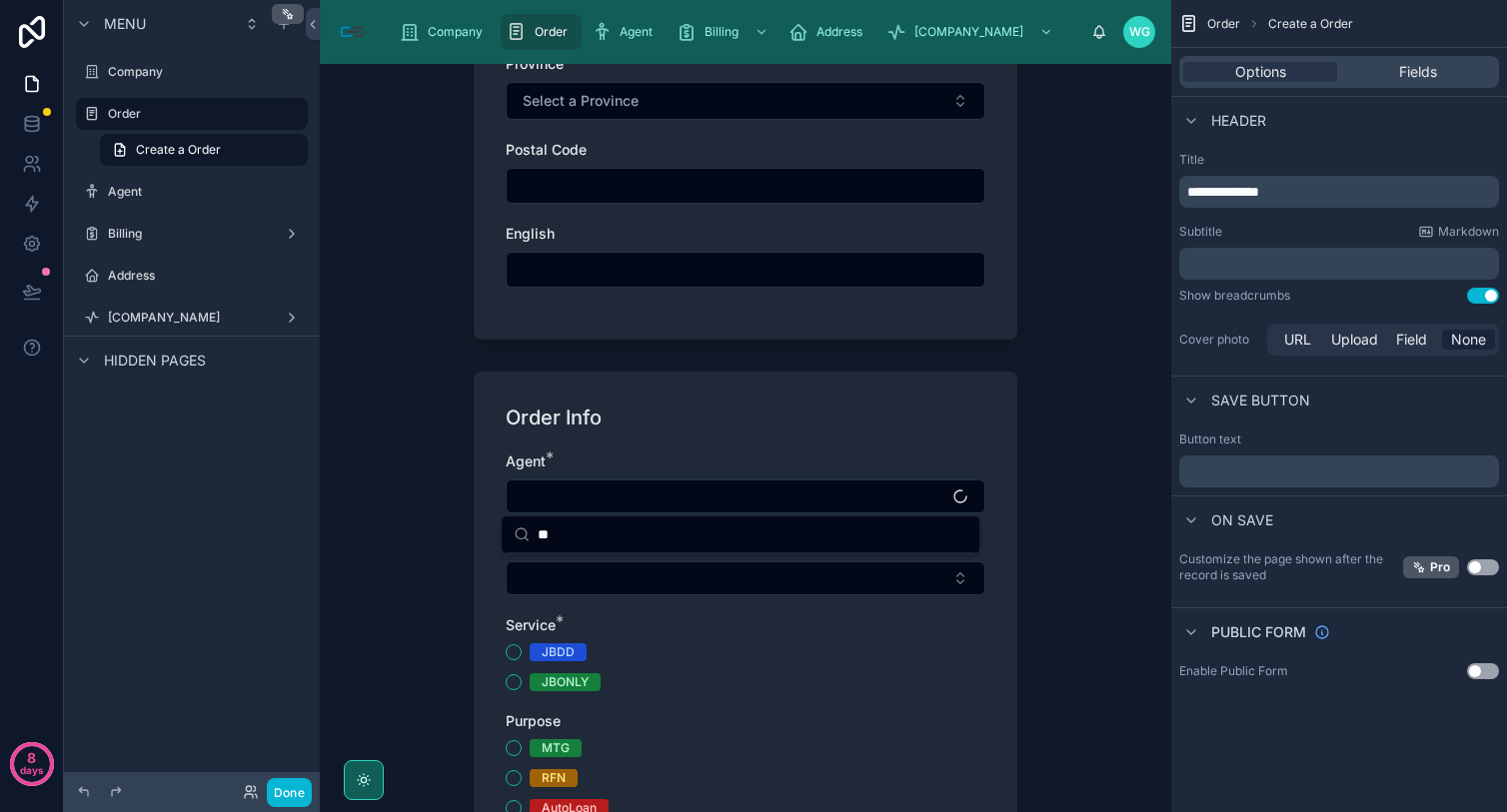 type on "*" 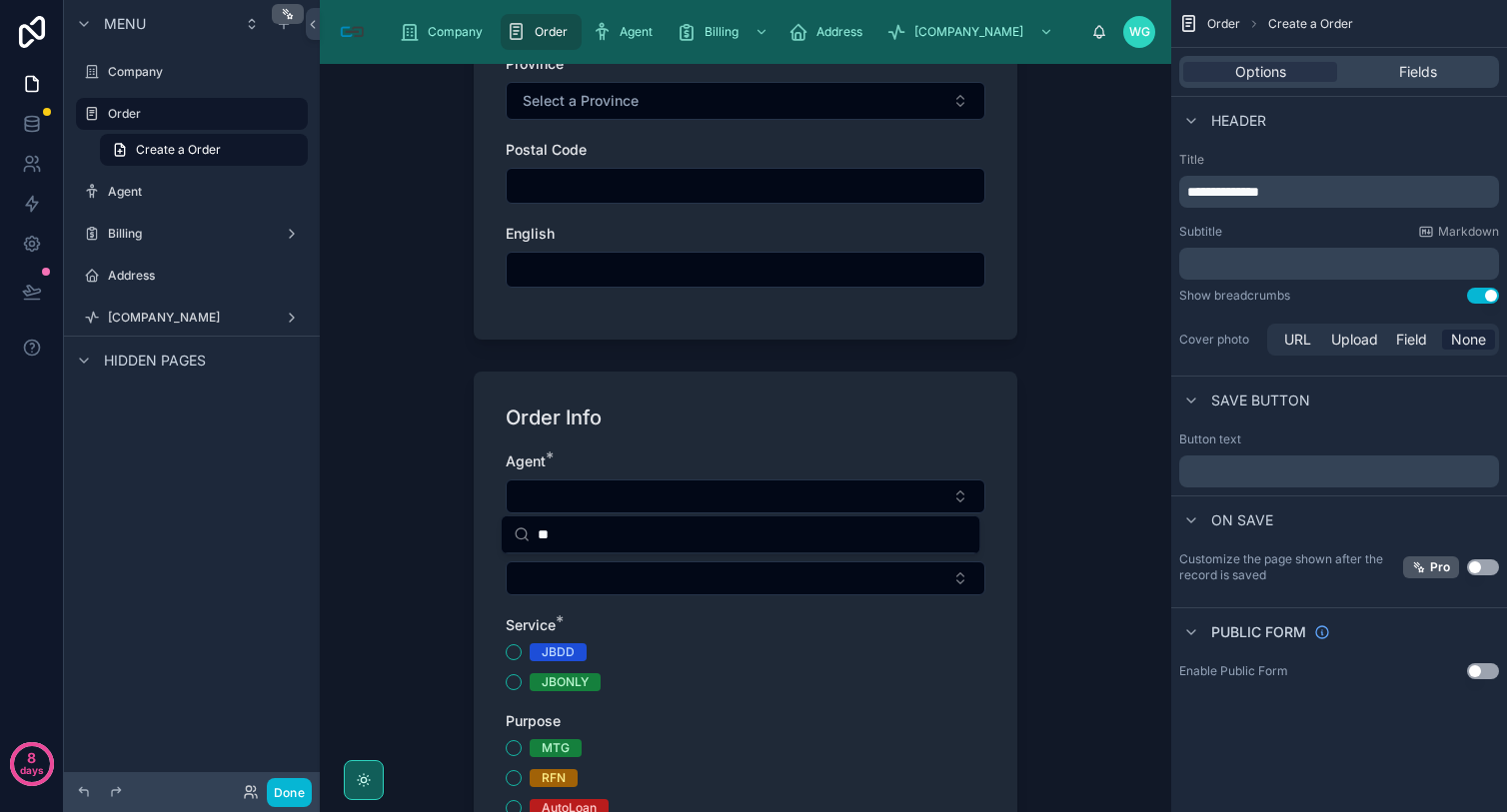 type on "*" 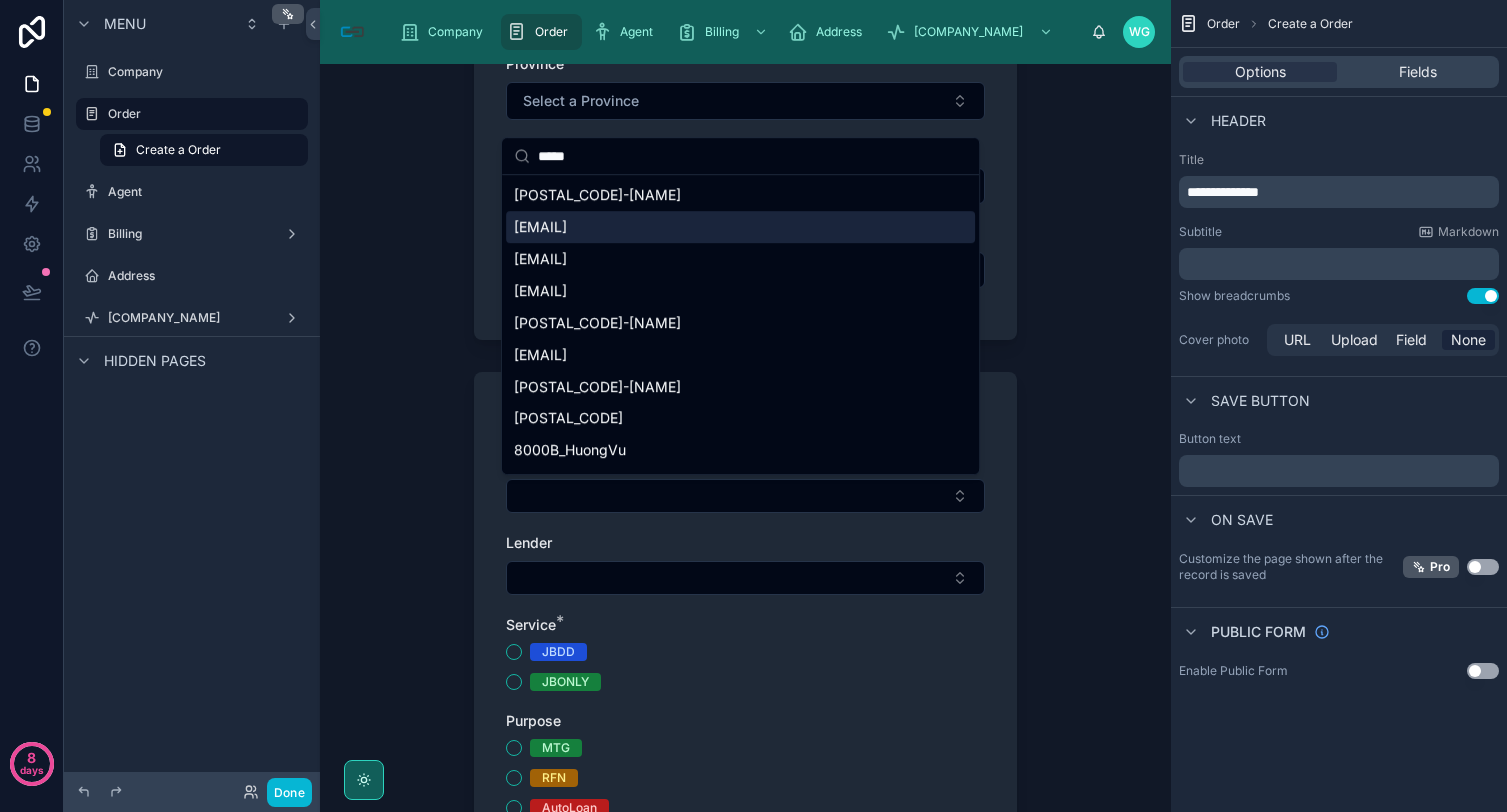 type on "*****" 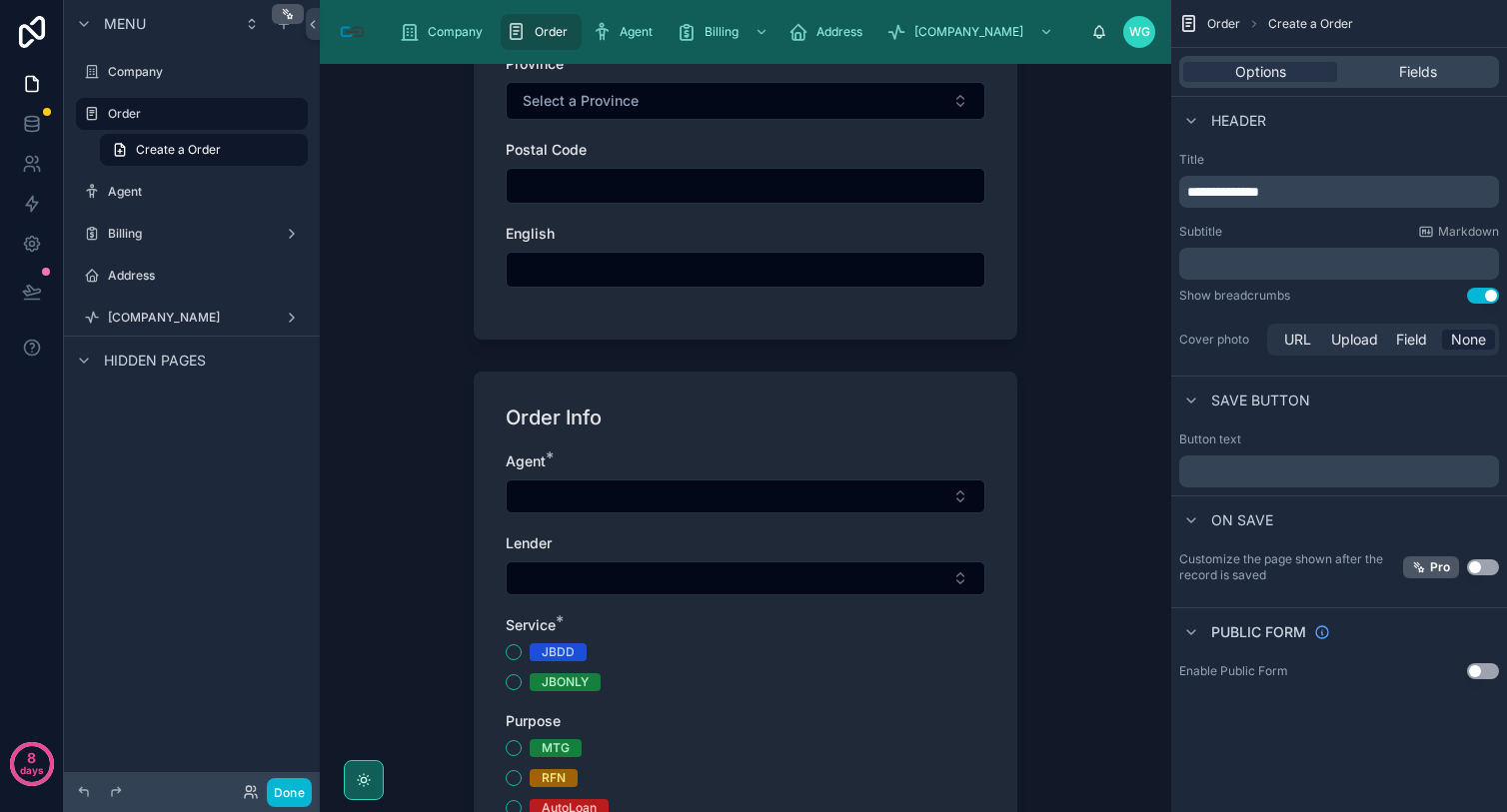 click on "JBDD JBONLY" at bounding box center [746, 667] 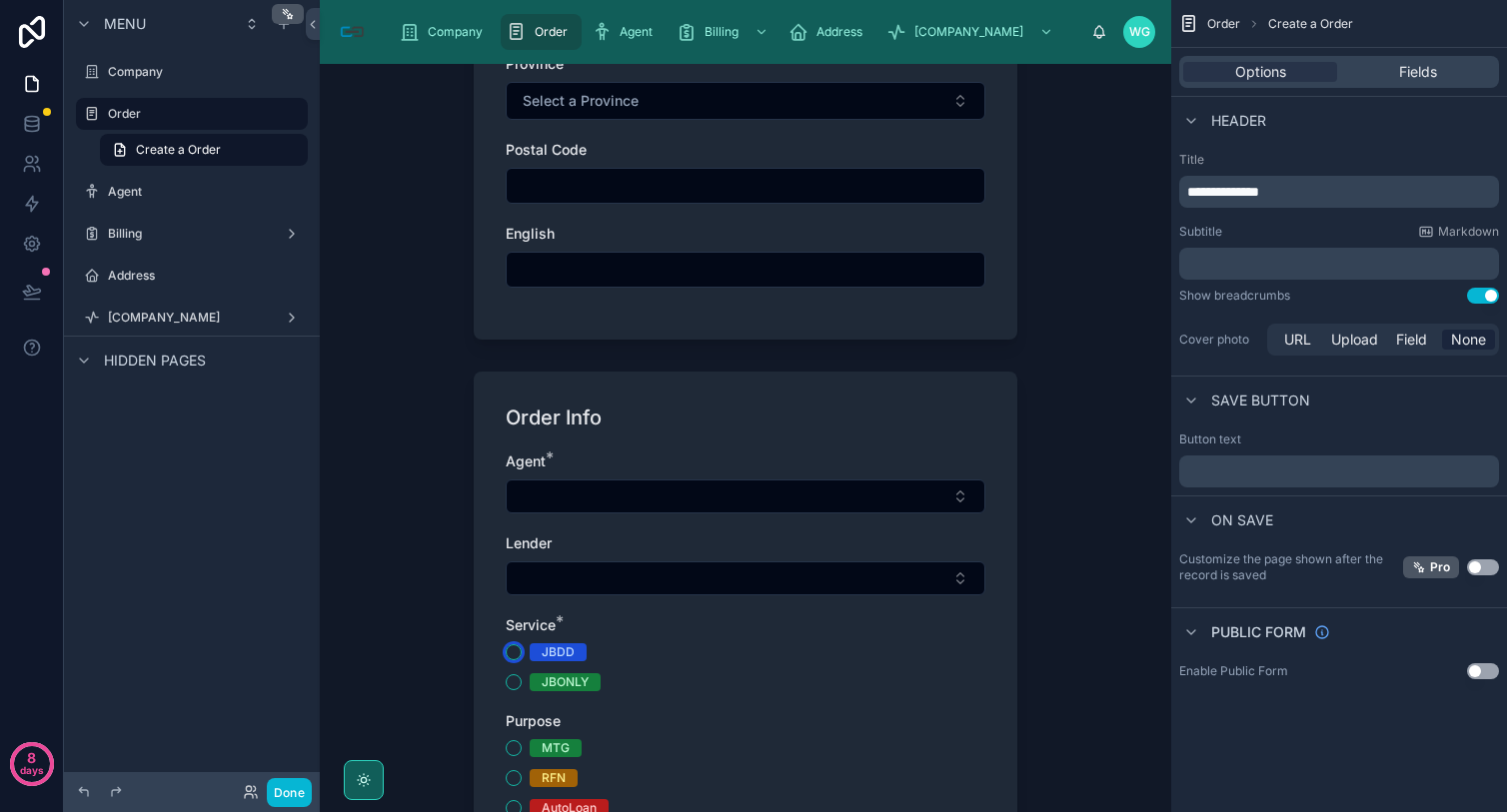 click on "JBDD" at bounding box center [514, 652] 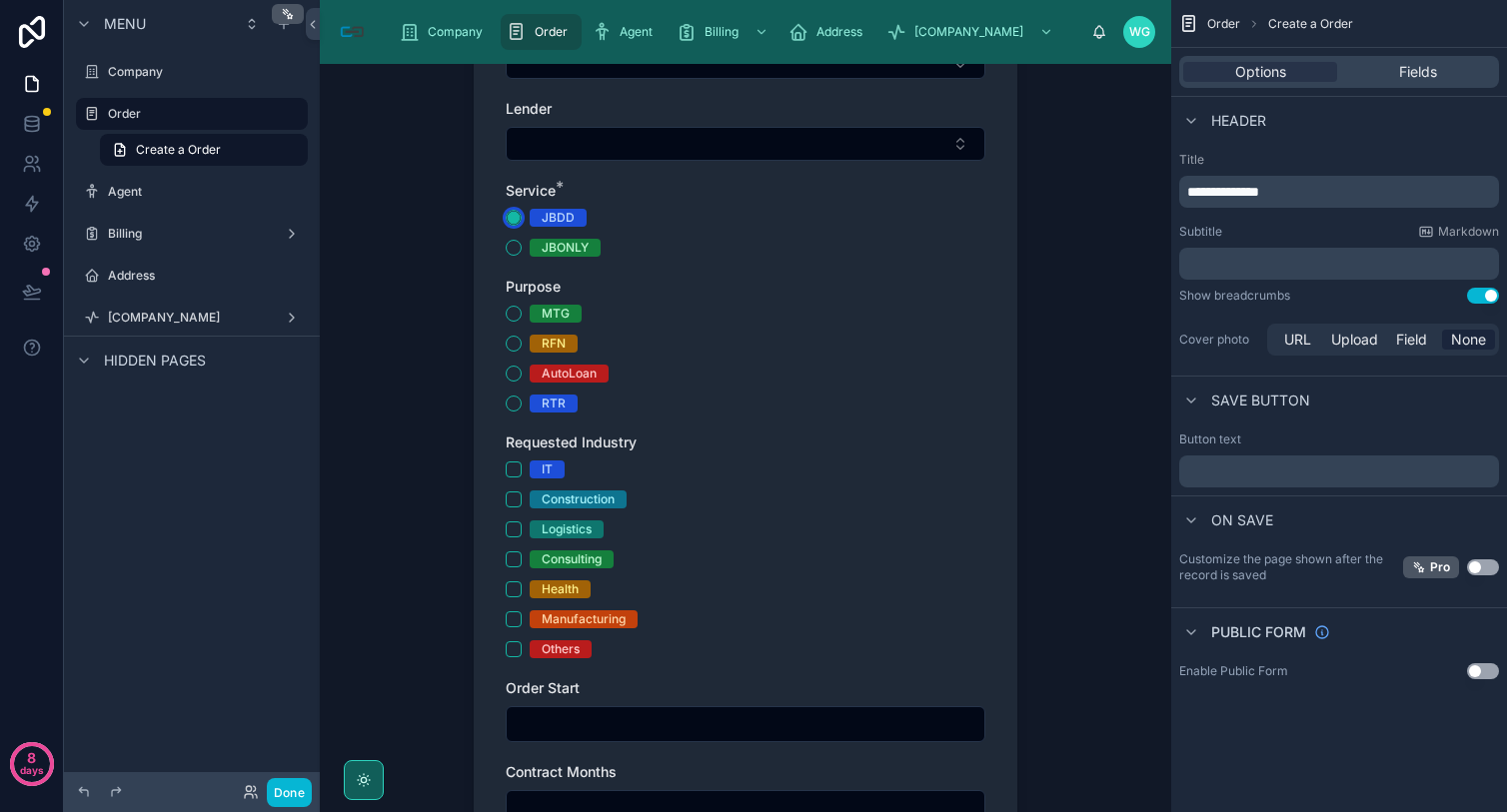 scroll, scrollTop: 1364, scrollLeft: 0, axis: vertical 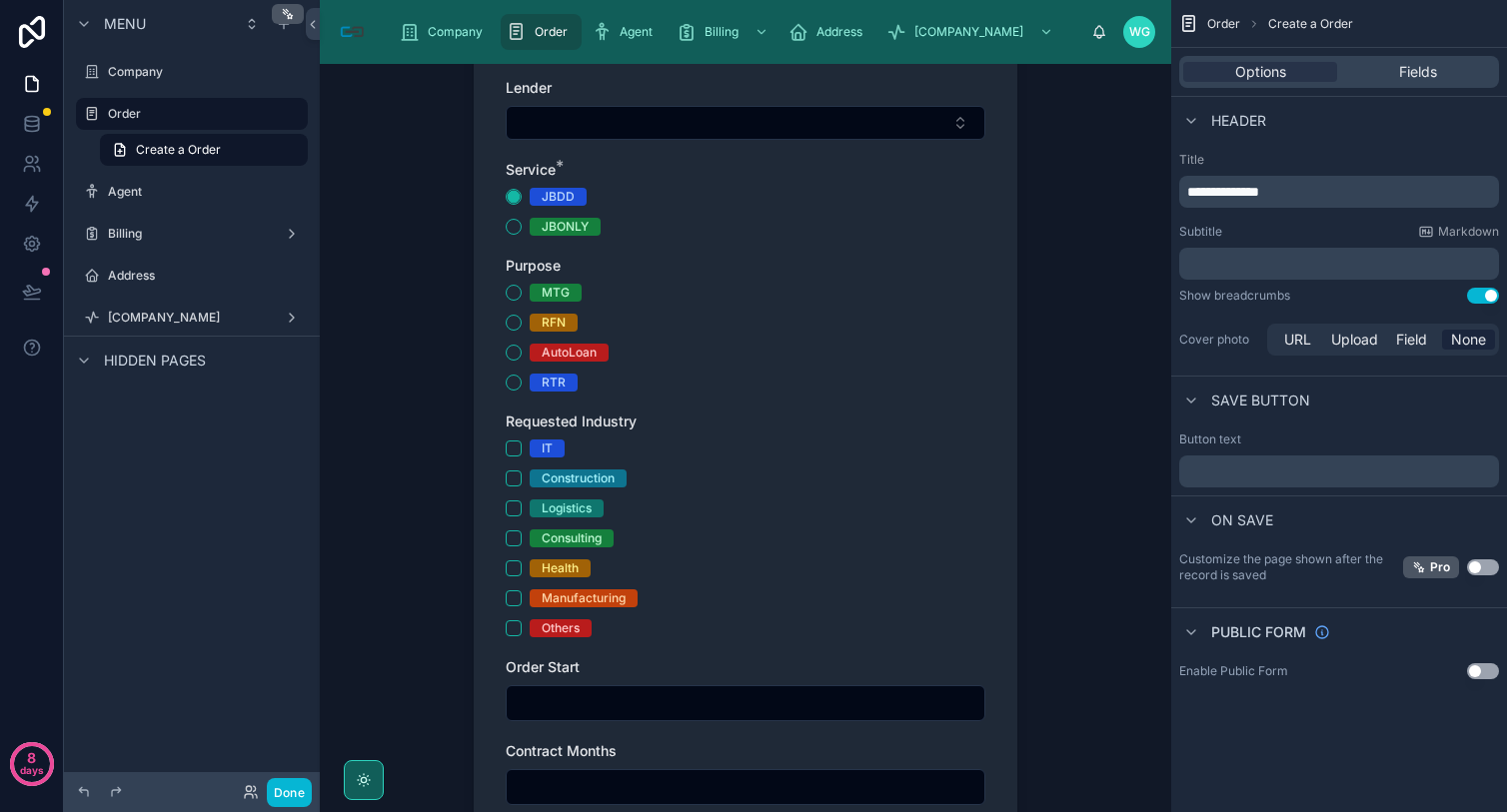click on "Agent * Lender Service * JBDD JBONLY Purpose MTG RFN AutoLoan RTR Requested Industry IT Construction Logistics Consulting Health Manufacturing Others Order Start Contract Months Order Notes" at bounding box center (746, 464) 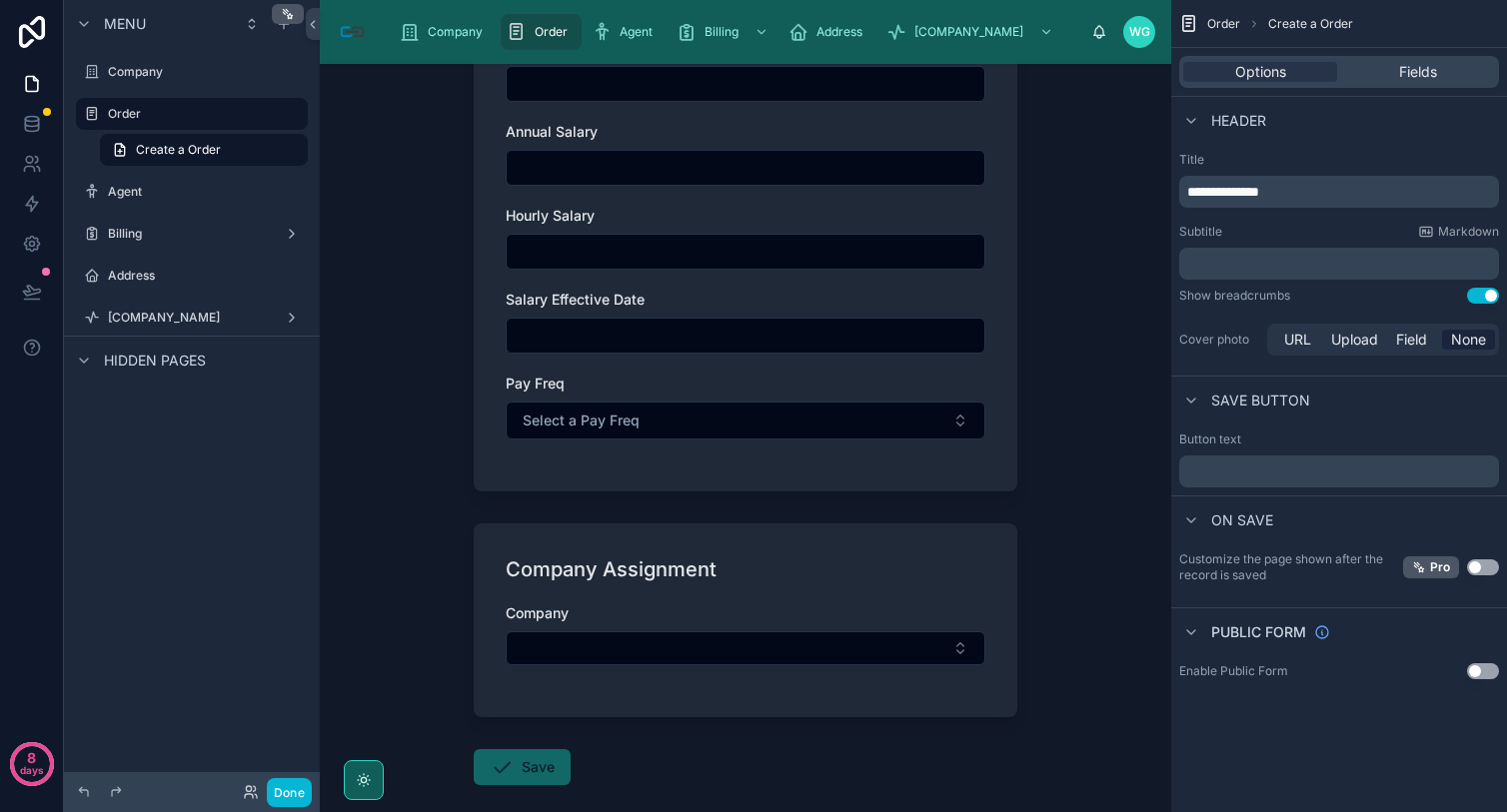 scroll, scrollTop: 2583, scrollLeft: 0, axis: vertical 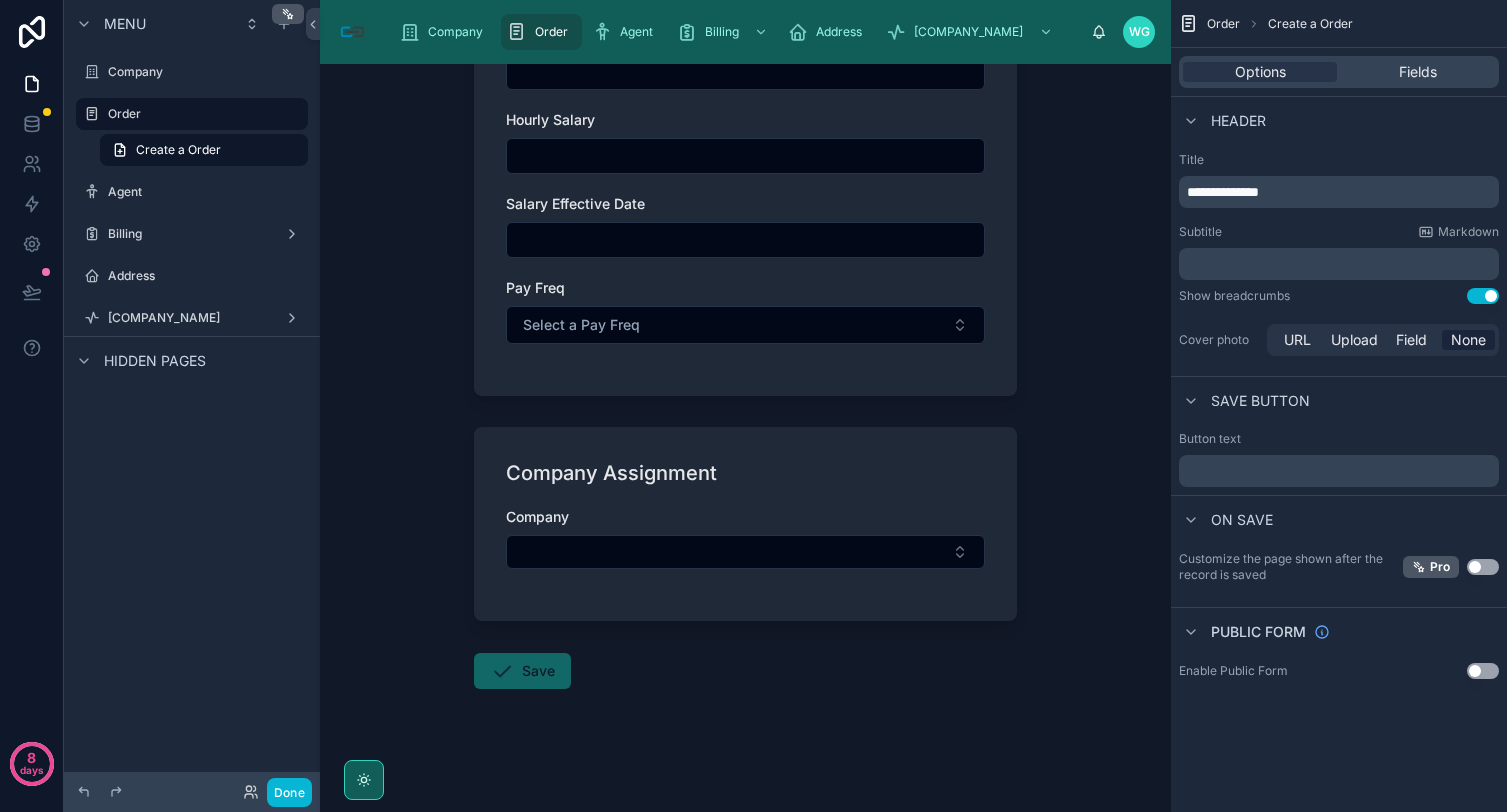 click on "Save" at bounding box center [522, 675] 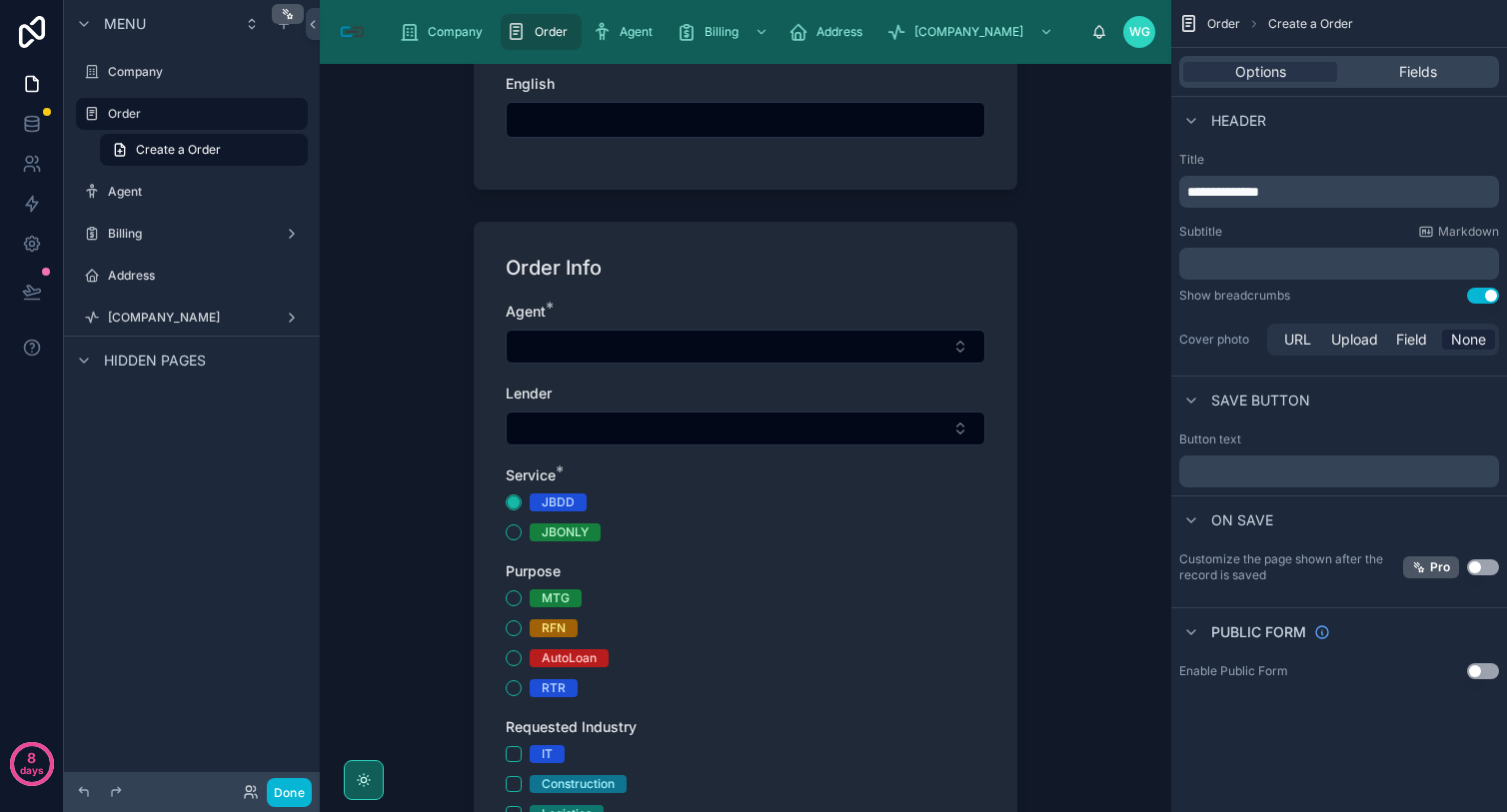 scroll, scrollTop: 1067, scrollLeft: 0, axis: vertical 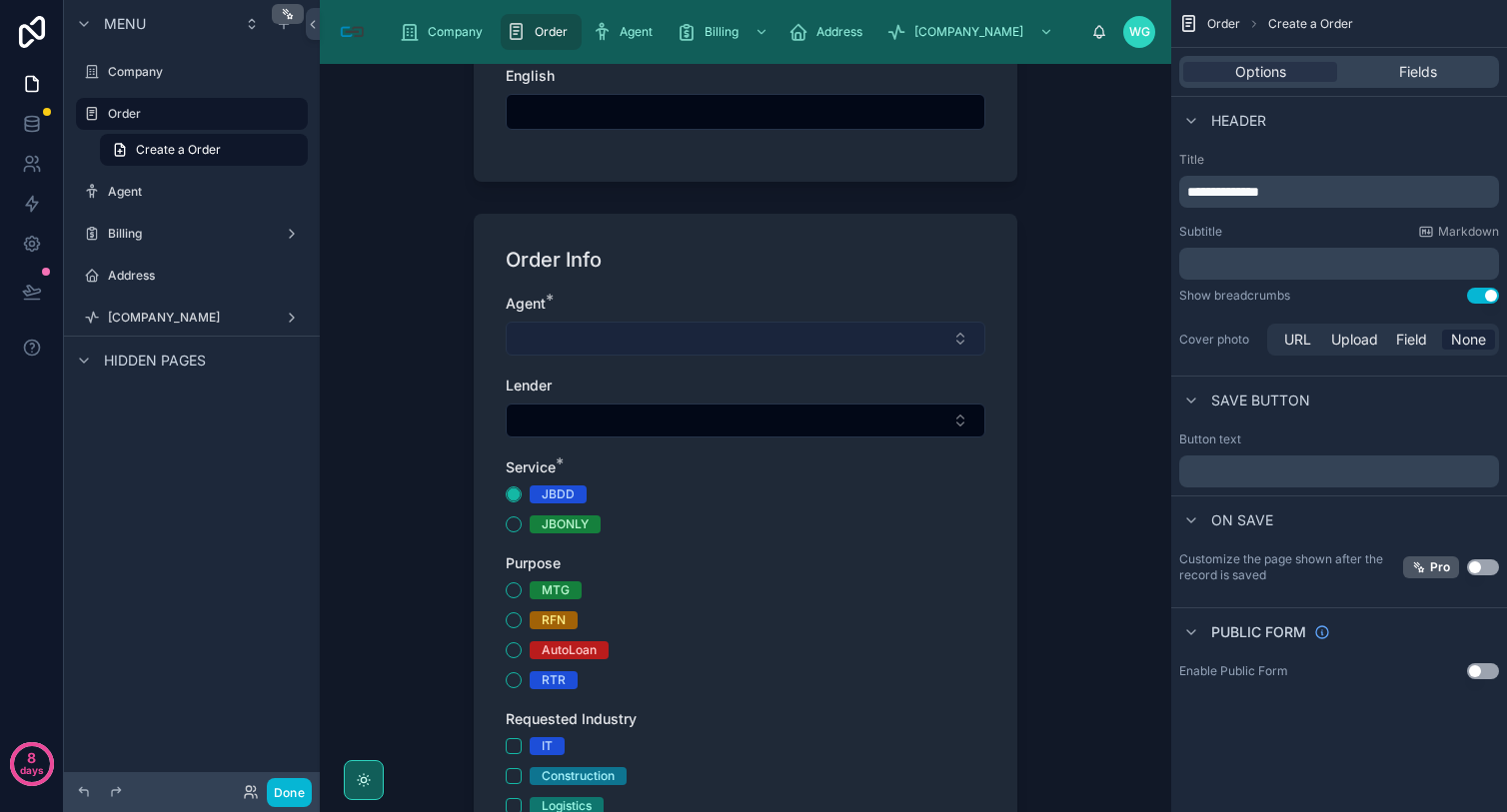 click at bounding box center [746, 339] 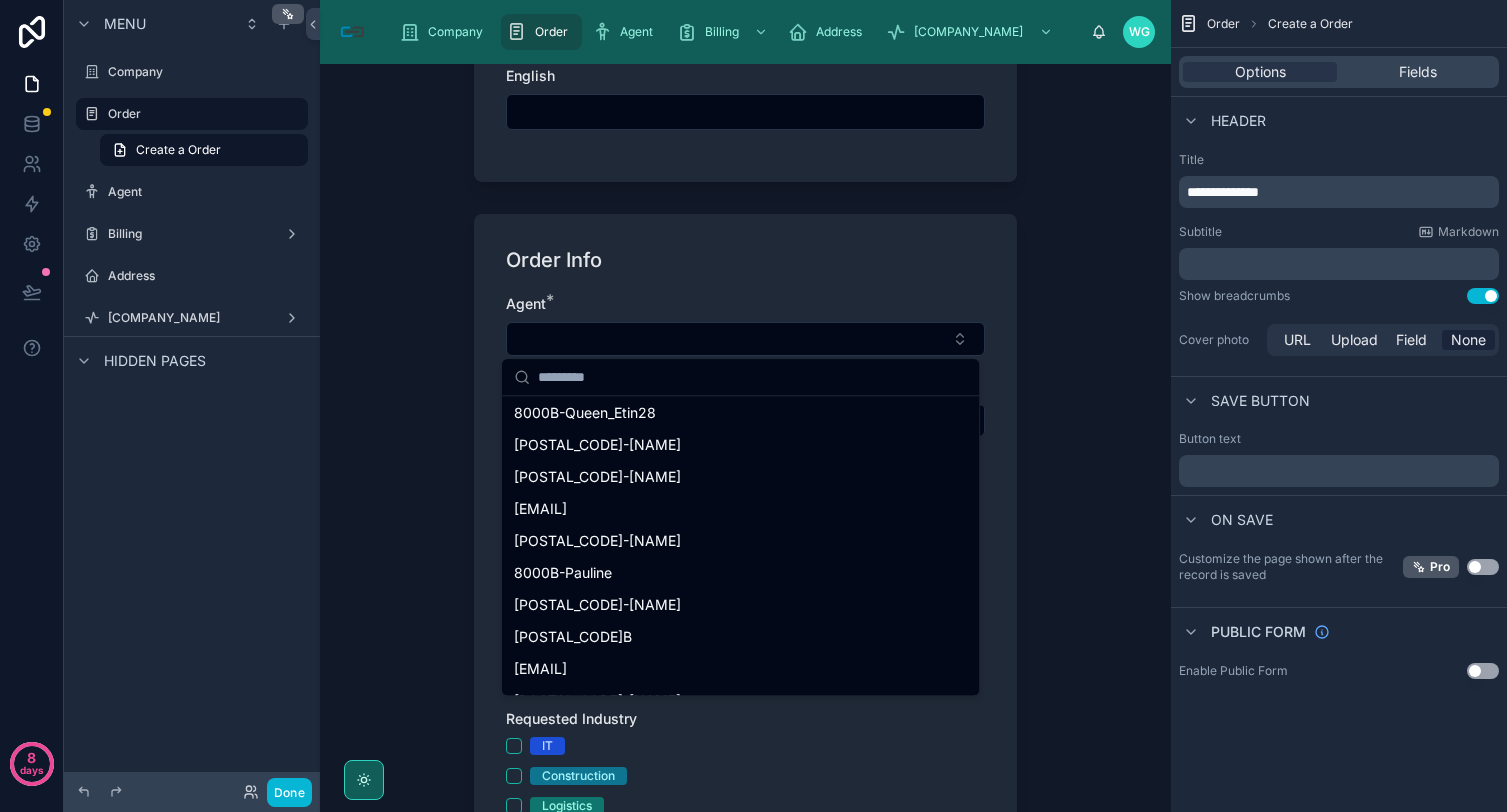 scroll, scrollTop: 516, scrollLeft: 0, axis: vertical 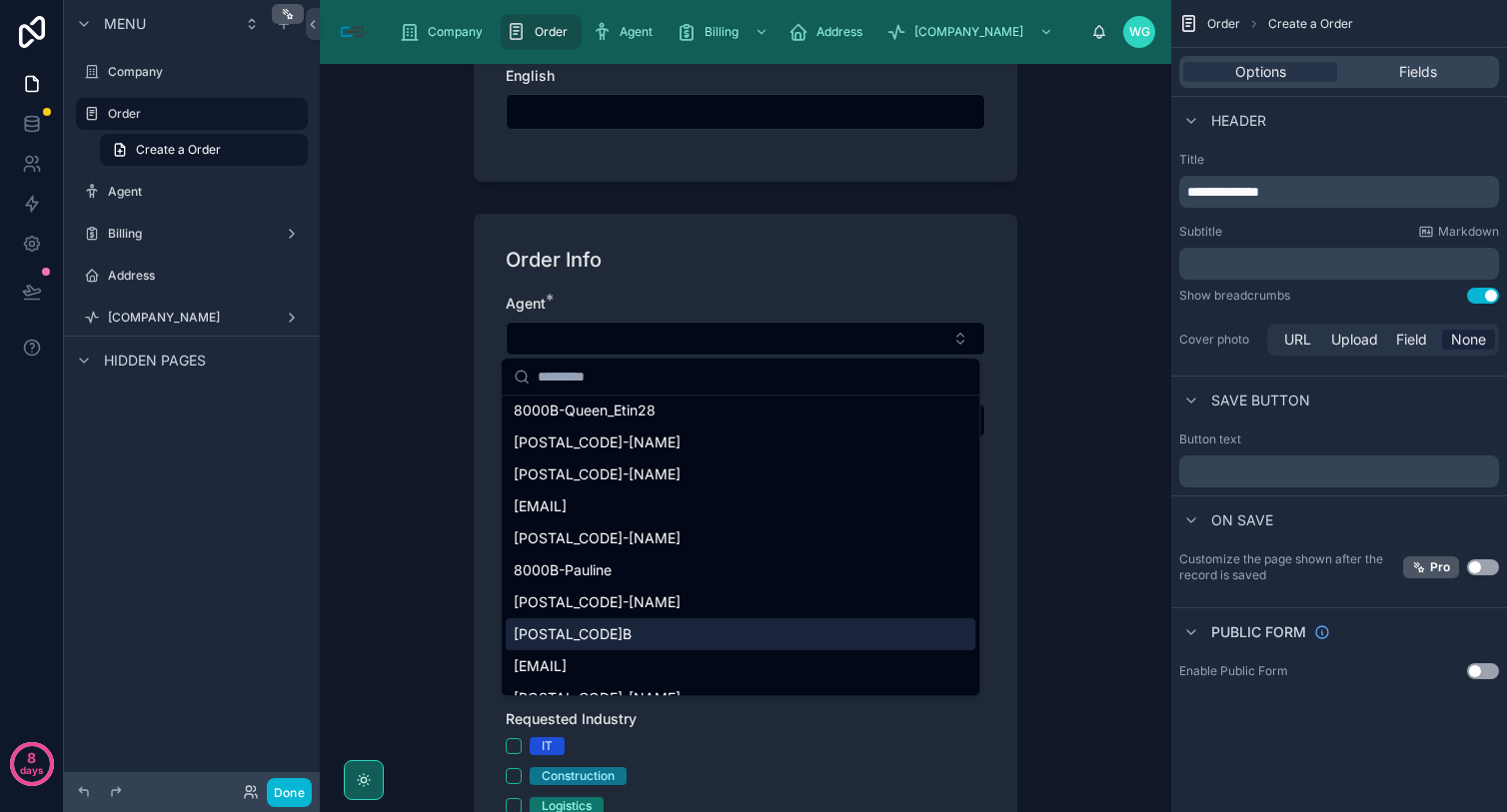 click on "[POSTAL_CODE]B" at bounding box center [741, 634] 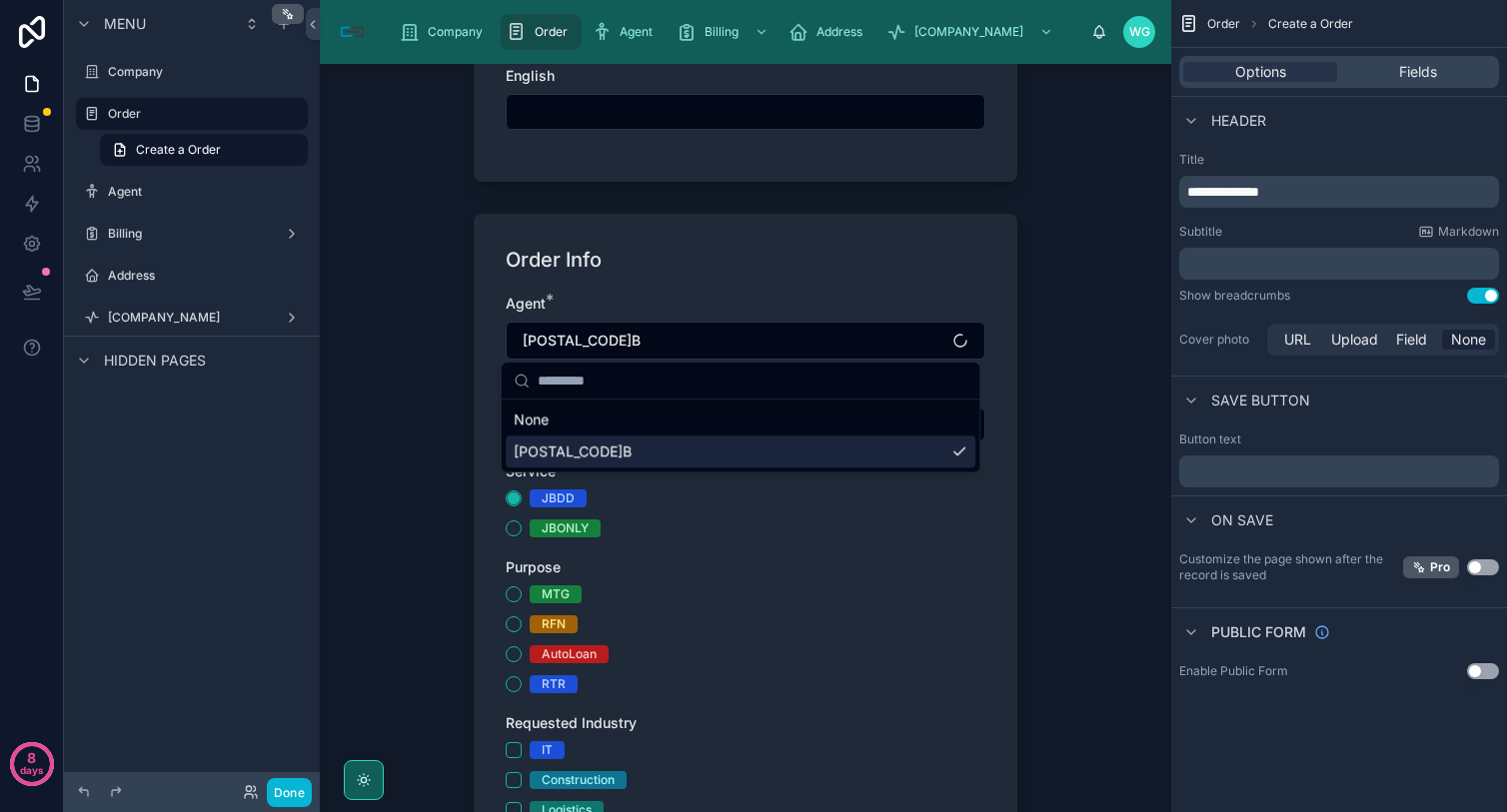 scroll, scrollTop: 0, scrollLeft: 0, axis: both 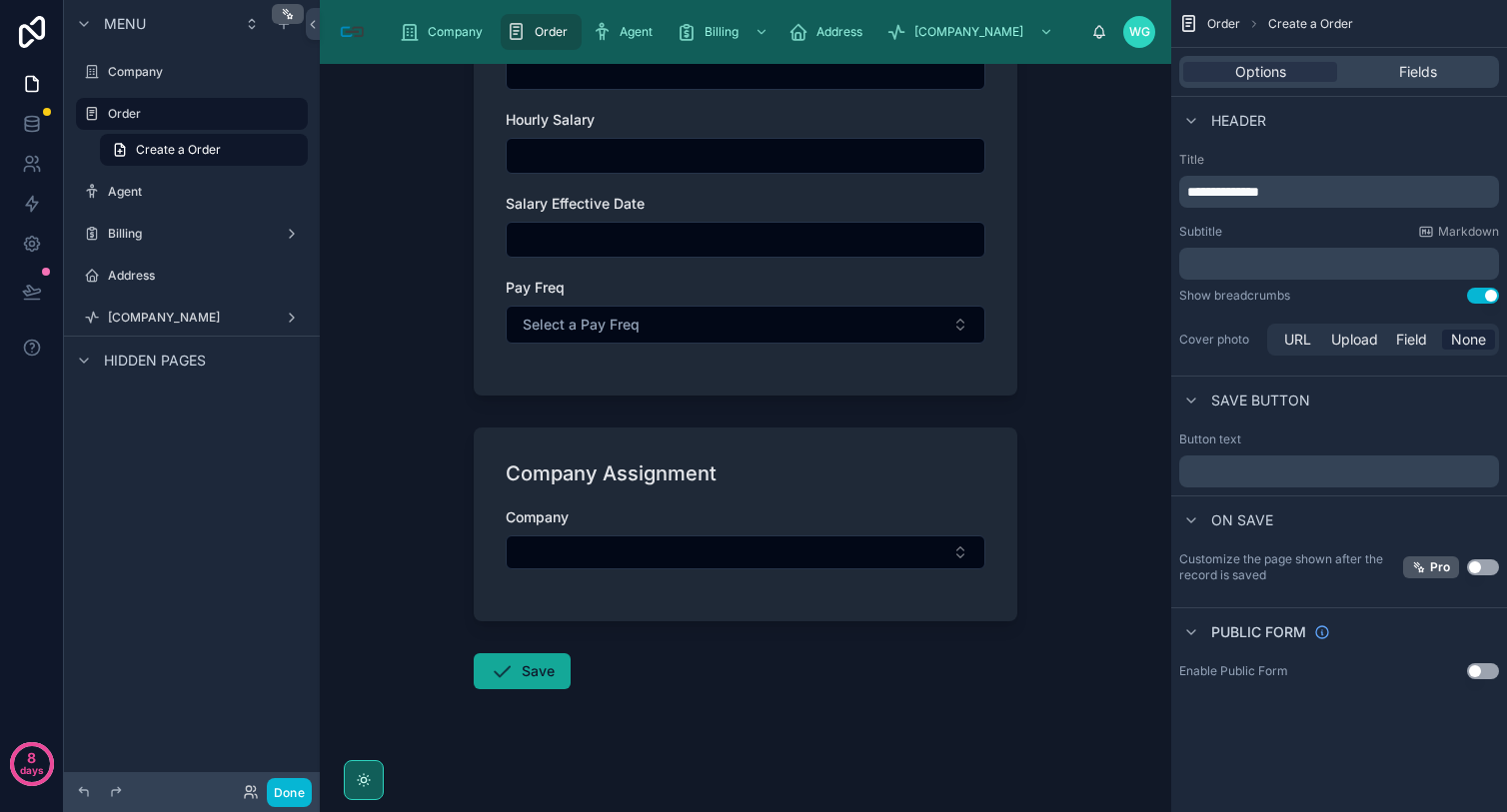 click on "Save" at bounding box center (522, 671) 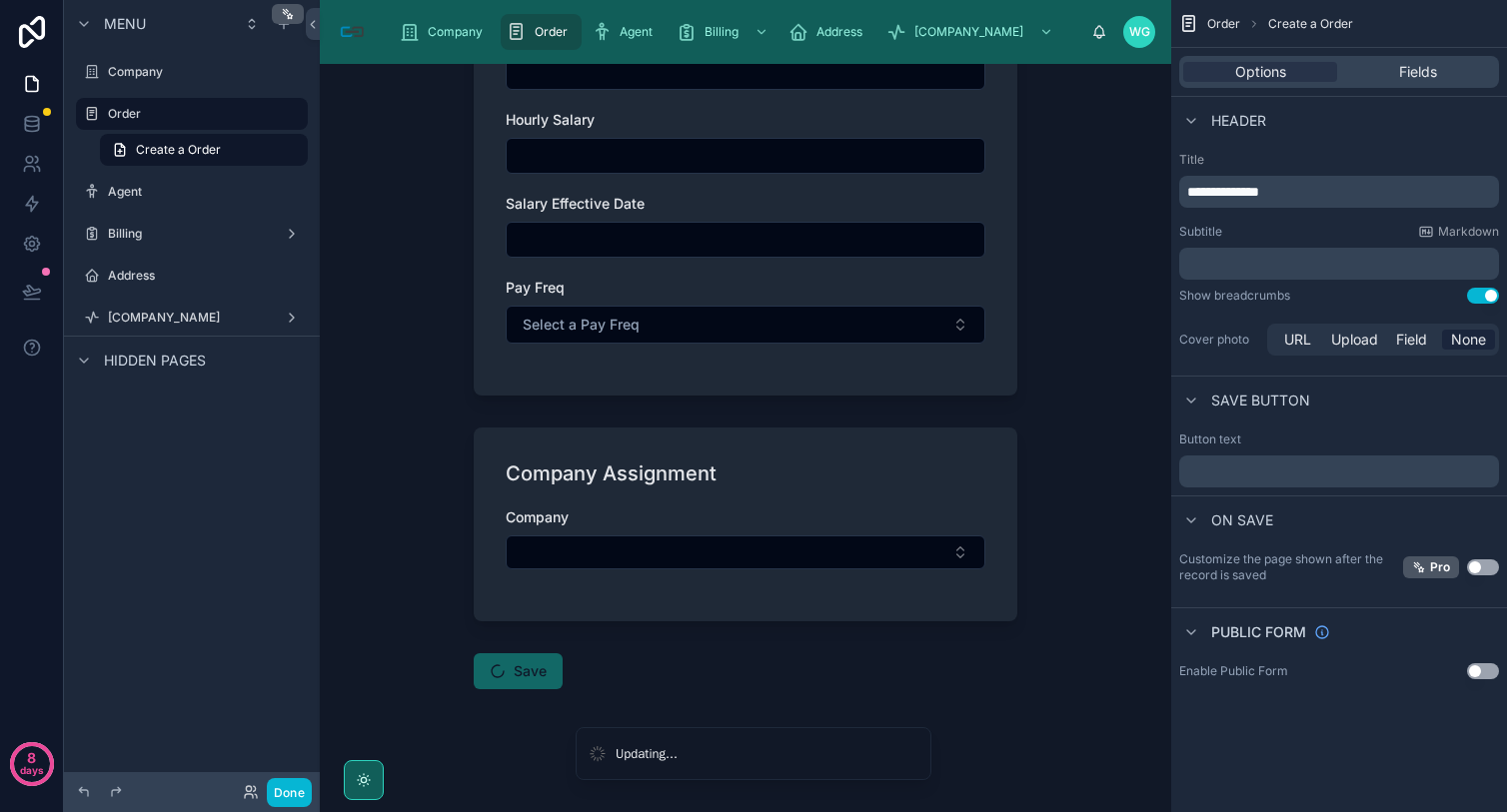 scroll, scrollTop: 2675, scrollLeft: 0, axis: vertical 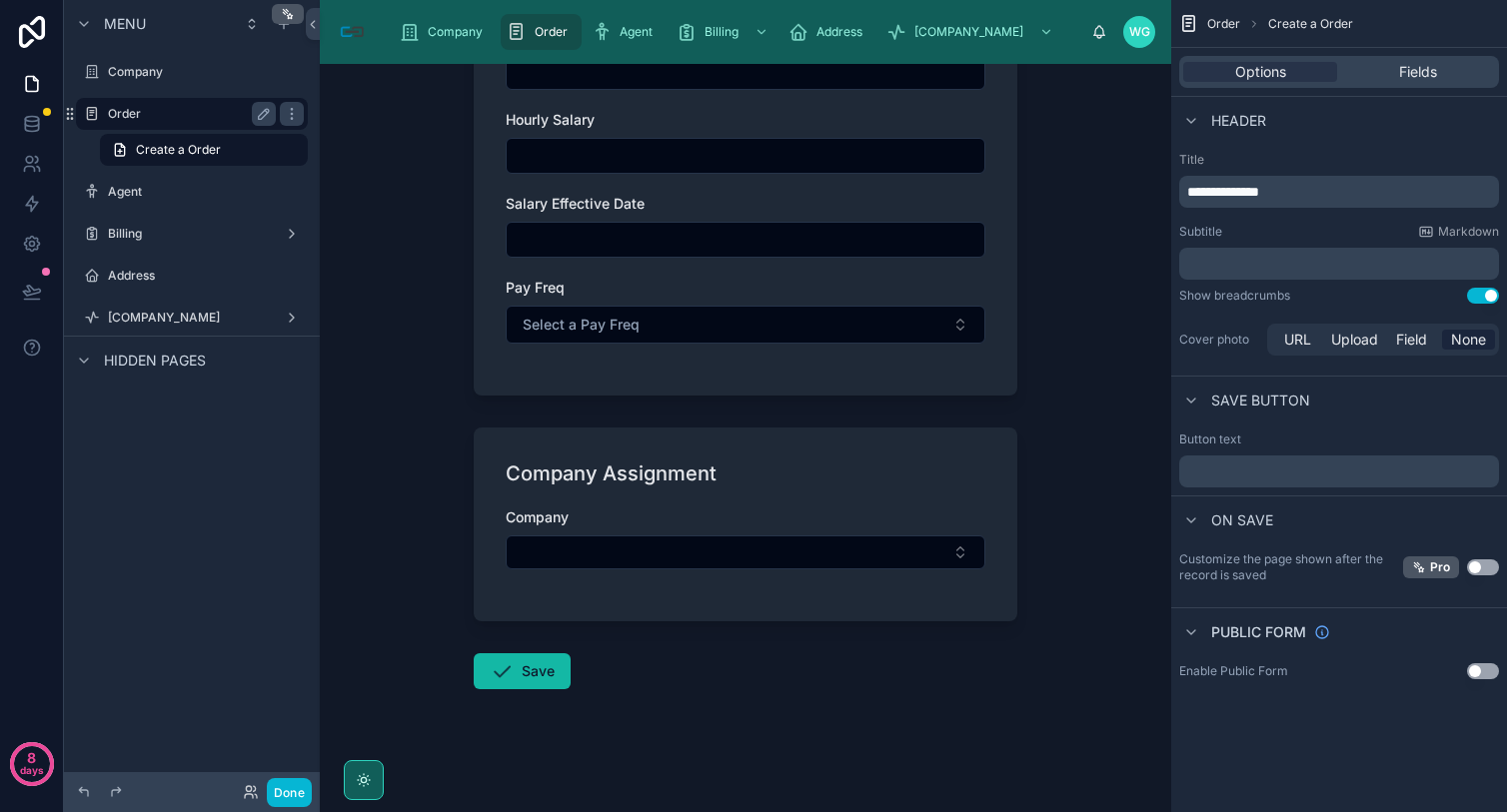 click on "Order" at bounding box center [192, 114] 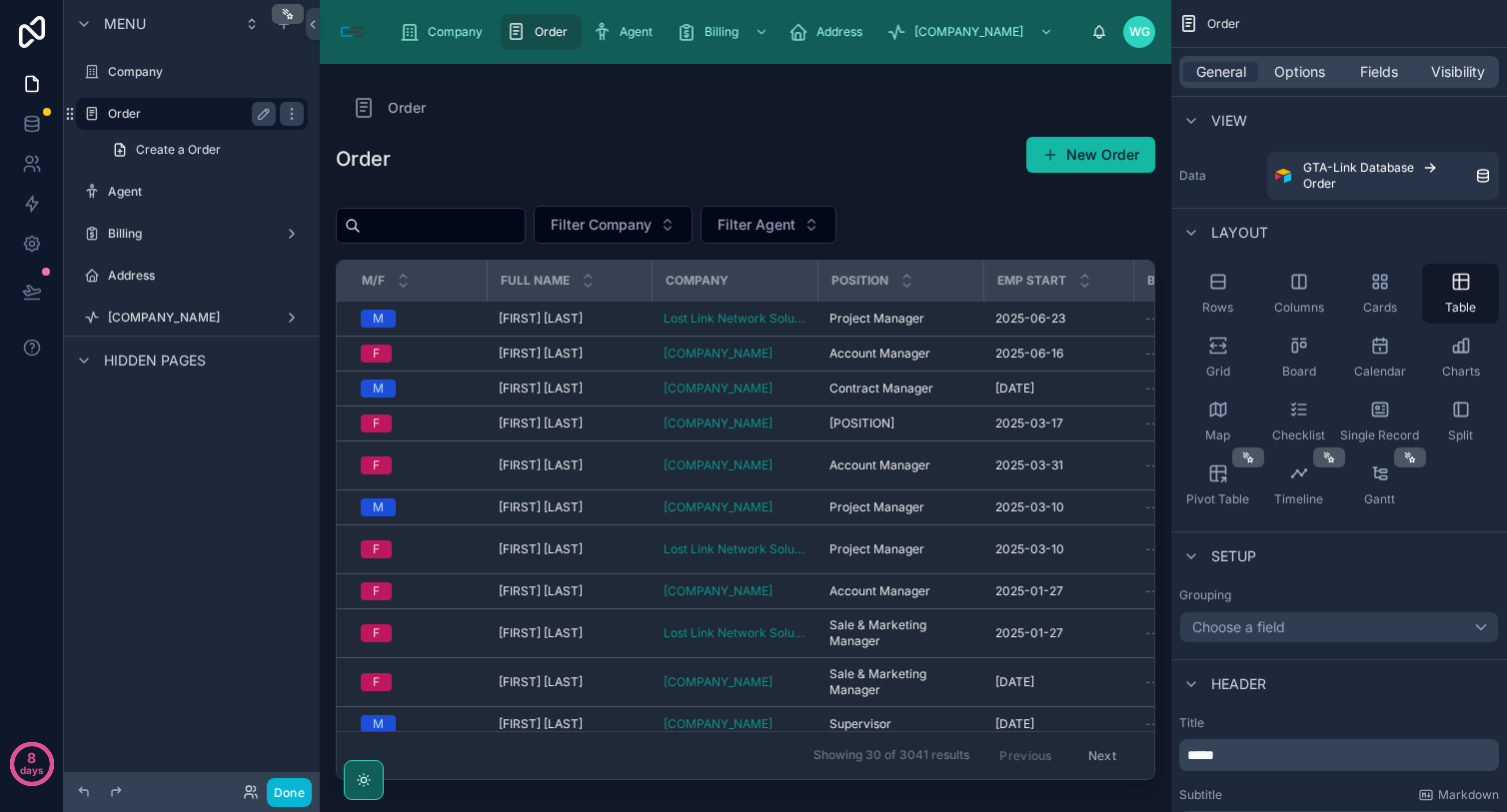 scroll, scrollTop: 0, scrollLeft: 0, axis: both 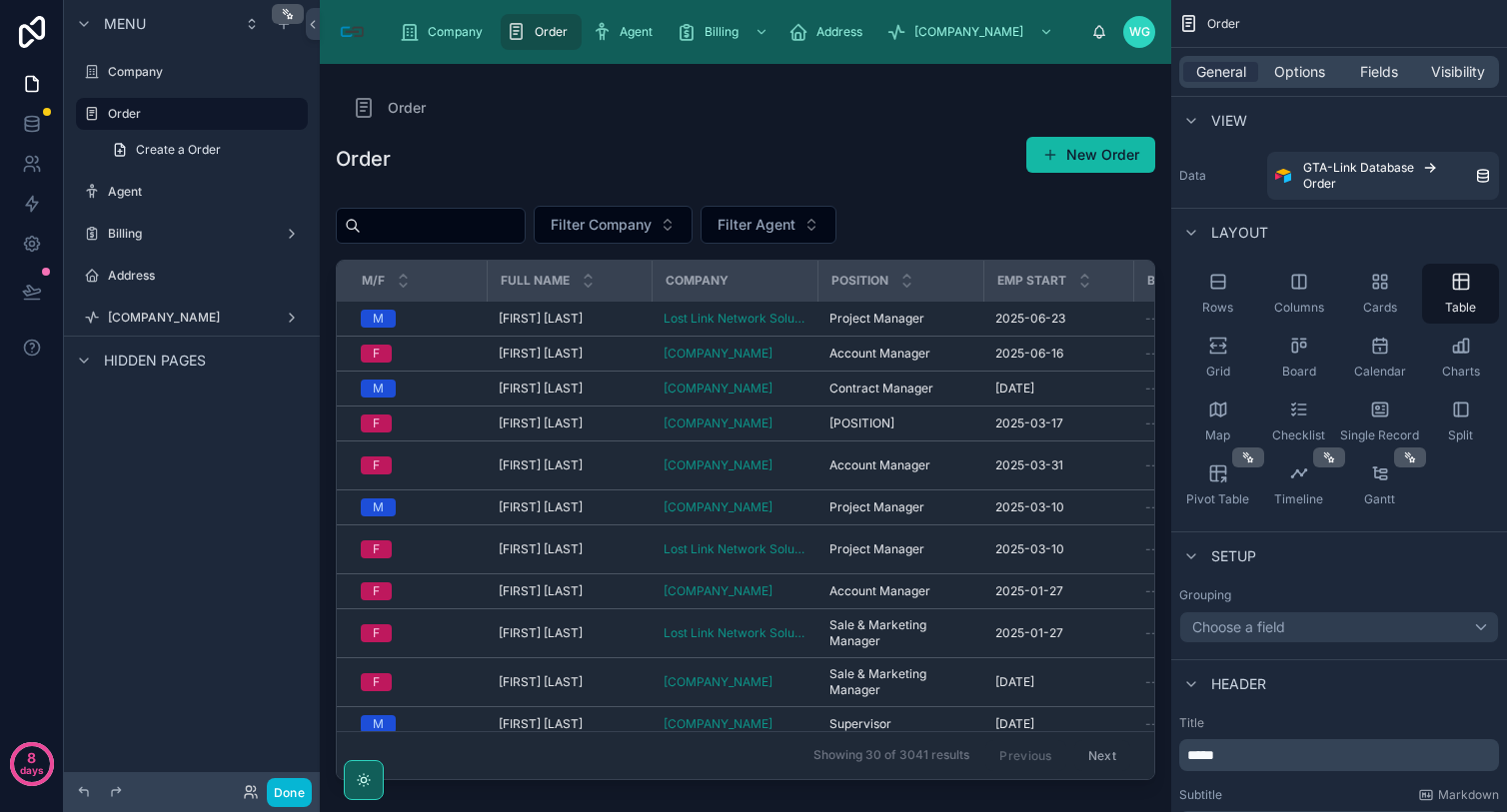 click at bounding box center (443, 226) 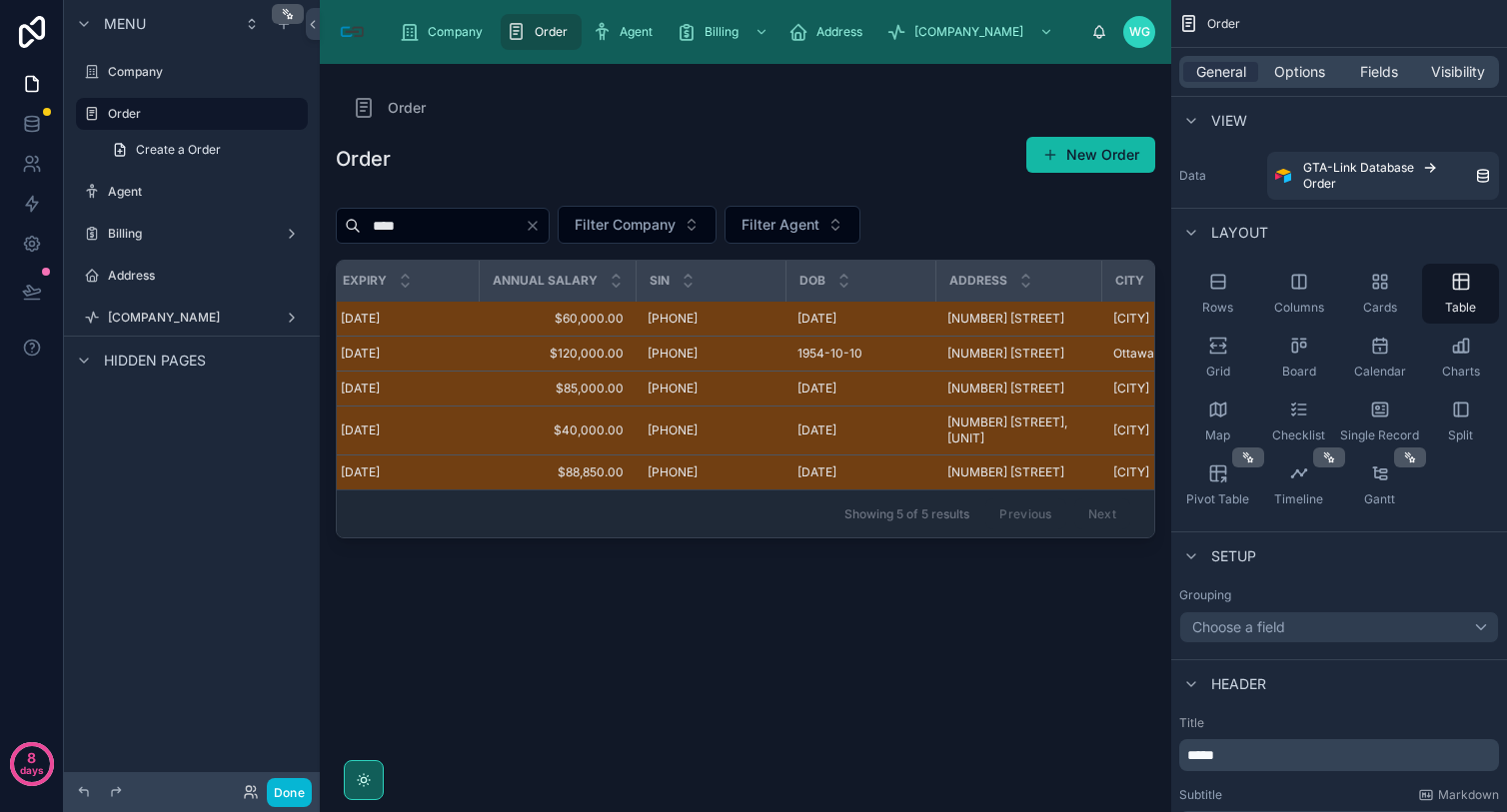 scroll, scrollTop: 0, scrollLeft: 112, axis: horizontal 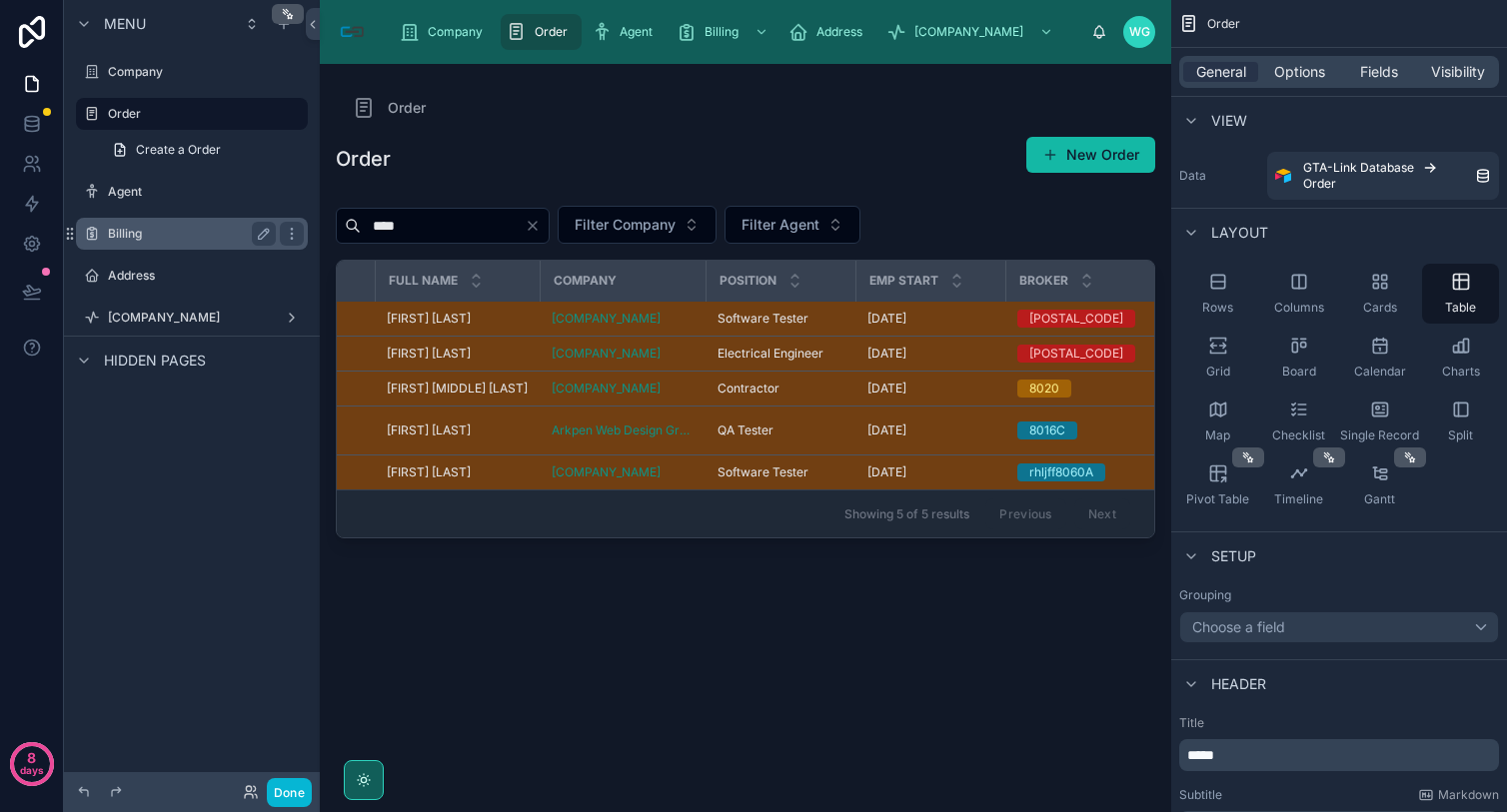 type on "****" 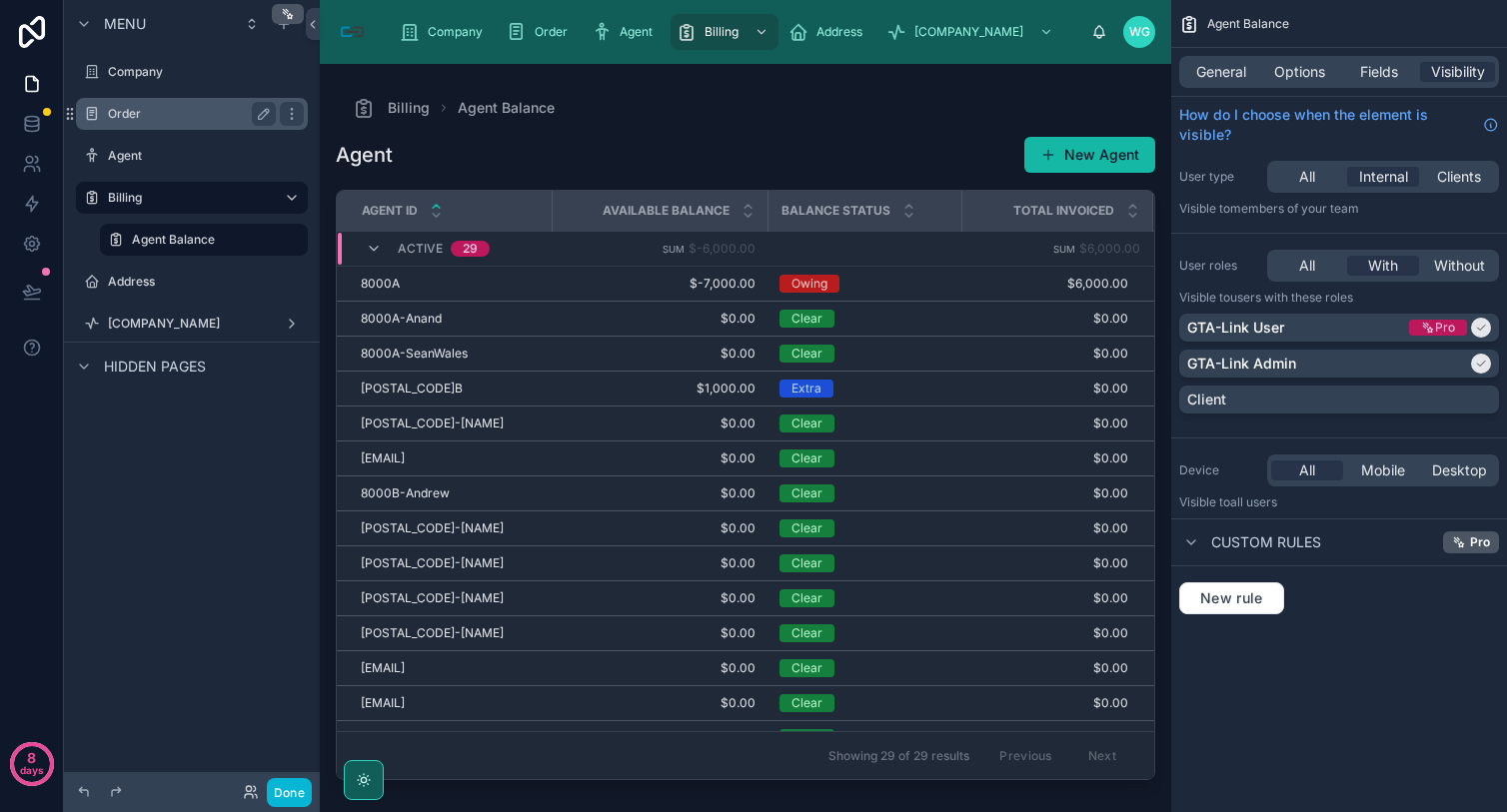 click on "Order" at bounding box center [188, 114] 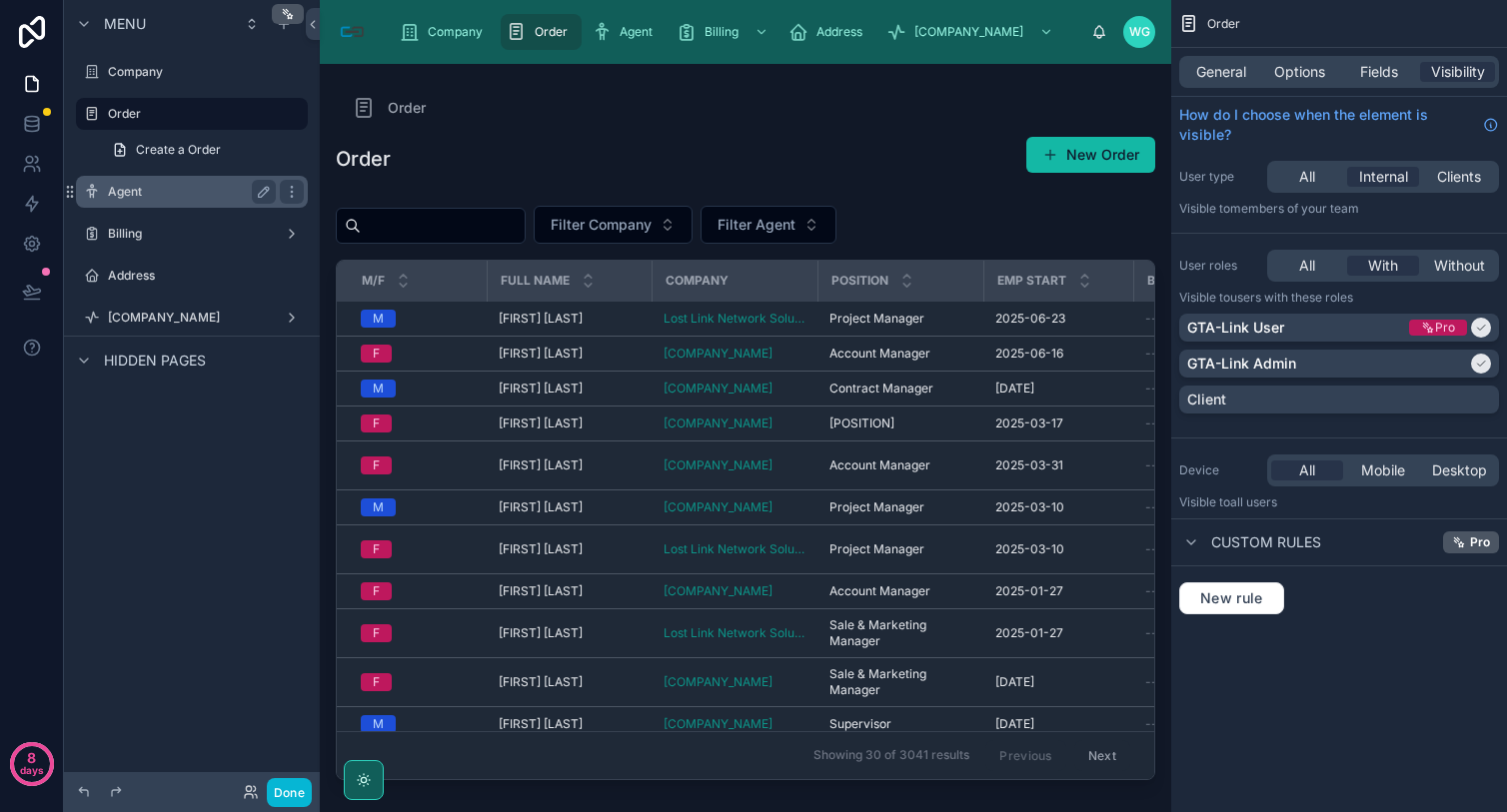 click on "Agent" at bounding box center (188, 192) 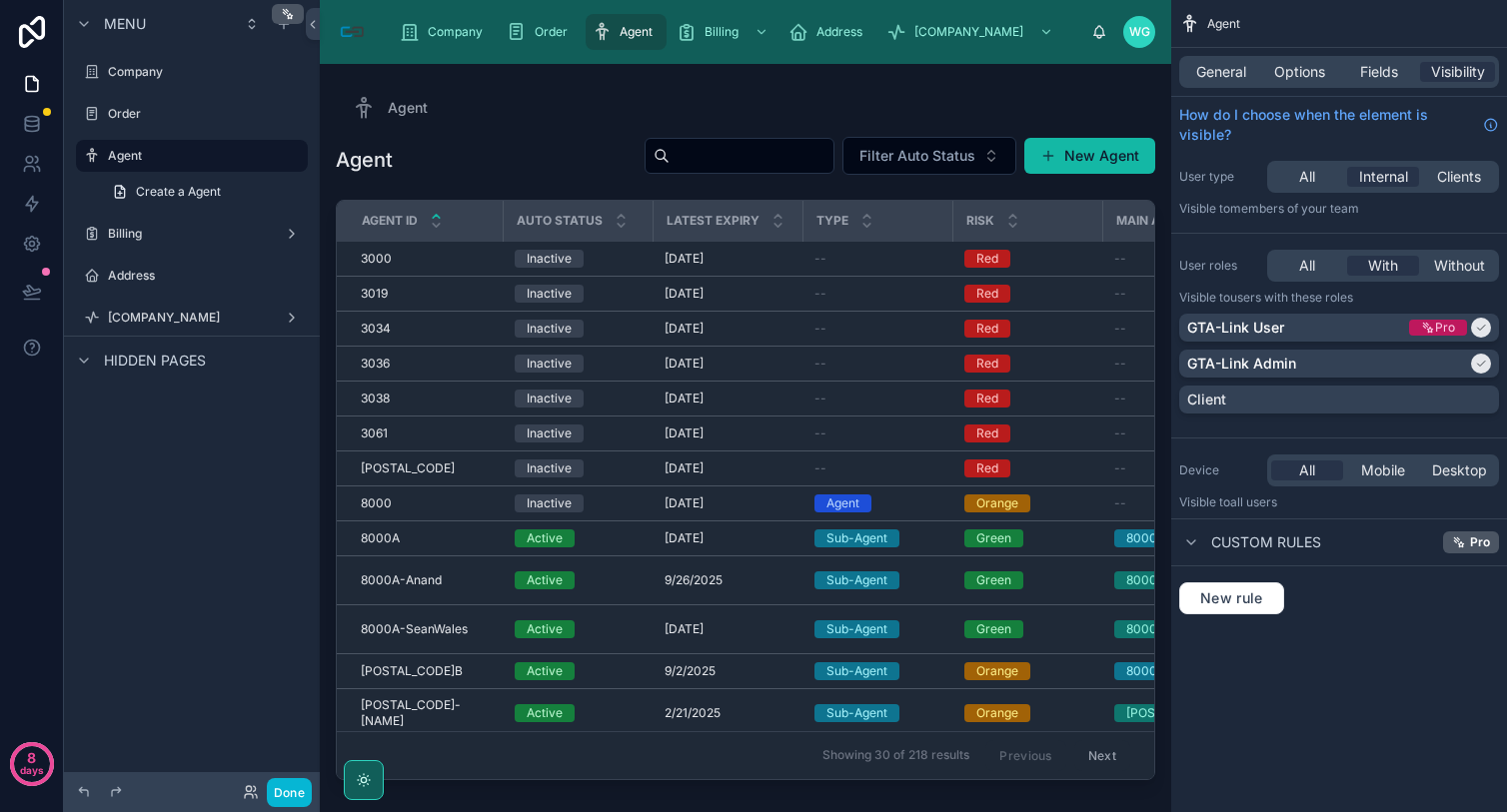 click at bounding box center (746, 425) 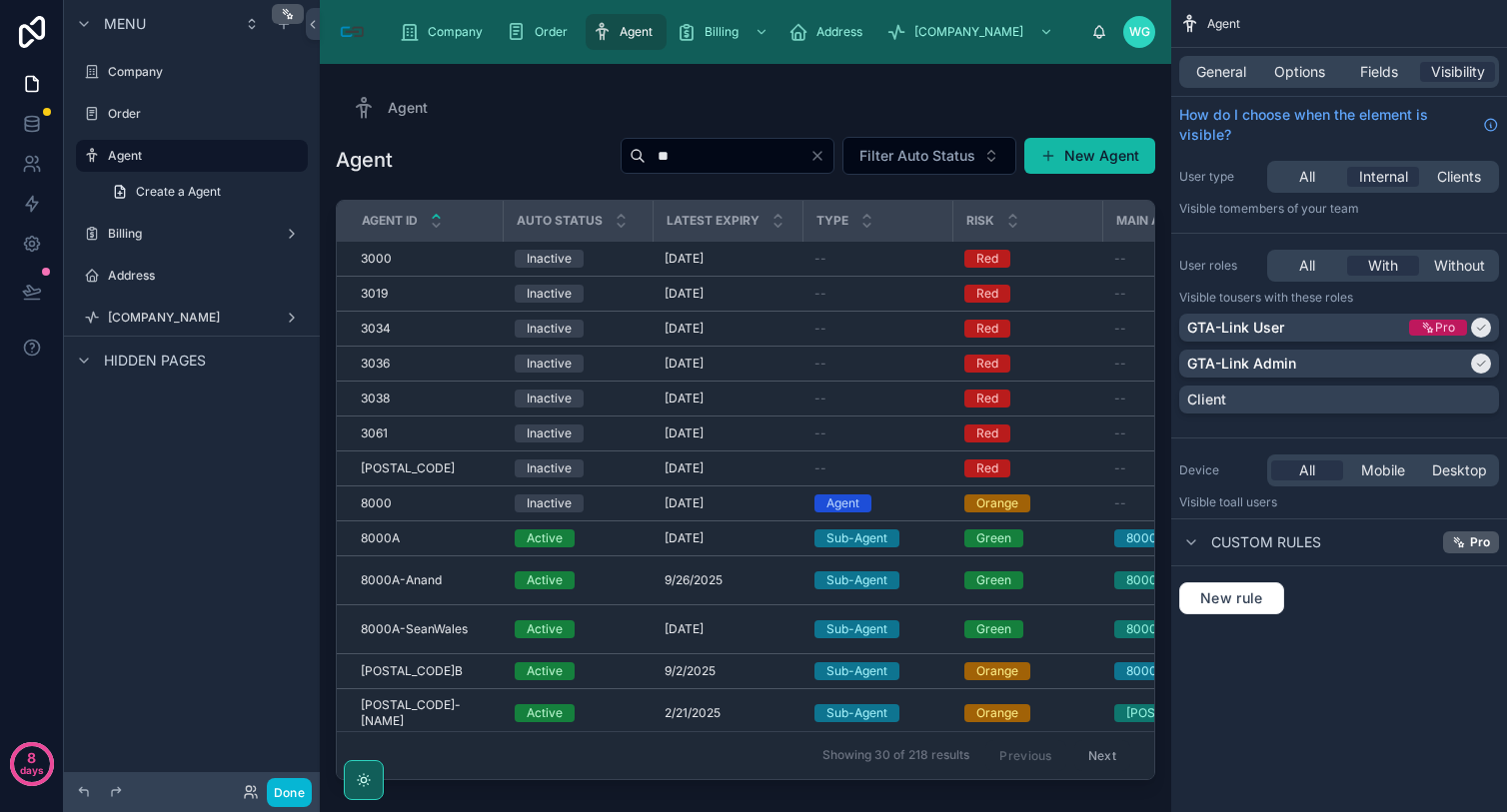 type on "*" 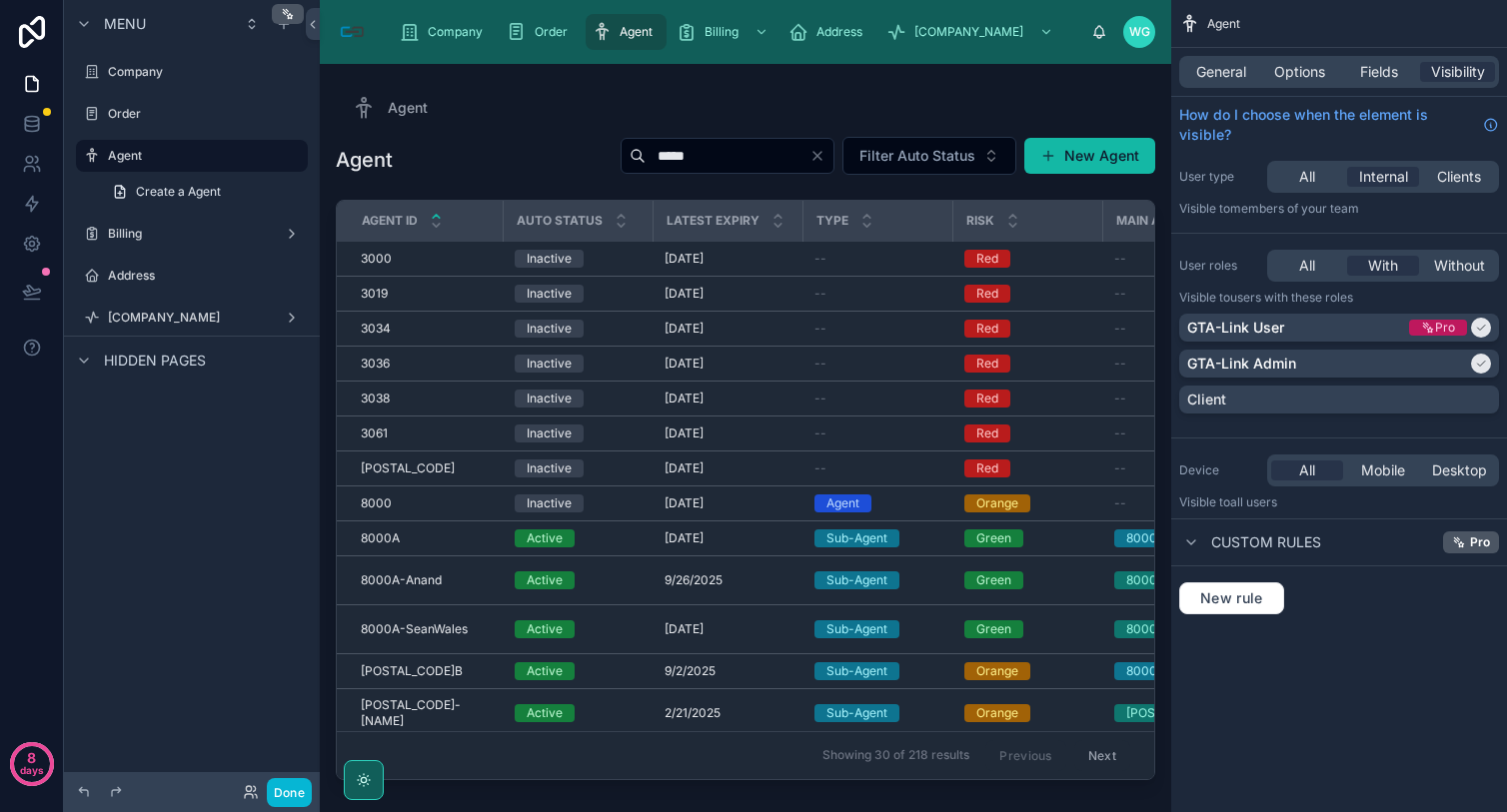 type on "*****" 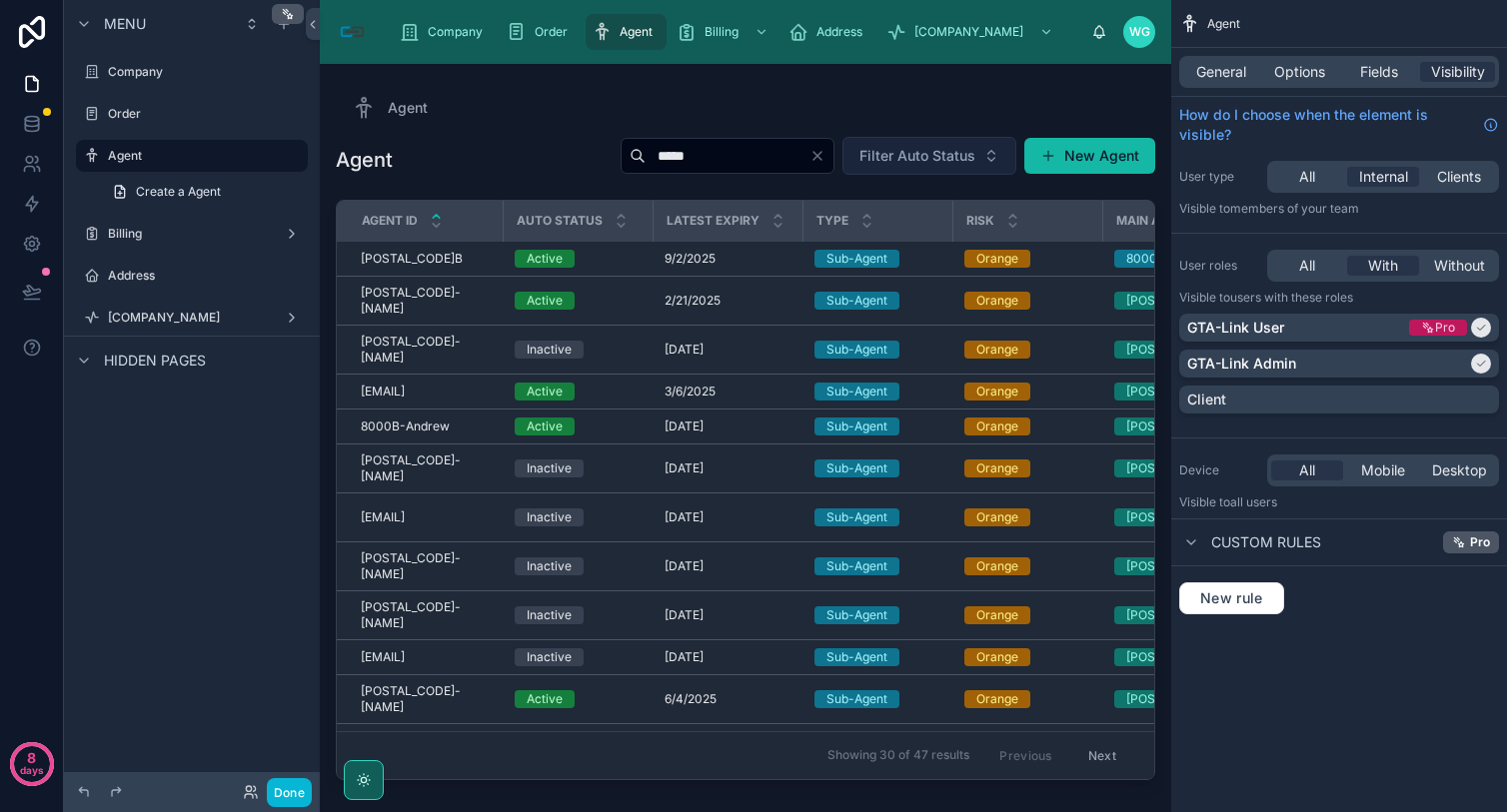 click on "Filter Auto Status" at bounding box center (917, 156) 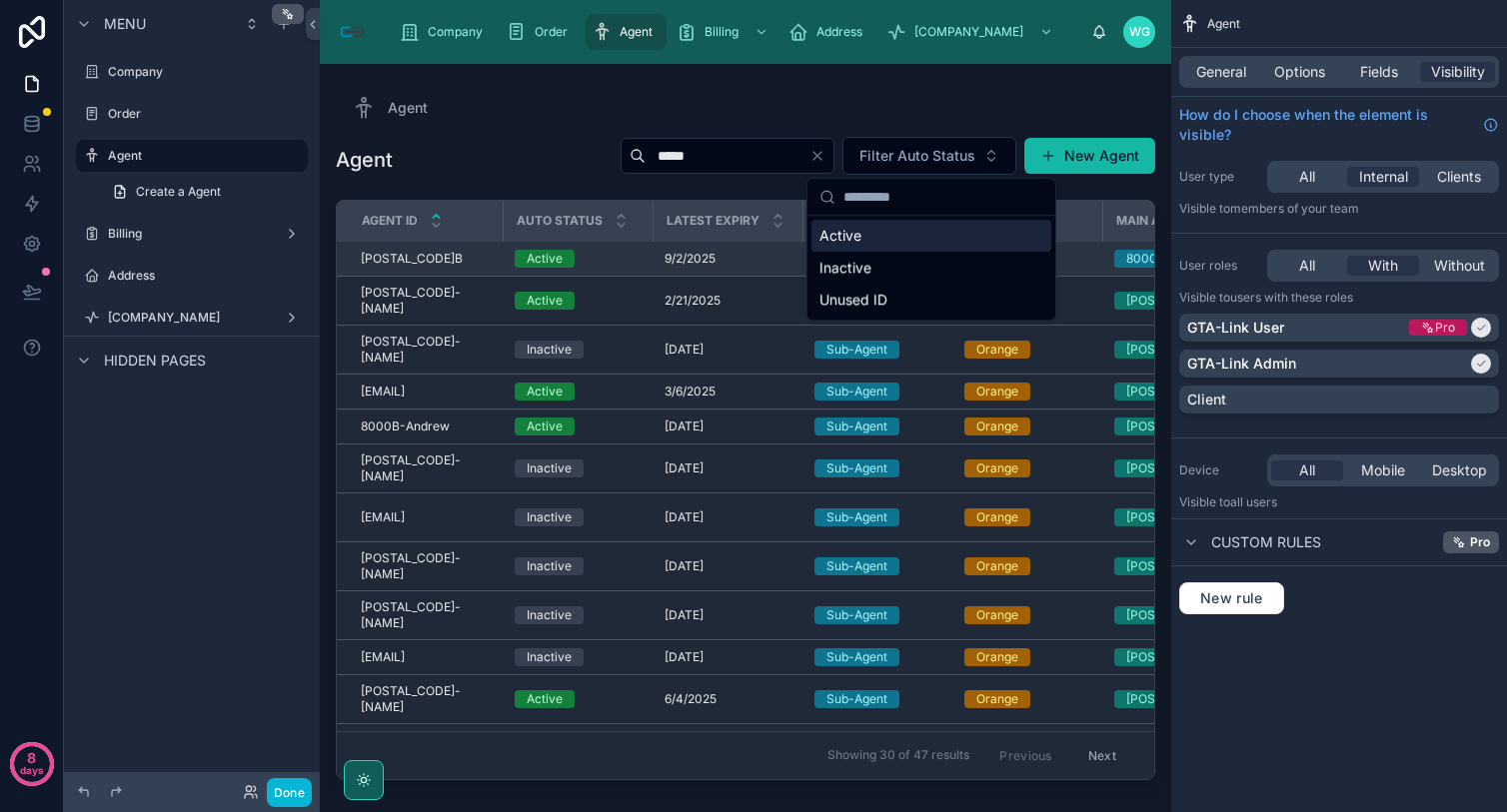 click on "[POSTAL_CODE] [POSTAL_CODE]" at bounding box center [426, 259] 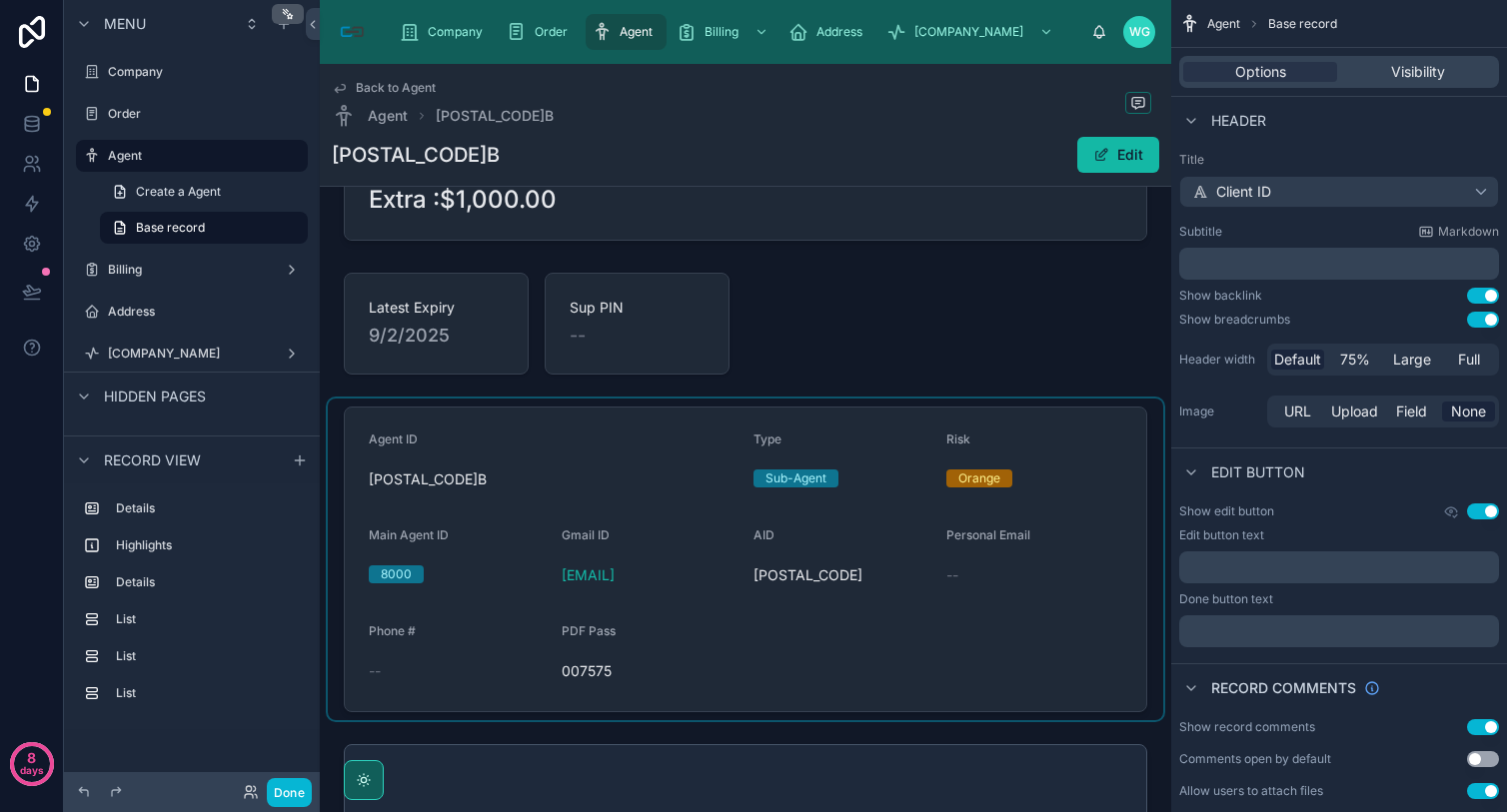scroll, scrollTop: 0, scrollLeft: 0, axis: both 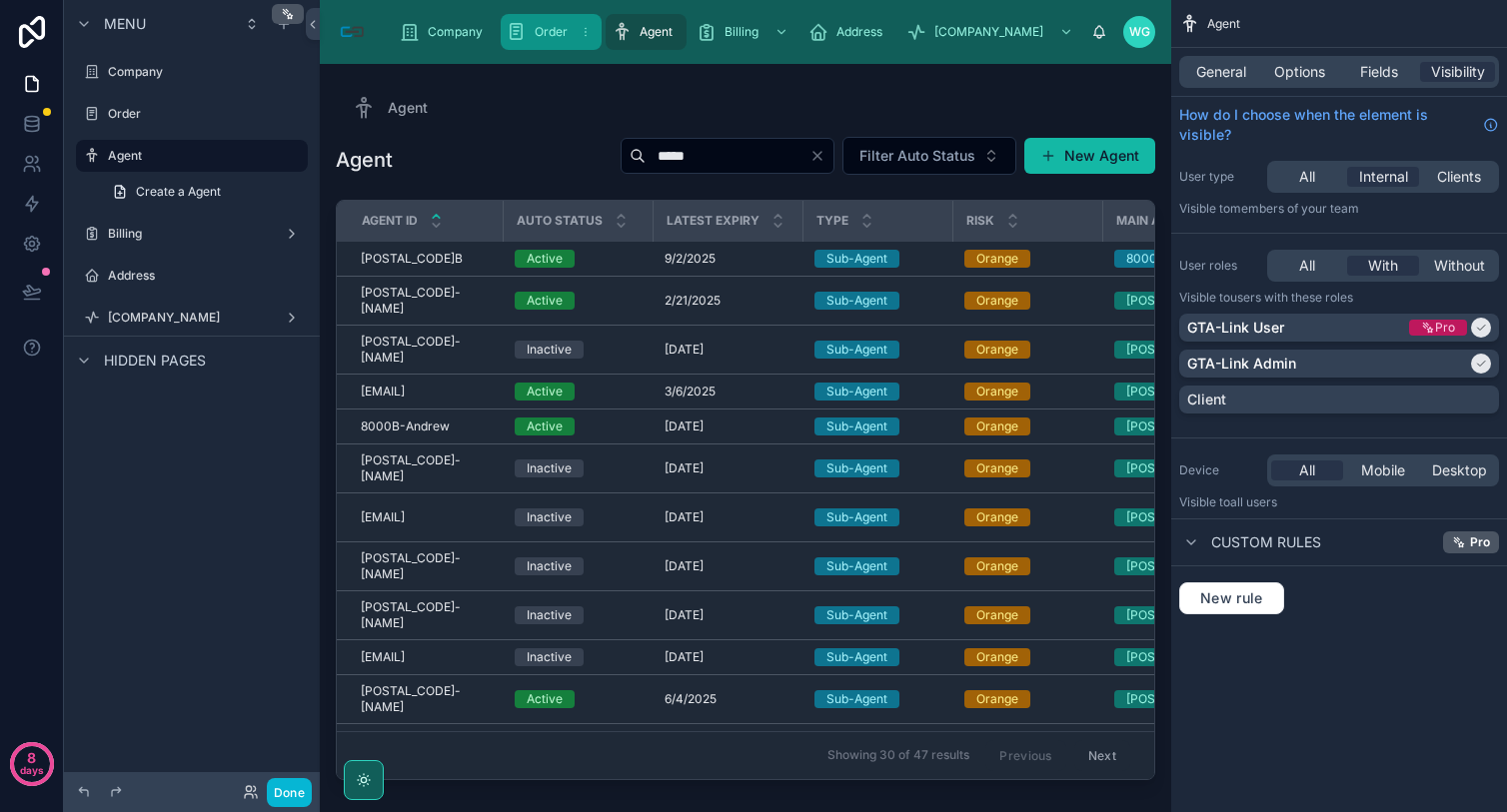 click on "Order" at bounding box center [551, 32] 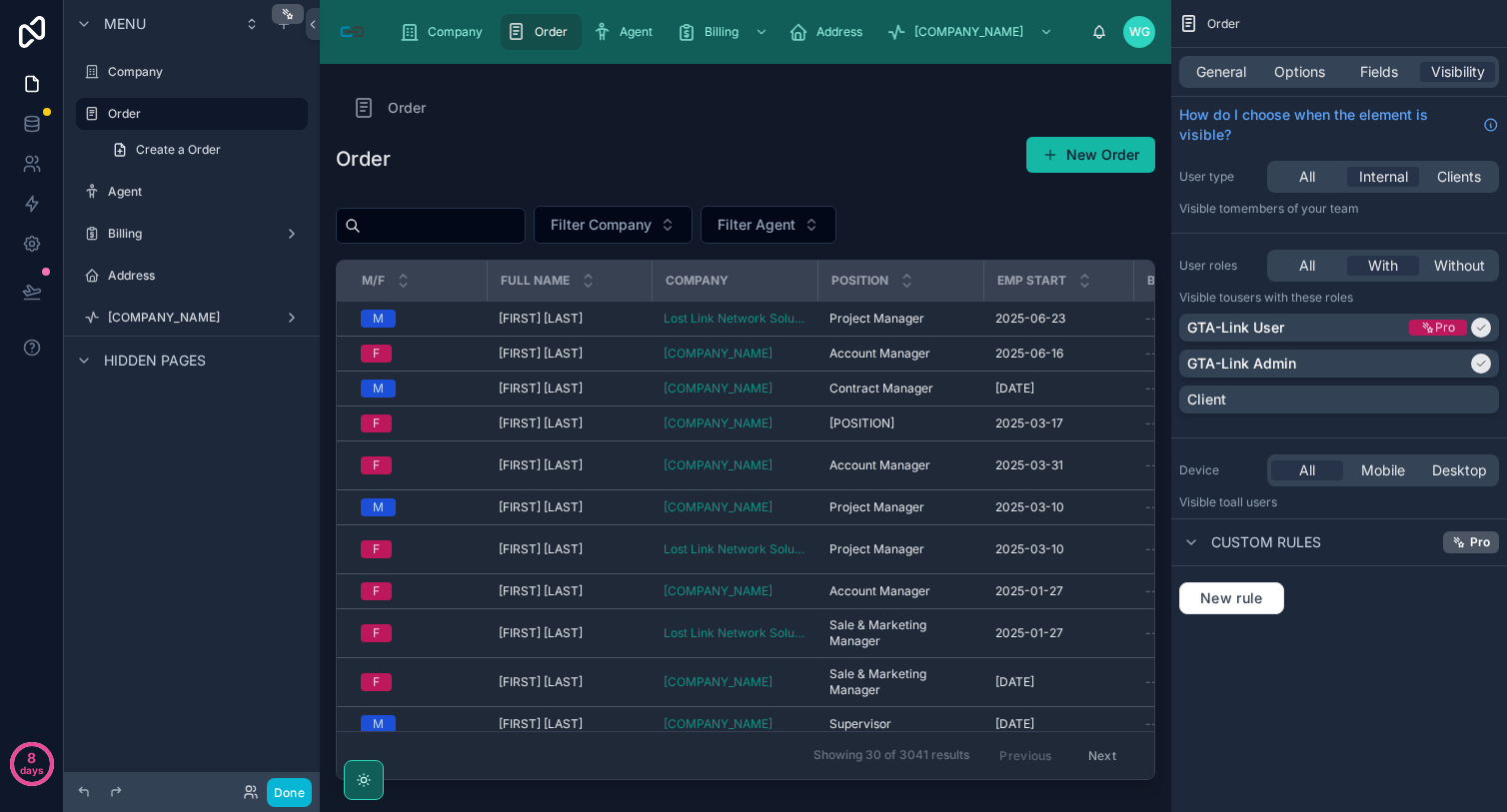 click at bounding box center (746, 425) 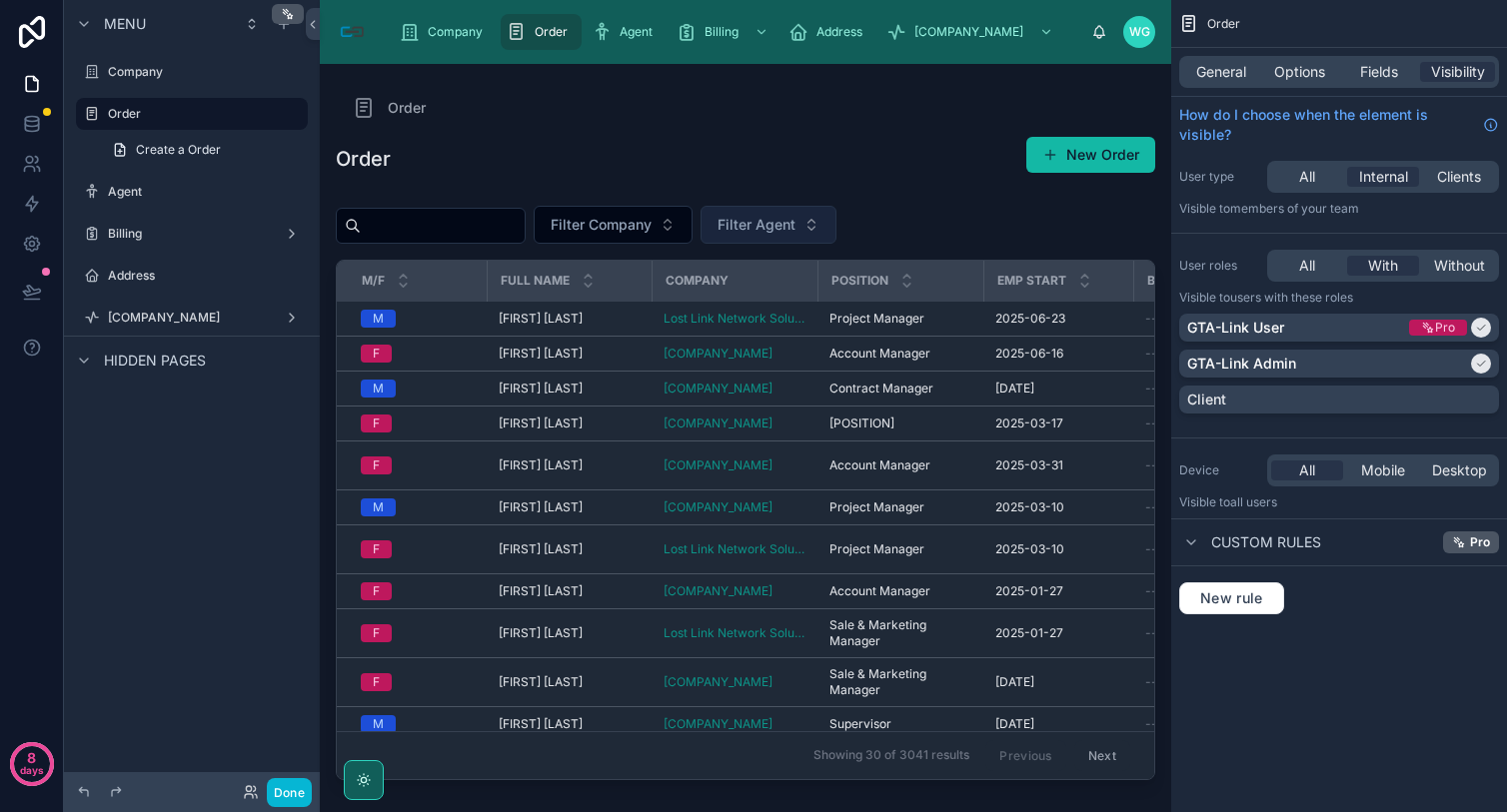 click on "Filter Agent" at bounding box center [756, 225] 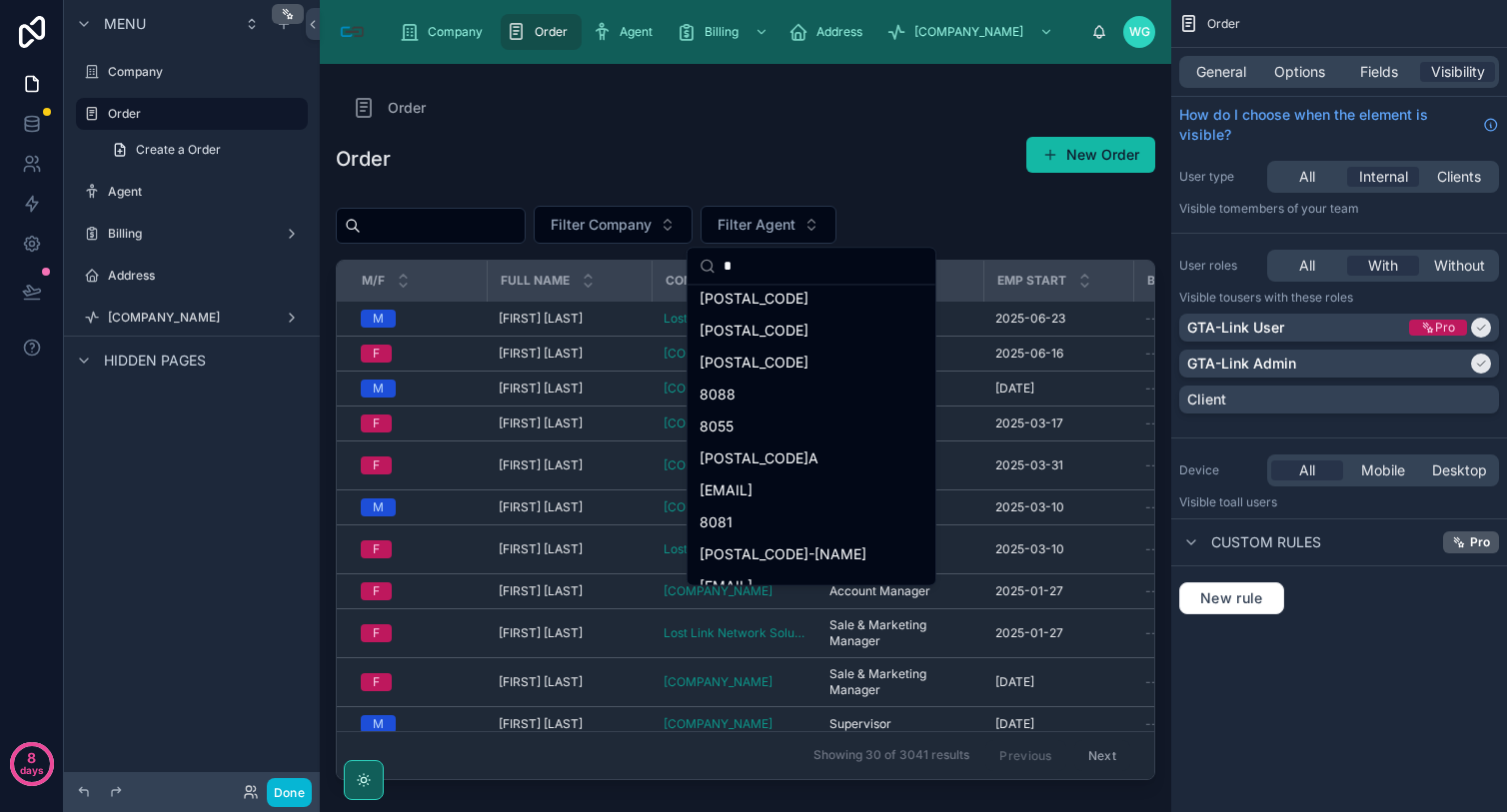 scroll, scrollTop: 196, scrollLeft: 0, axis: vertical 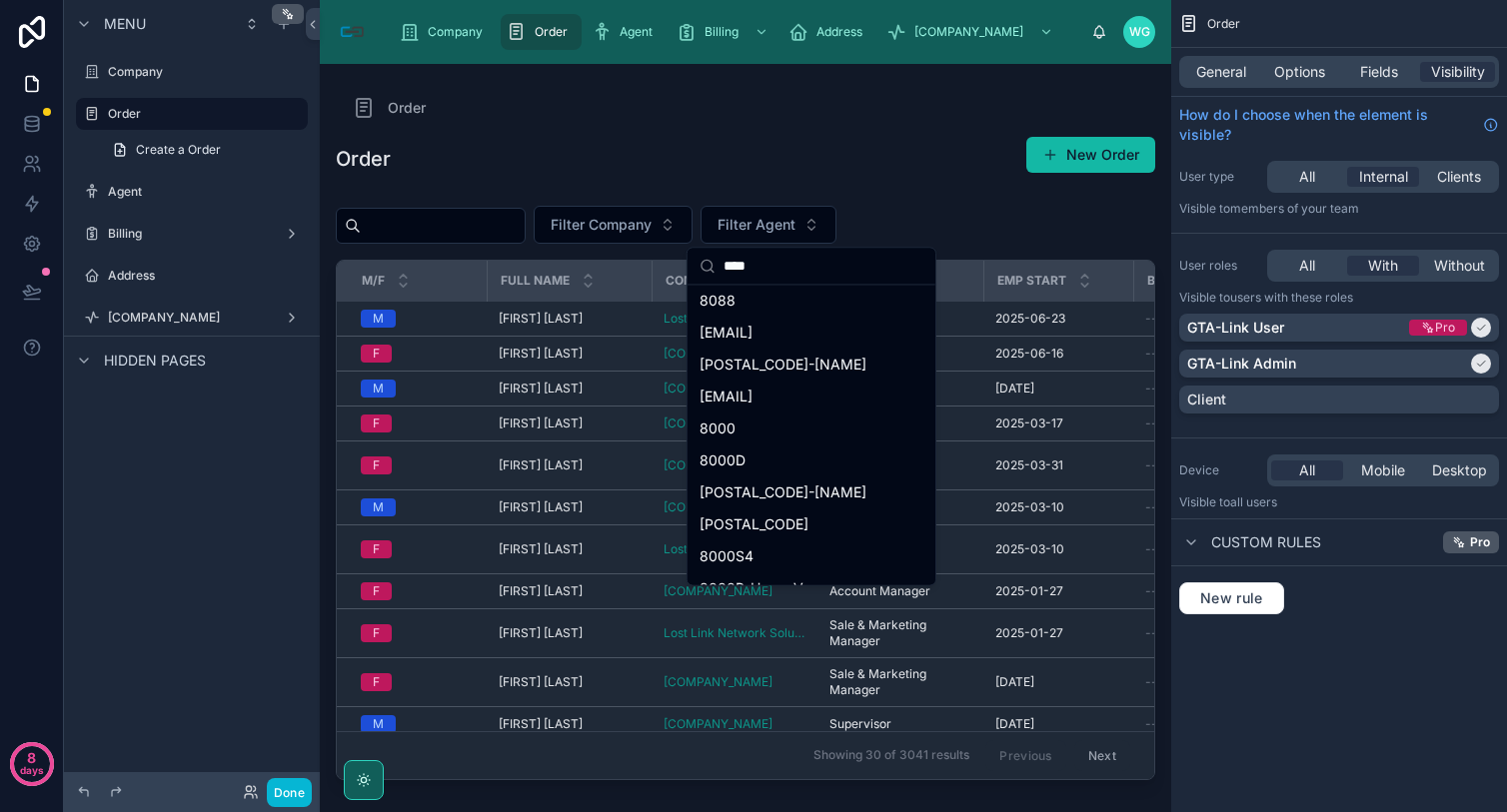 type on "*****" 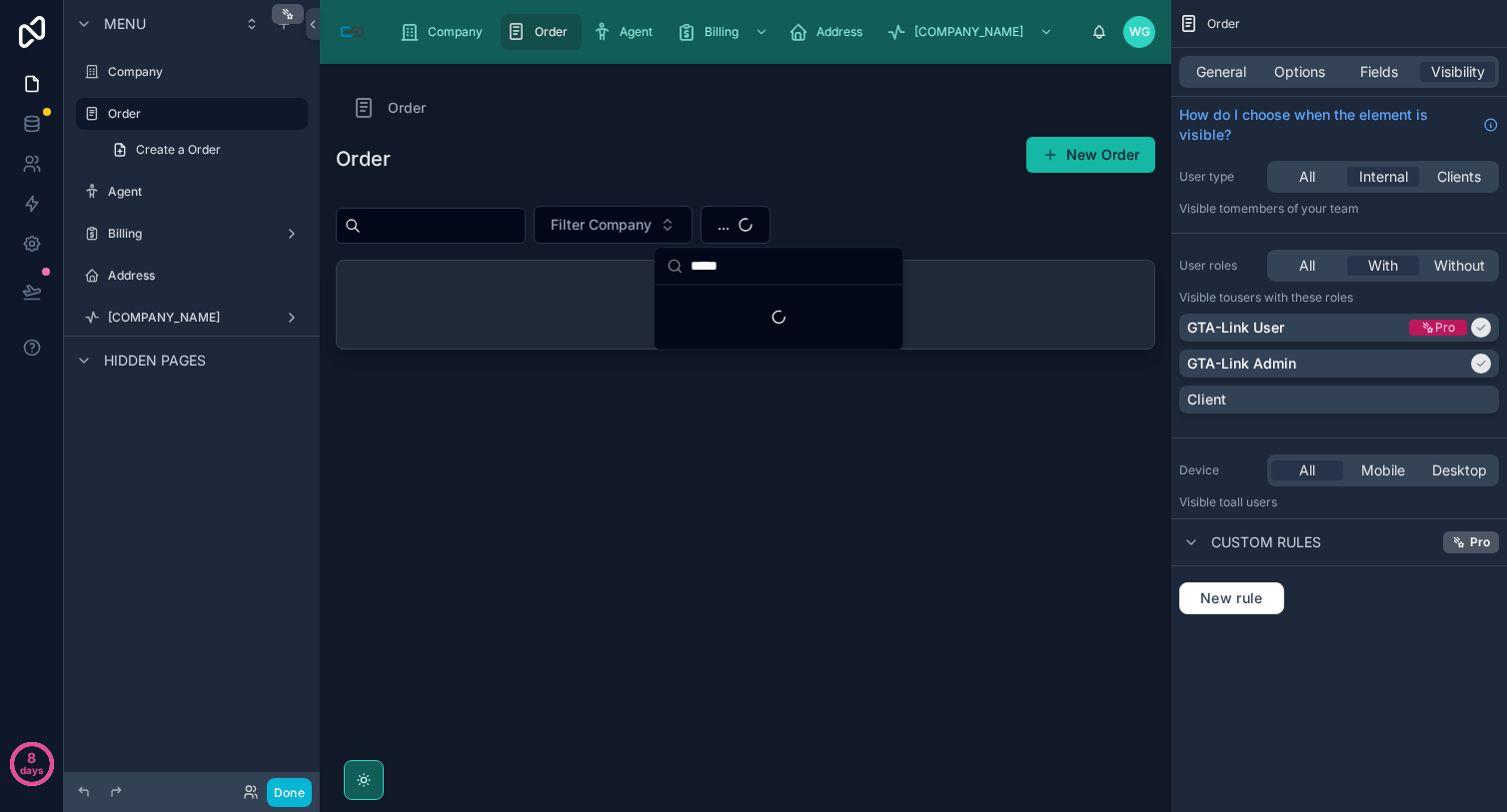 scroll, scrollTop: 0, scrollLeft: 0, axis: both 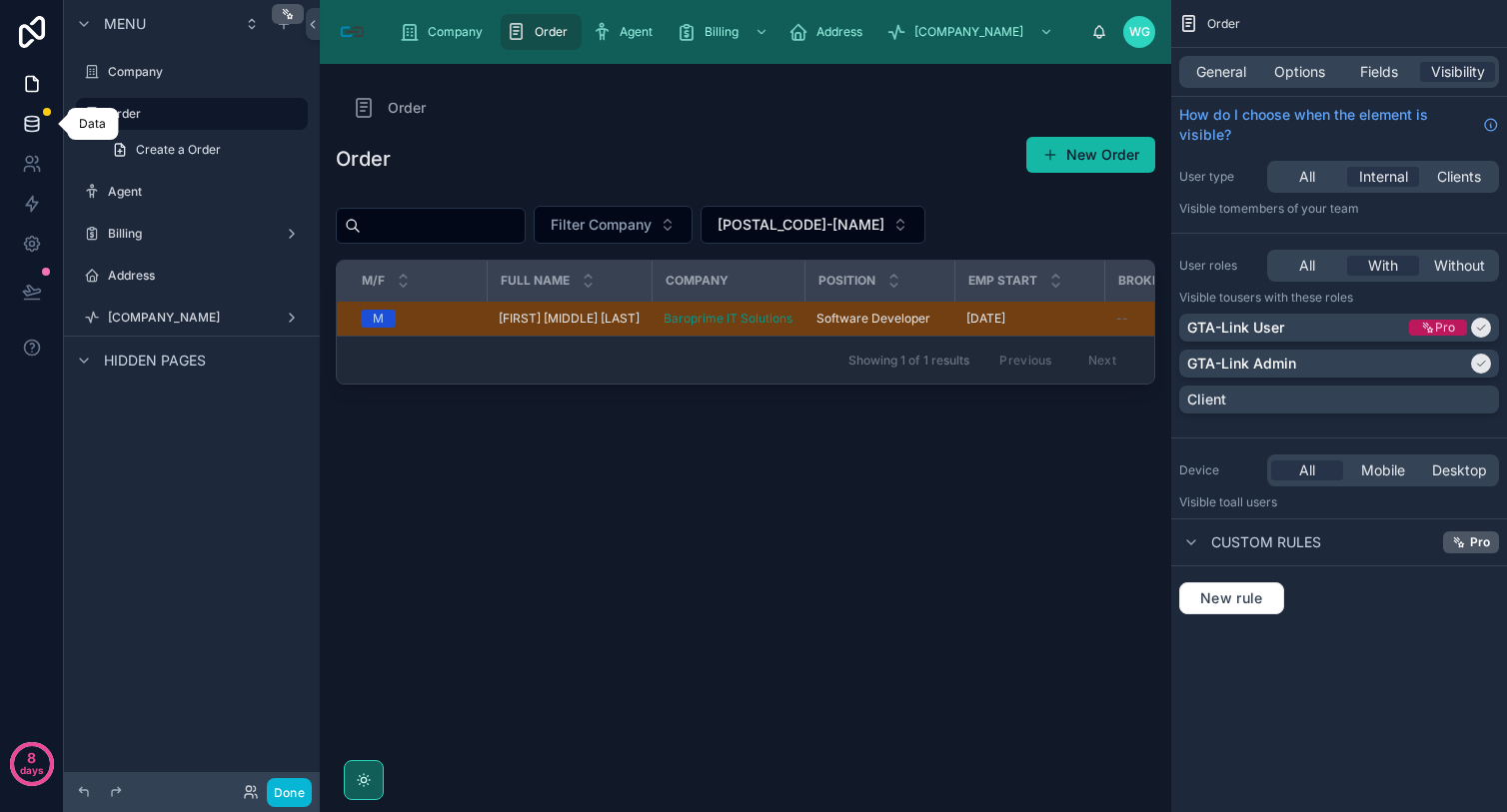 click 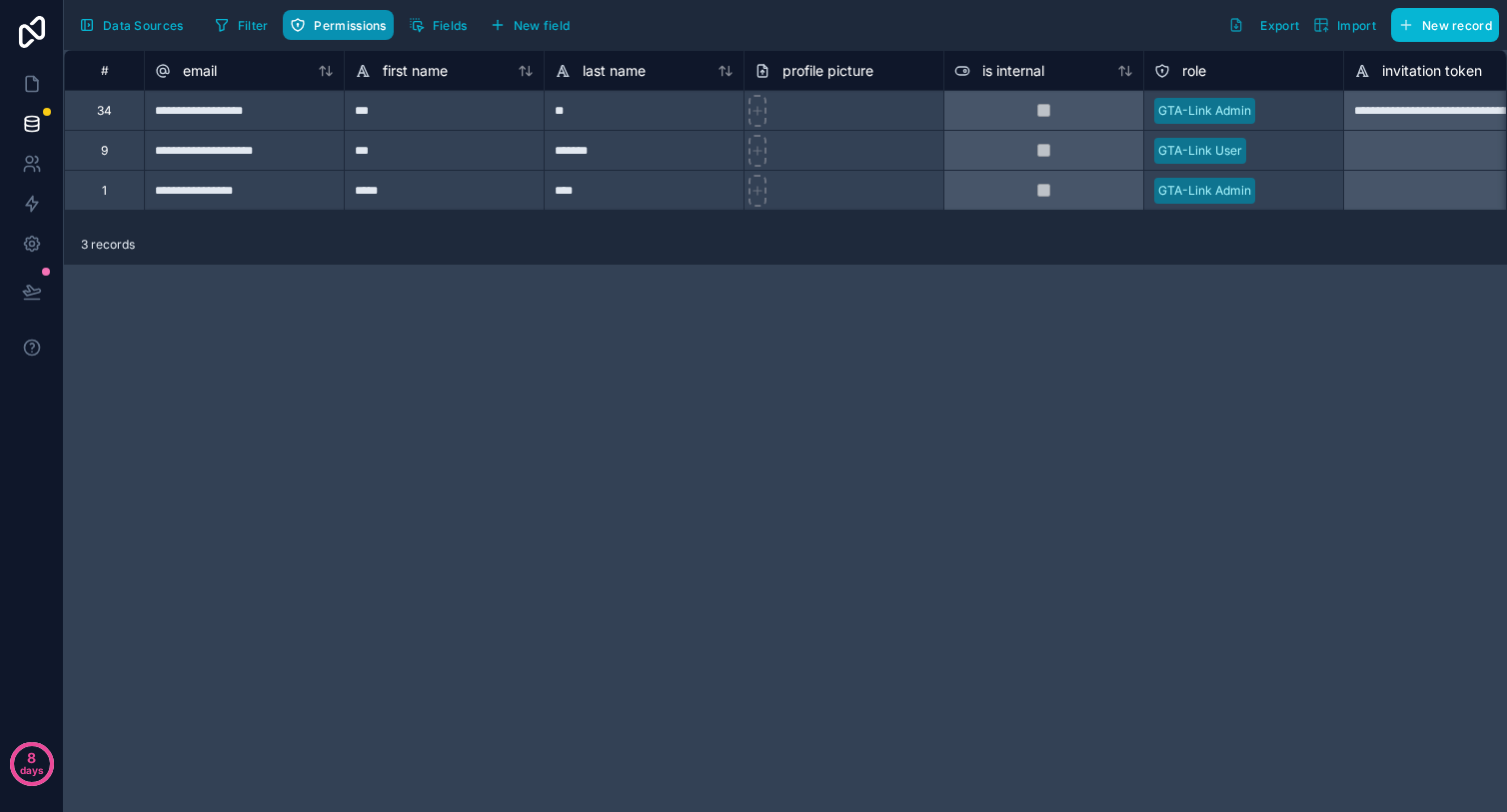 click on "Permissions" at bounding box center (338, 25) 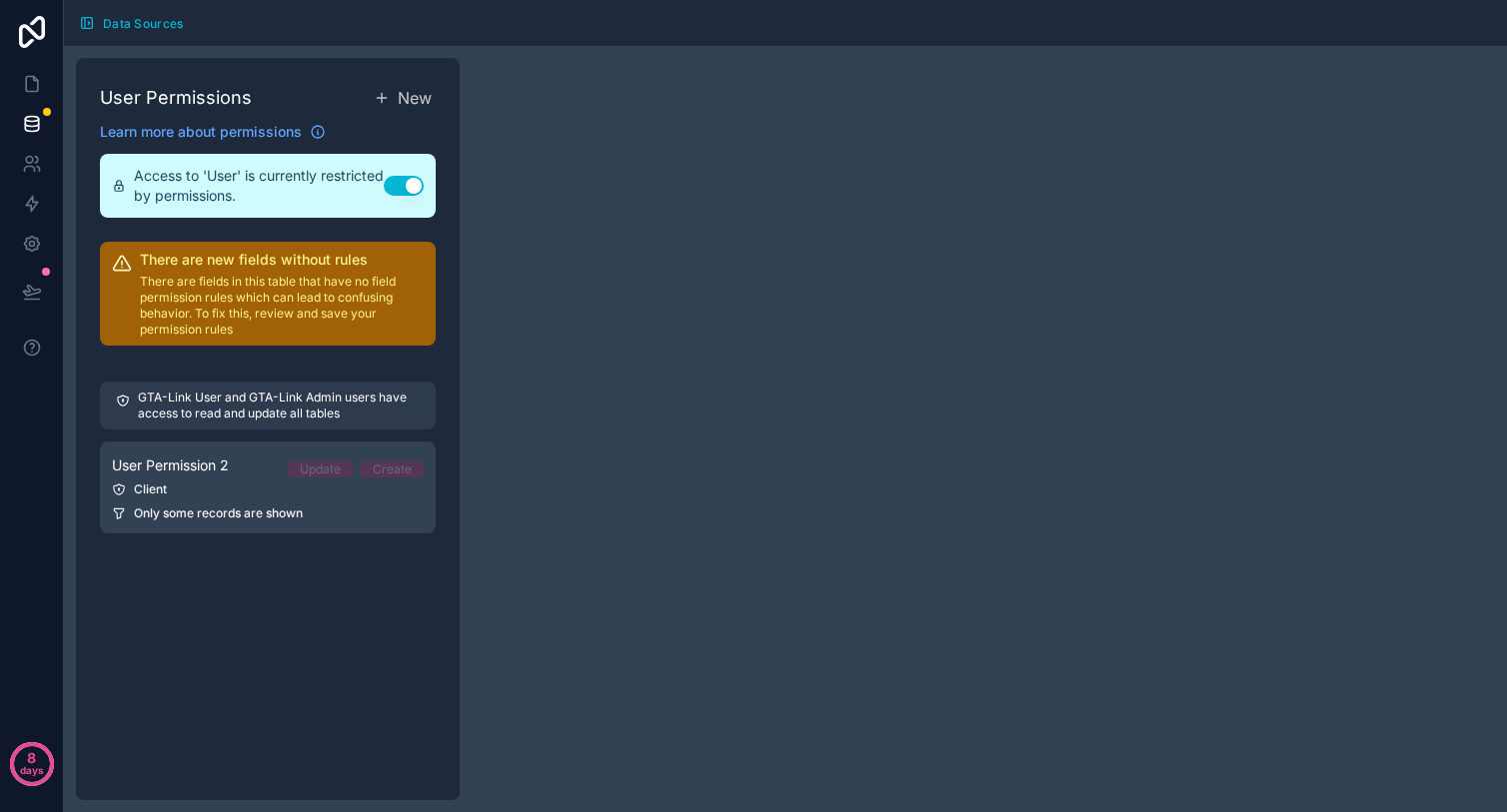 click on "[EMAIL]" at bounding box center (785, 428) 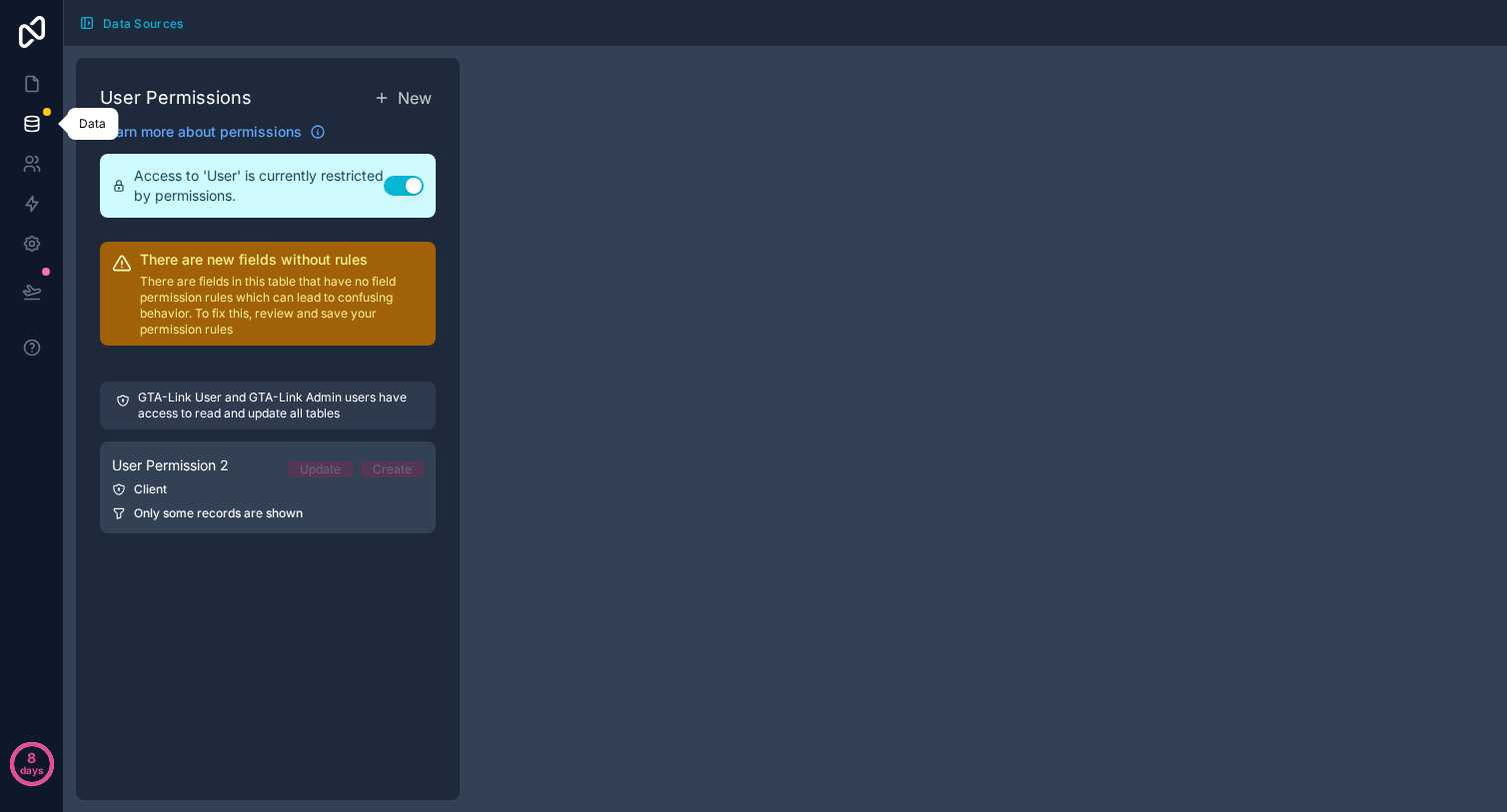 click 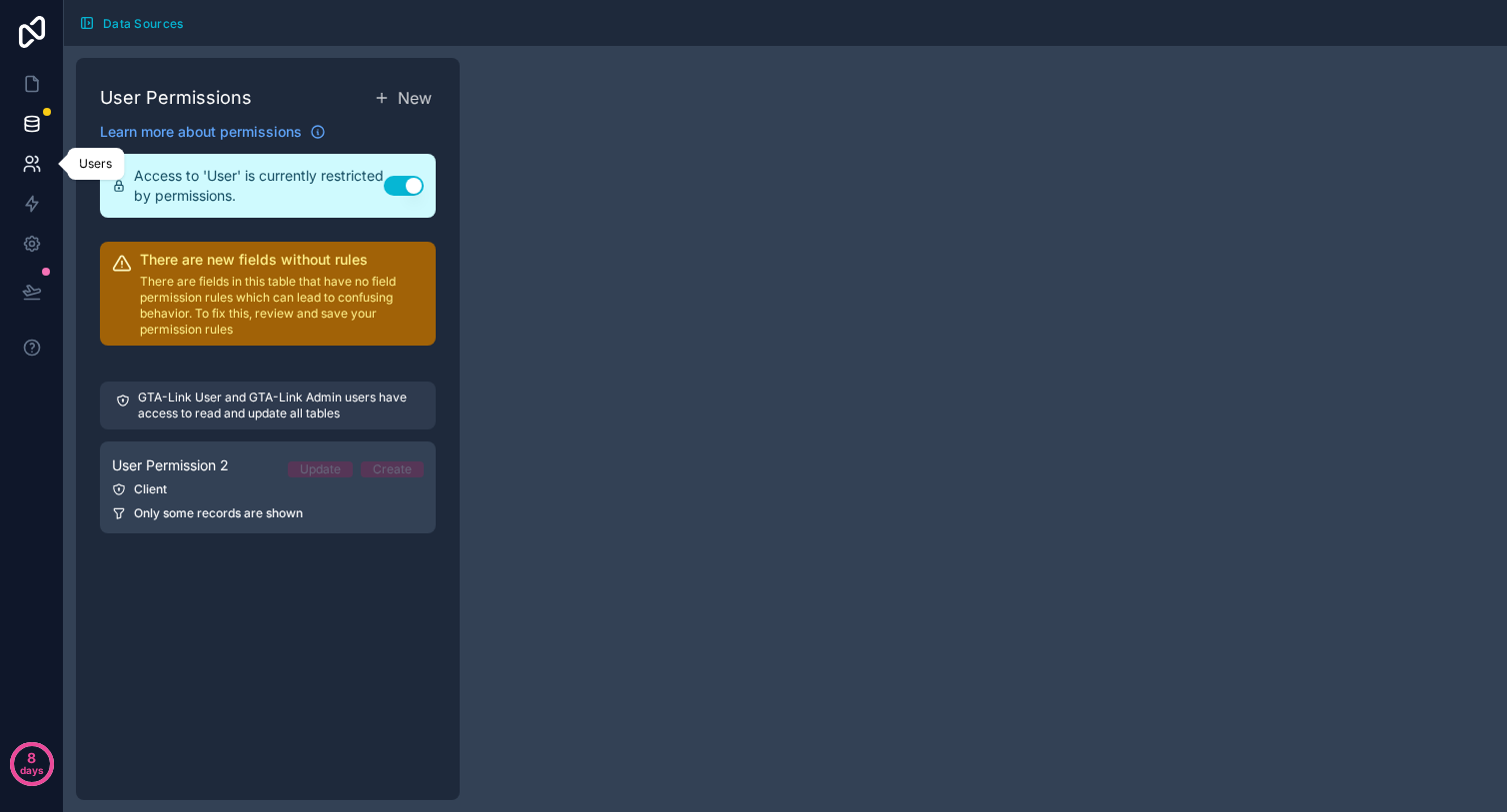 click at bounding box center (31, 164) 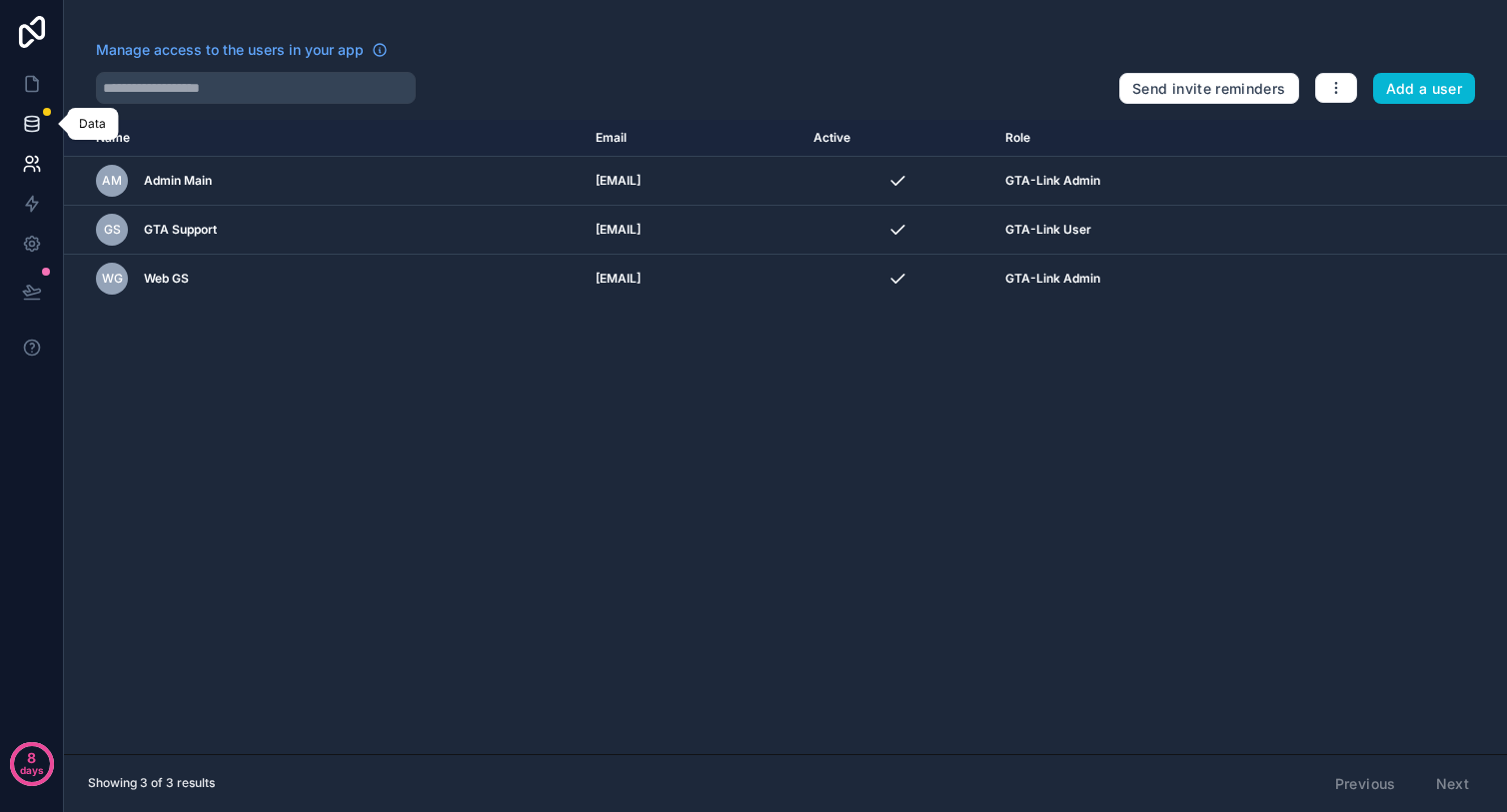click 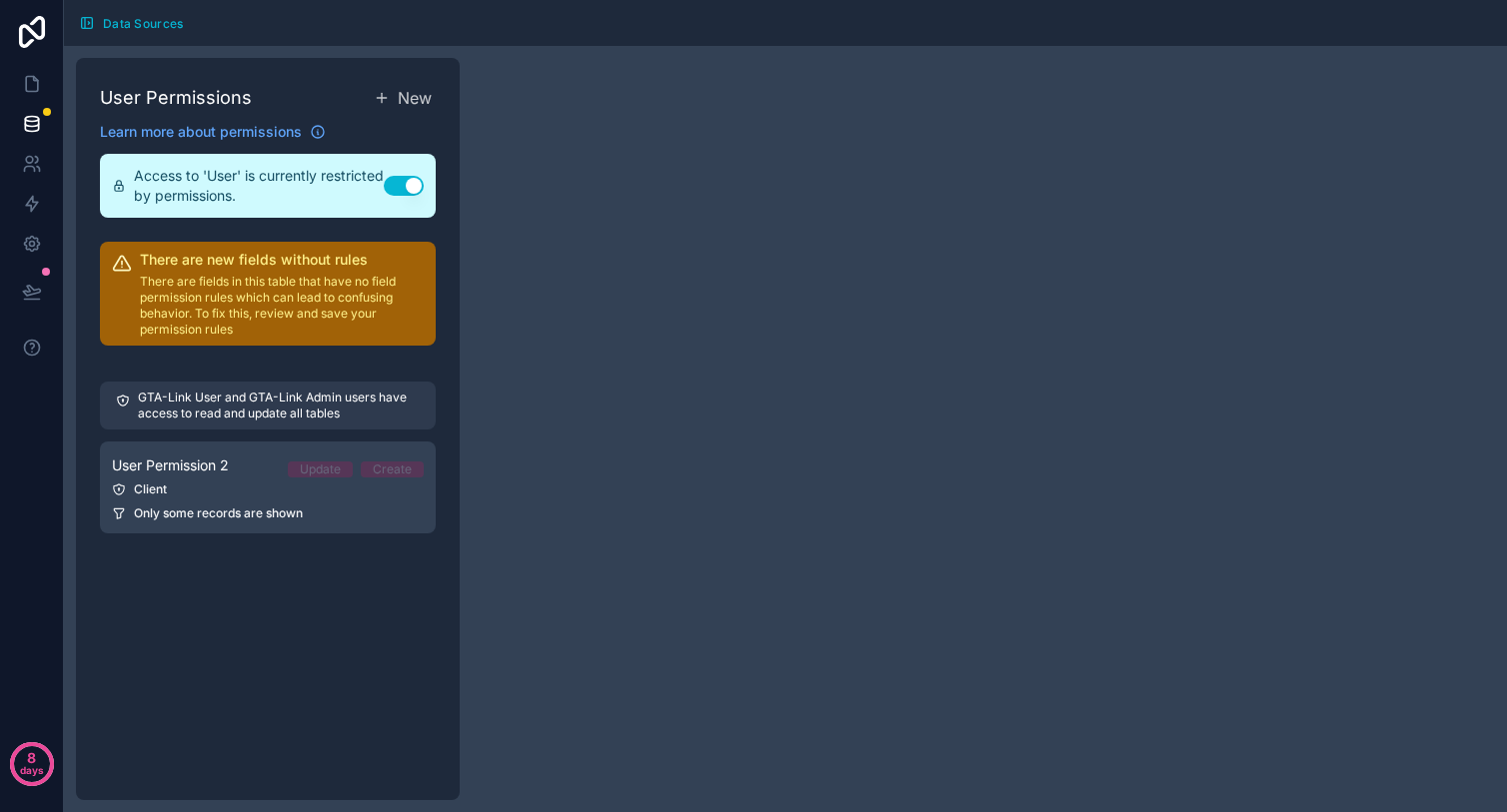 click on "Data Sources" at bounding box center (785, 23) 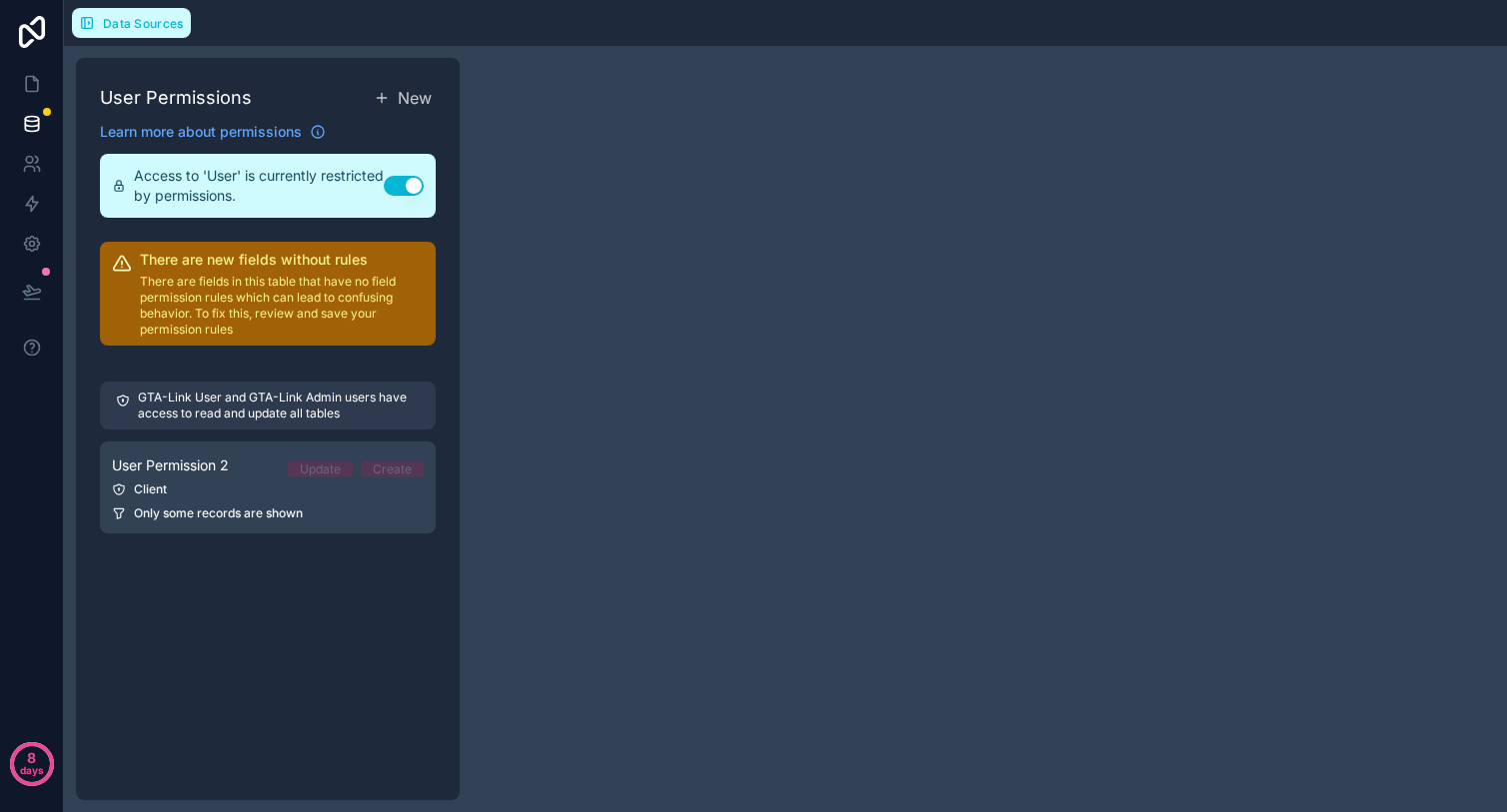 click on "Data Sources" at bounding box center (143, 23) 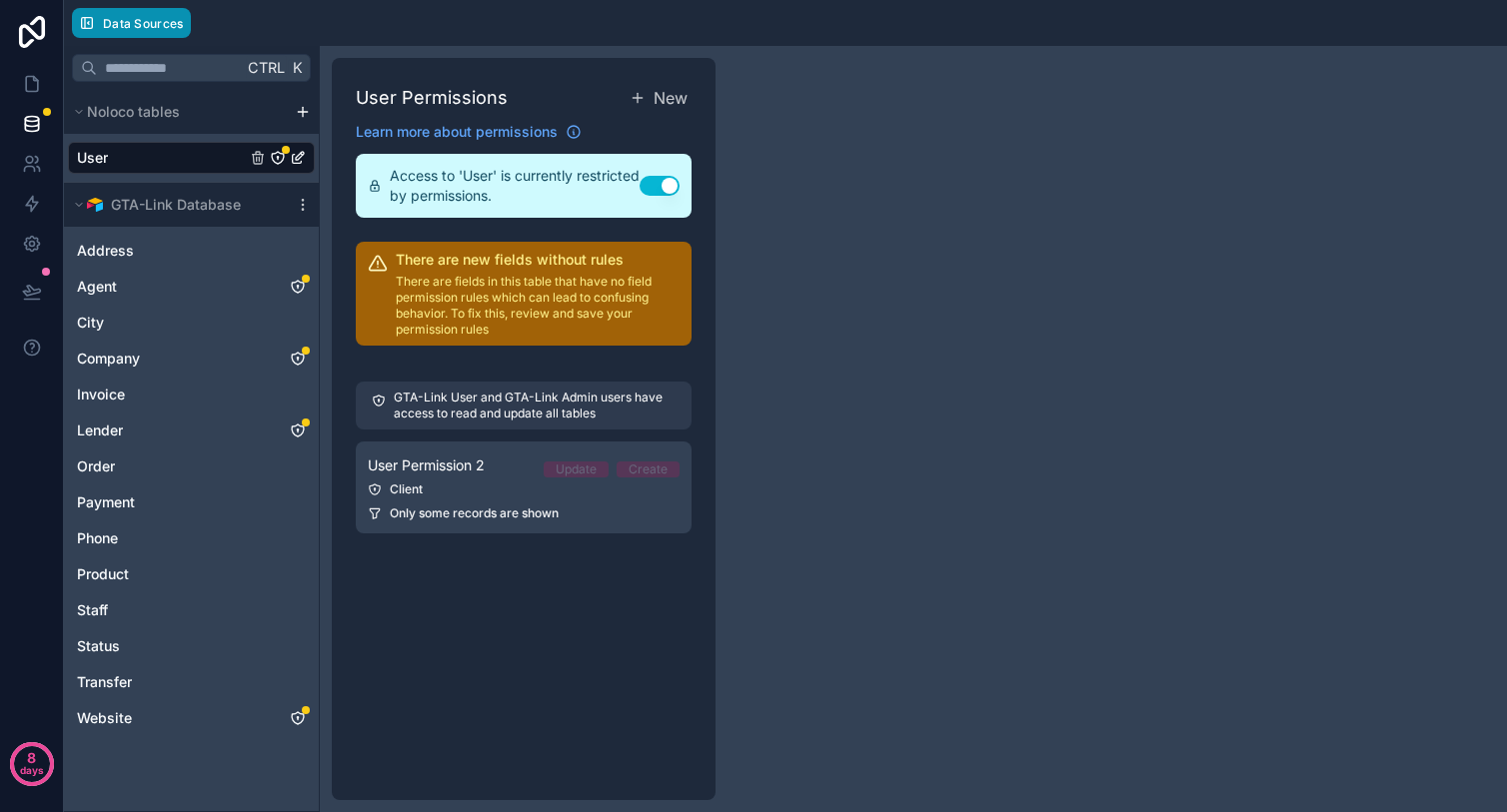 drag, startPoint x: 133, startPoint y: 26, endPoint x: 197, endPoint y: 231, distance: 214.758 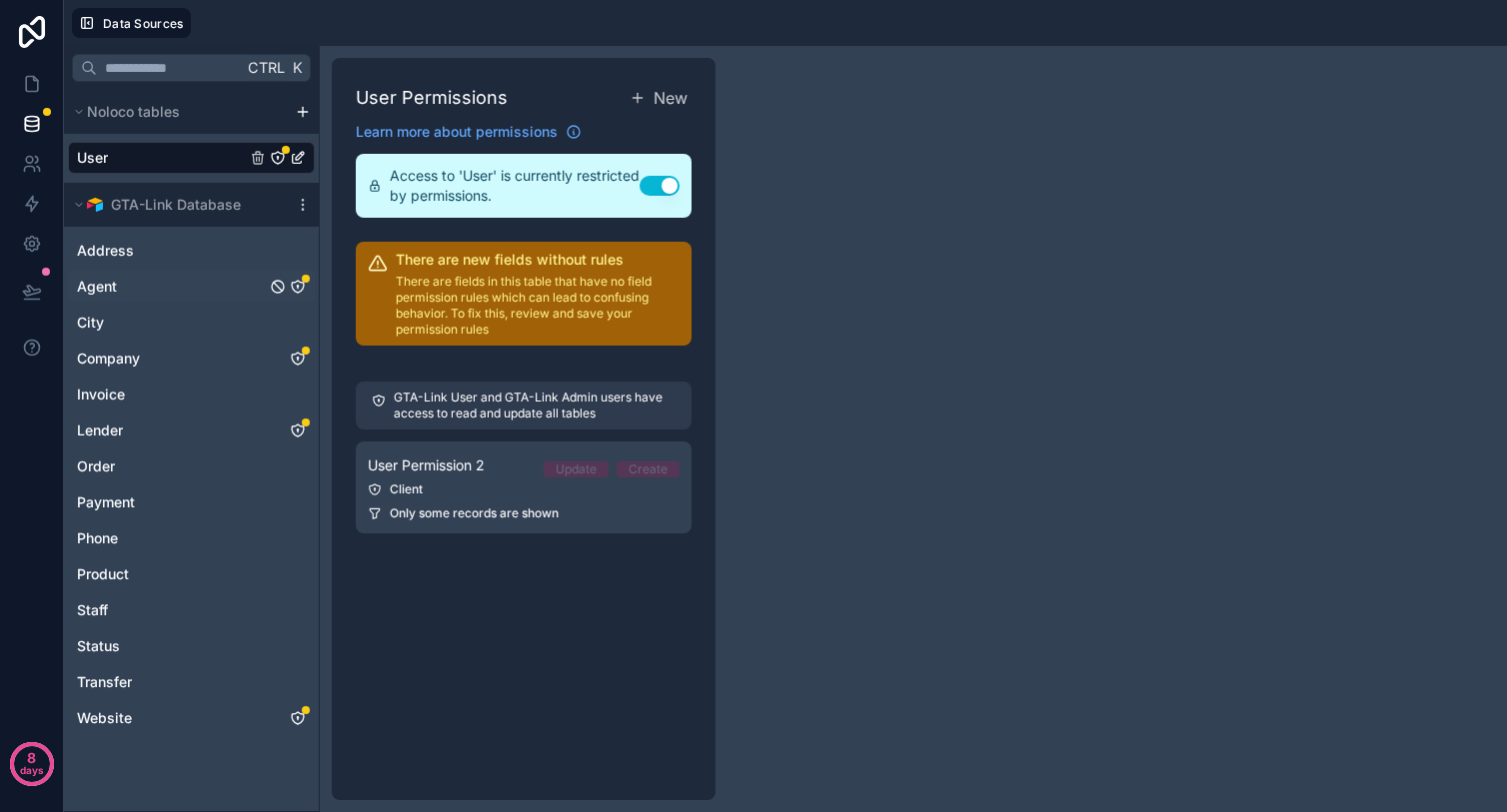 click on "Agent" at bounding box center (191, 287) 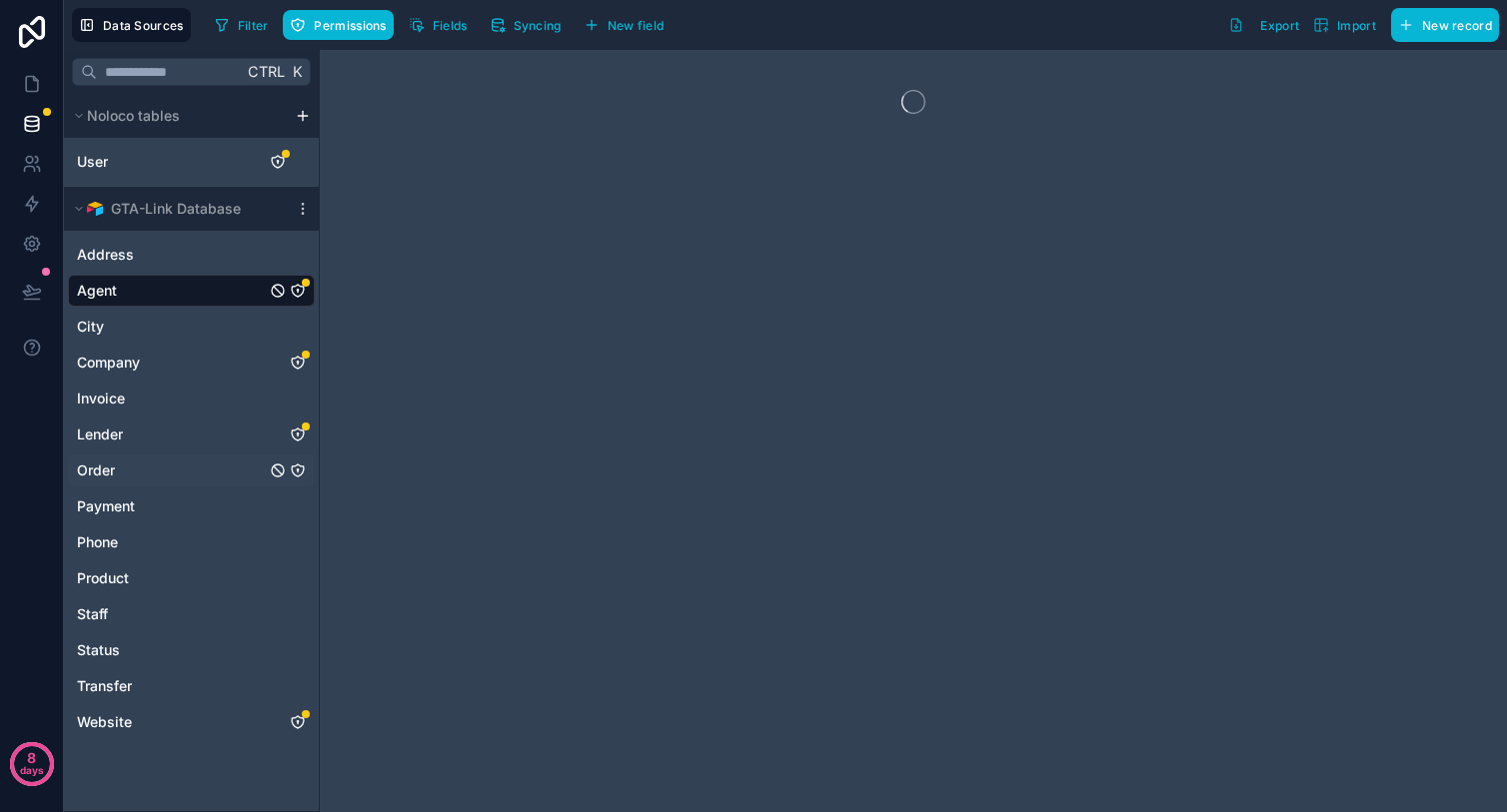 click on "Order" at bounding box center [191, 470] 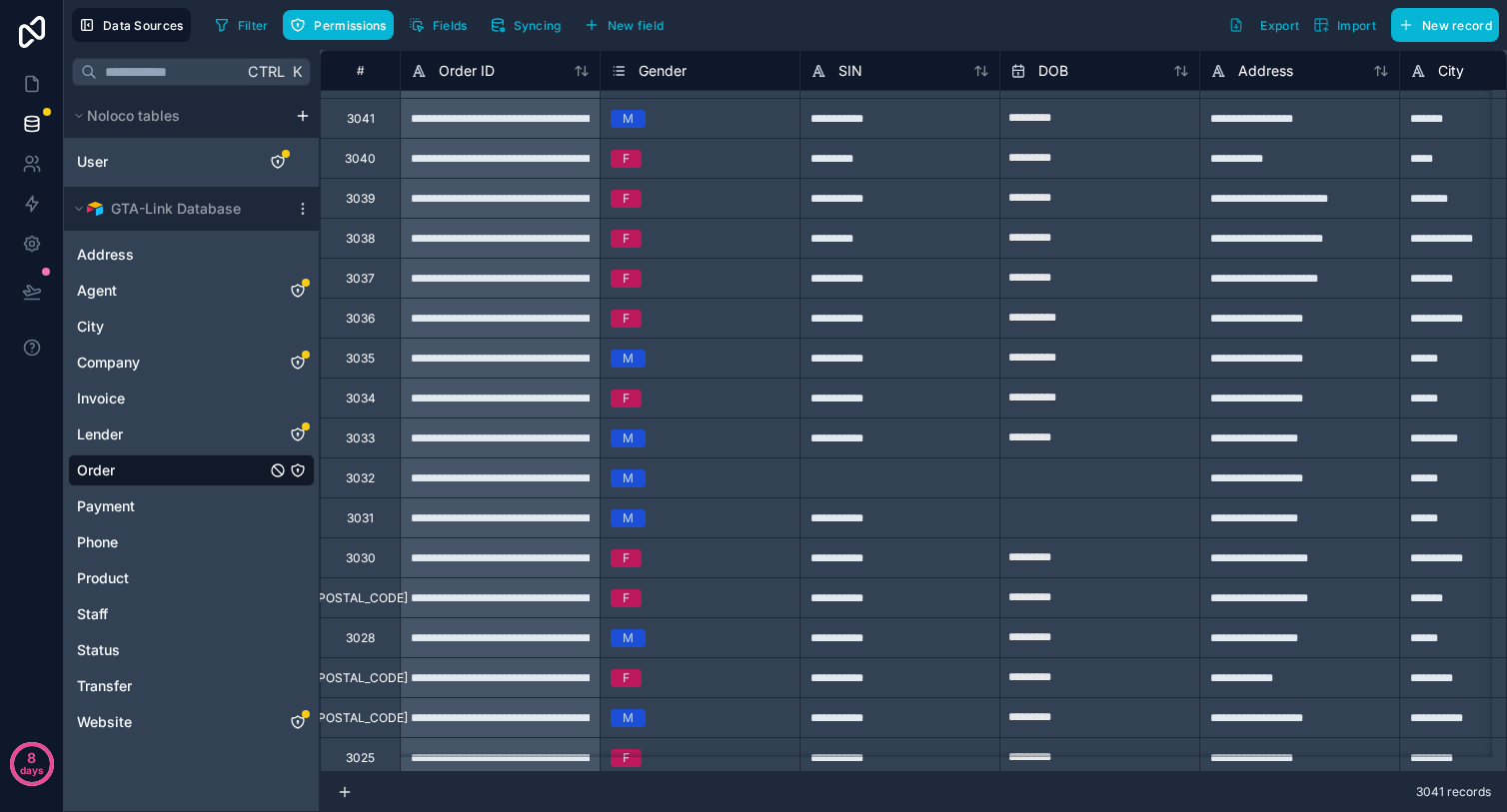 scroll, scrollTop: 0, scrollLeft: 0, axis: both 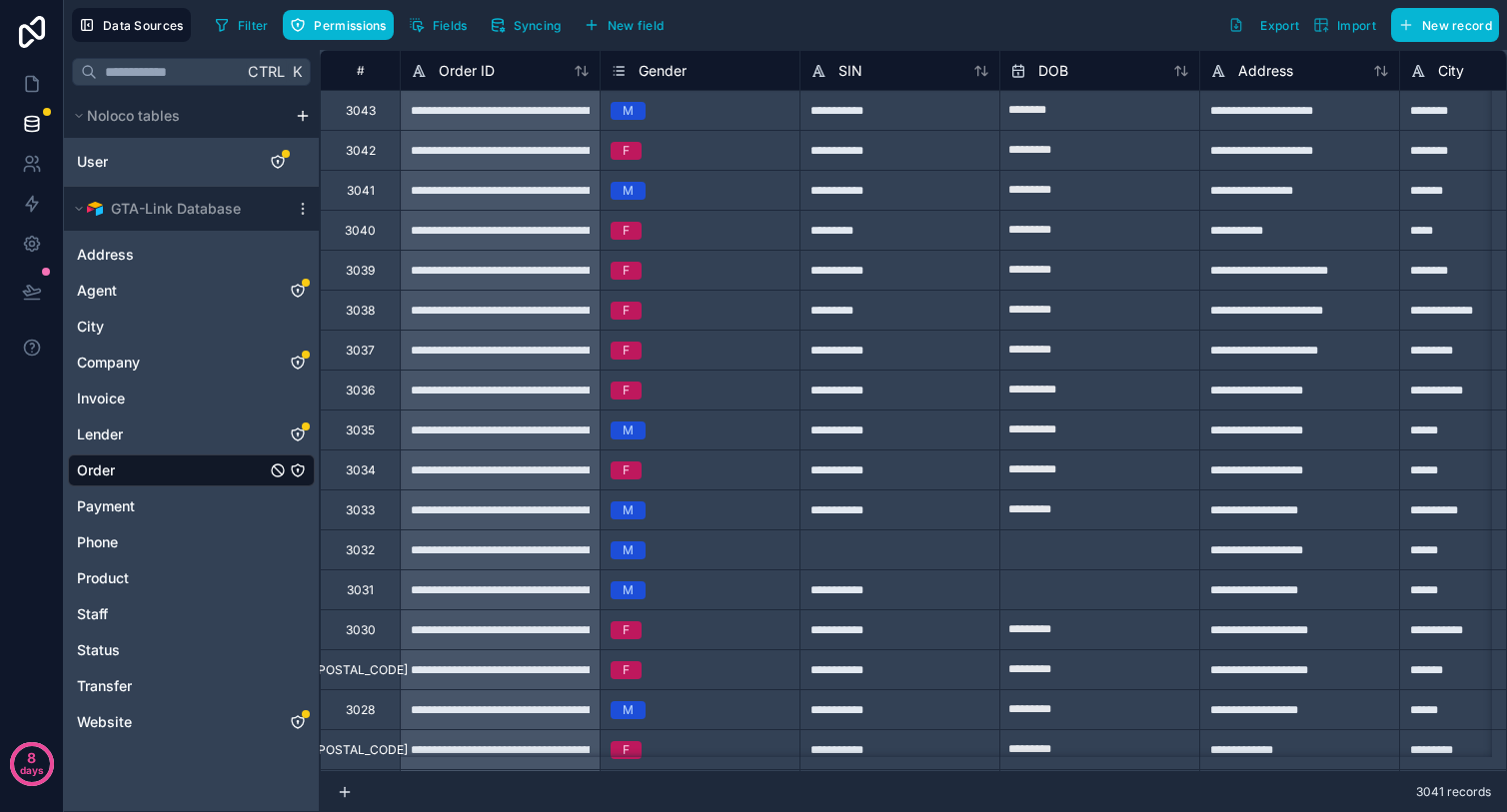 click on "#" at bounding box center (360, 70) 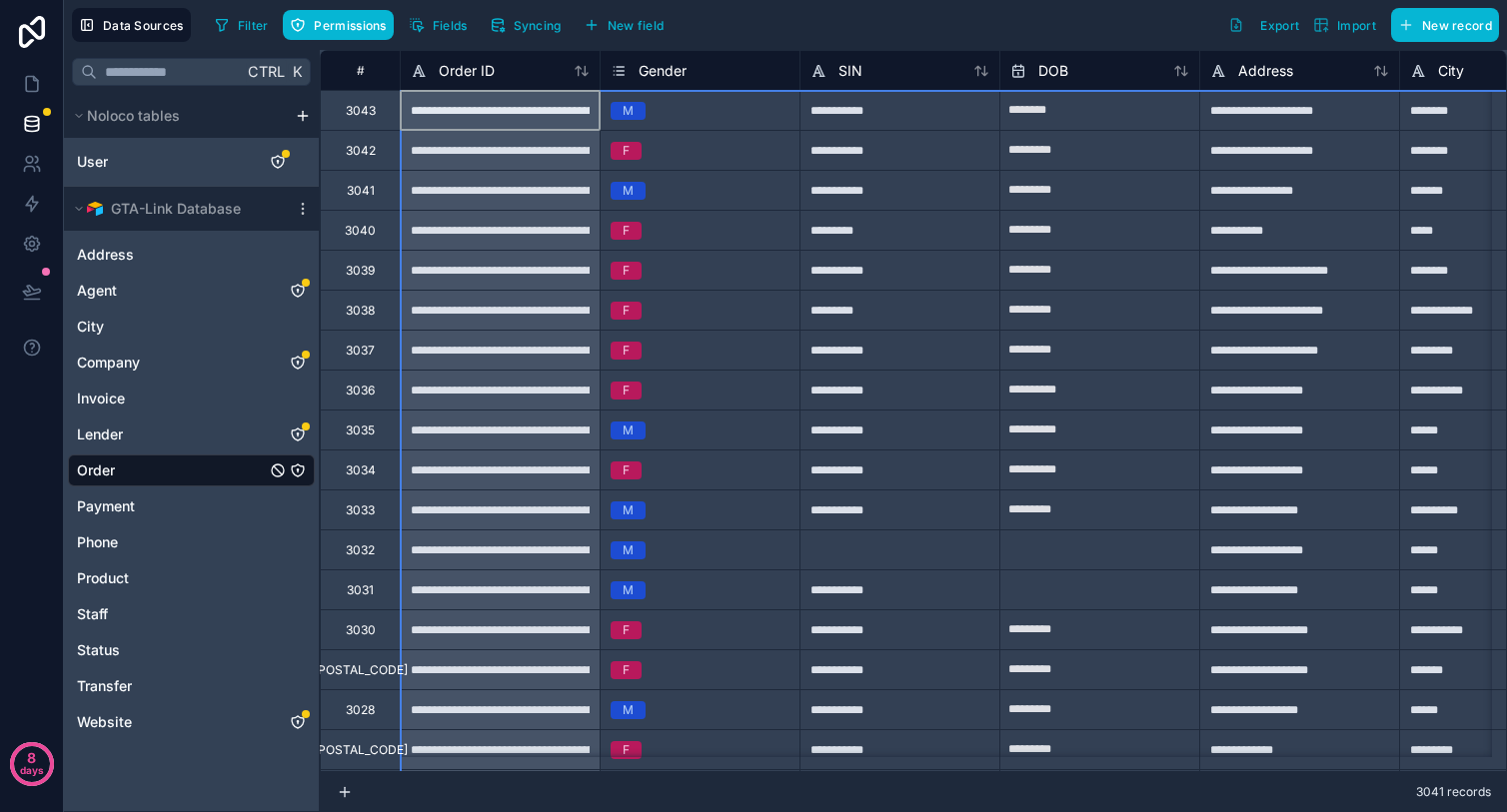 click on "#" at bounding box center [360, 70] 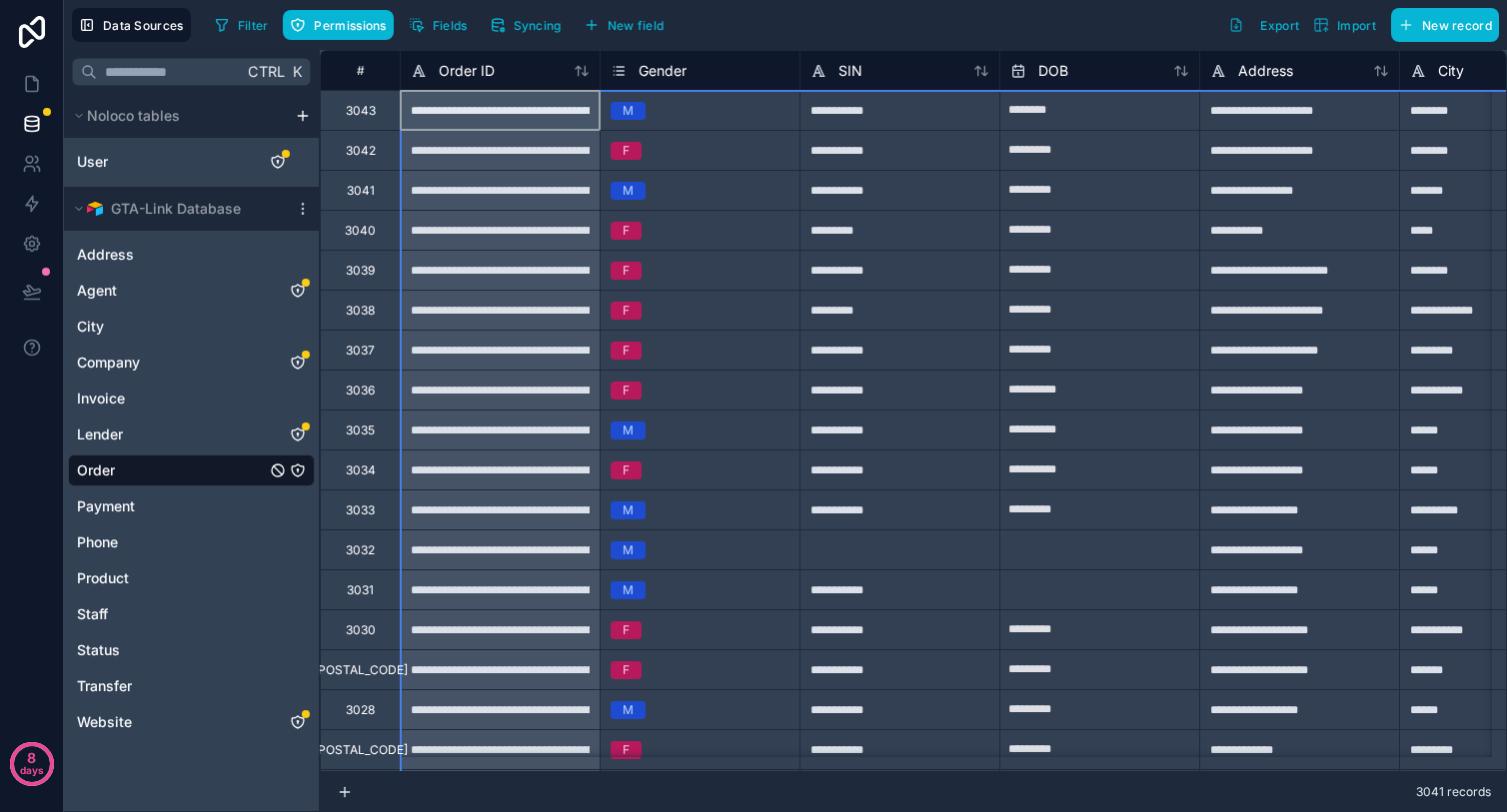 click on "#" at bounding box center [360, 70] 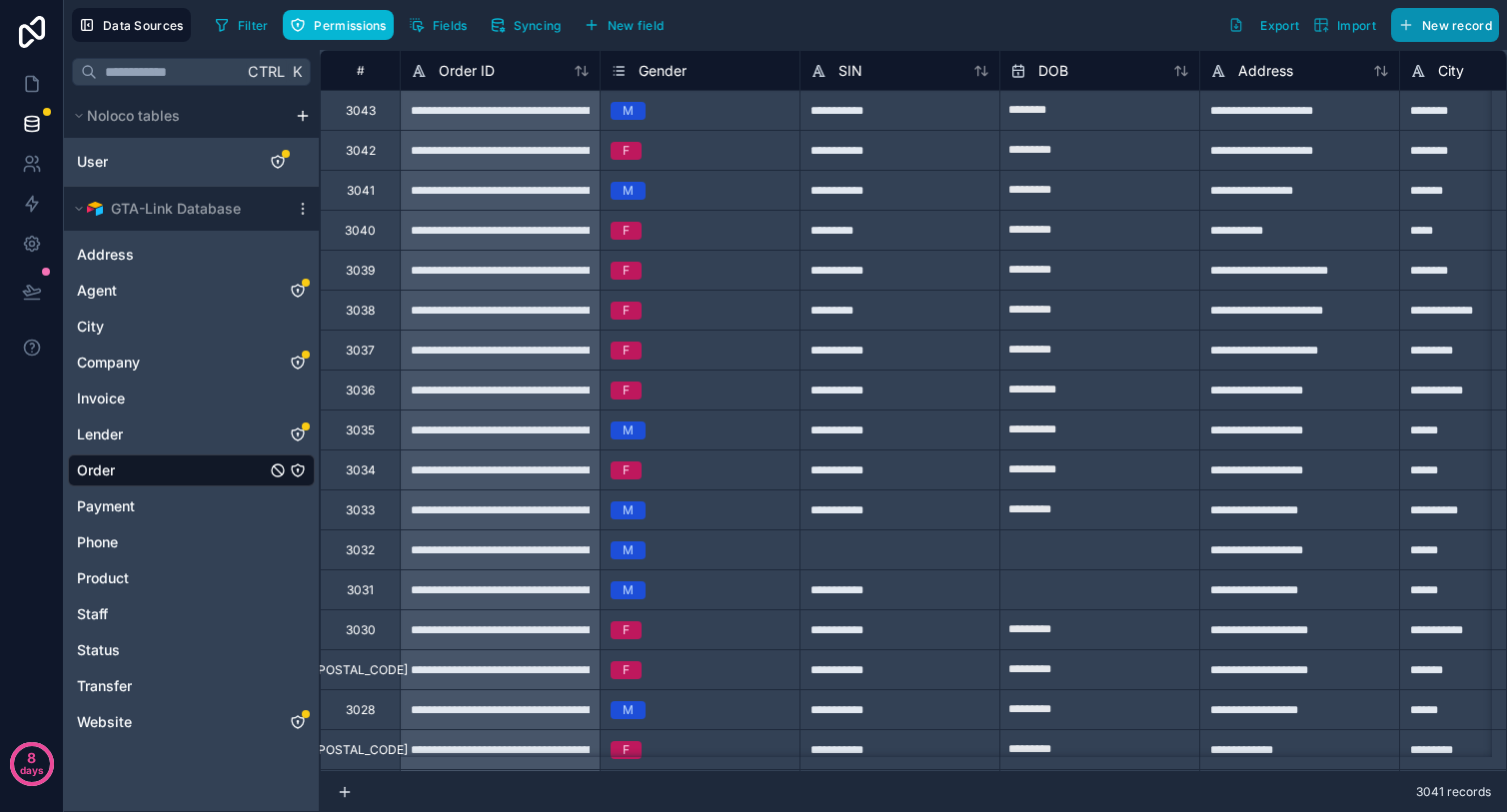 click on "New record" at bounding box center [1457, 25] 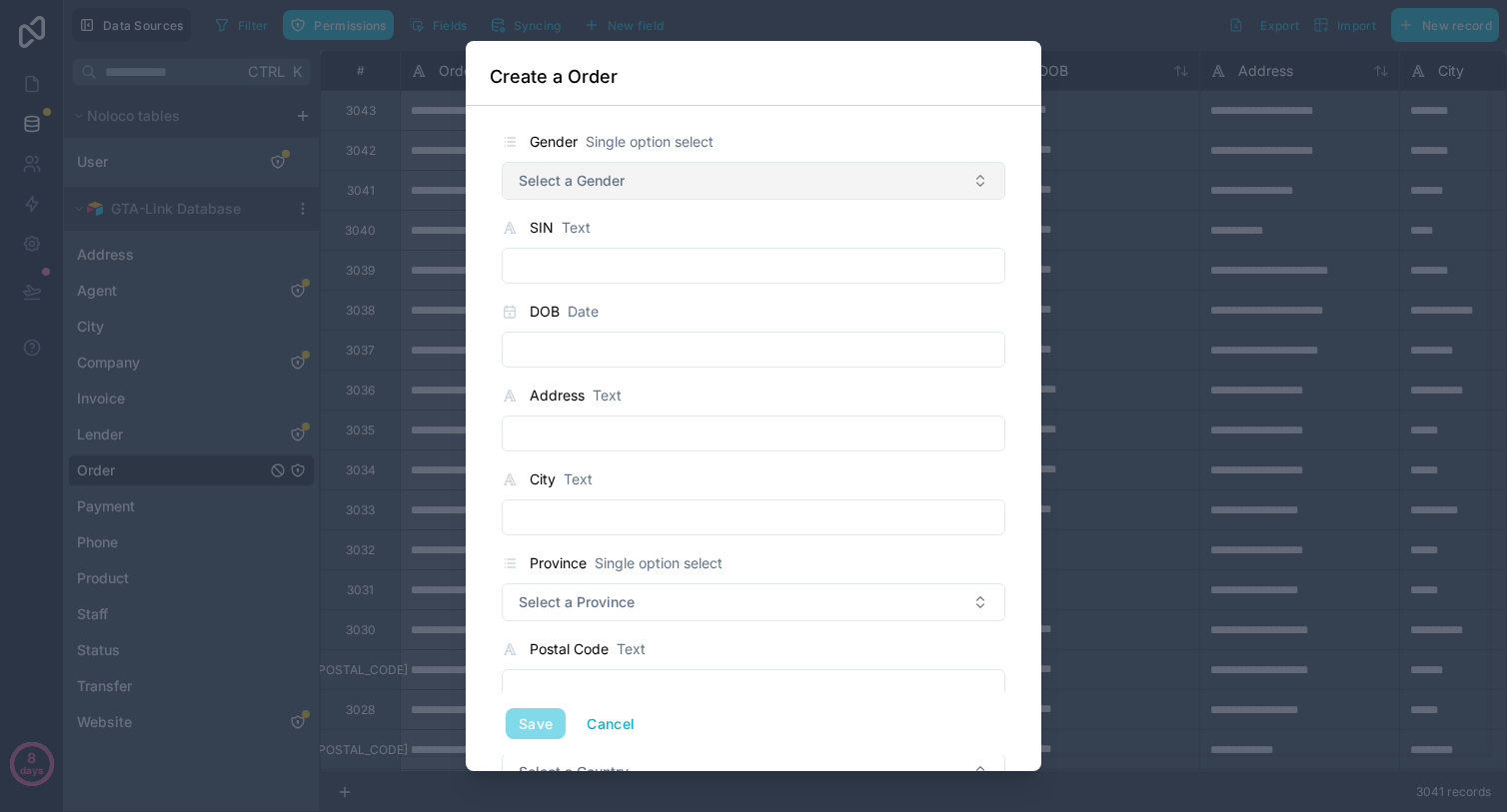 click on "Select a Gender" at bounding box center [754, 181] 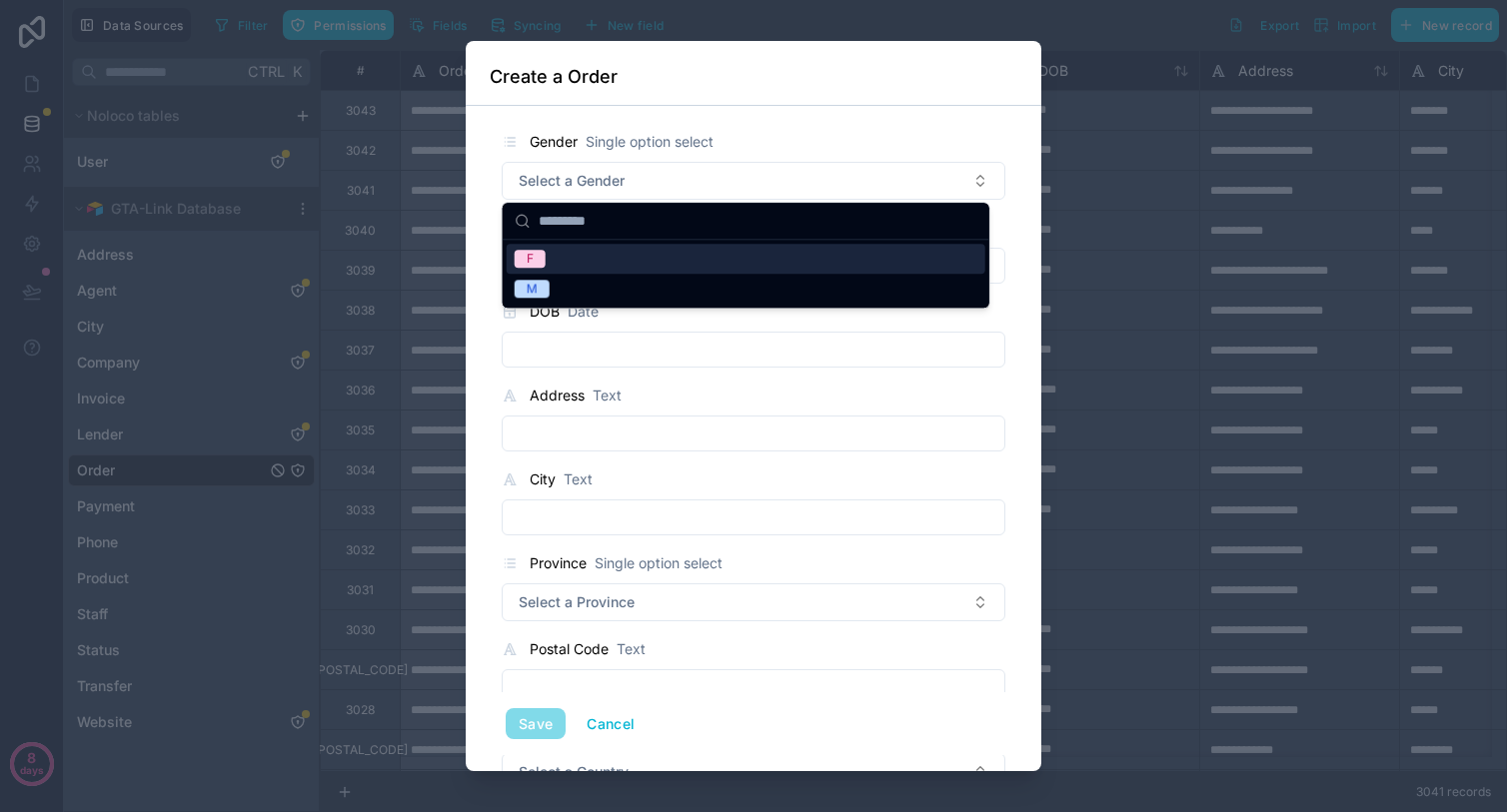 click at bounding box center [754, 406] 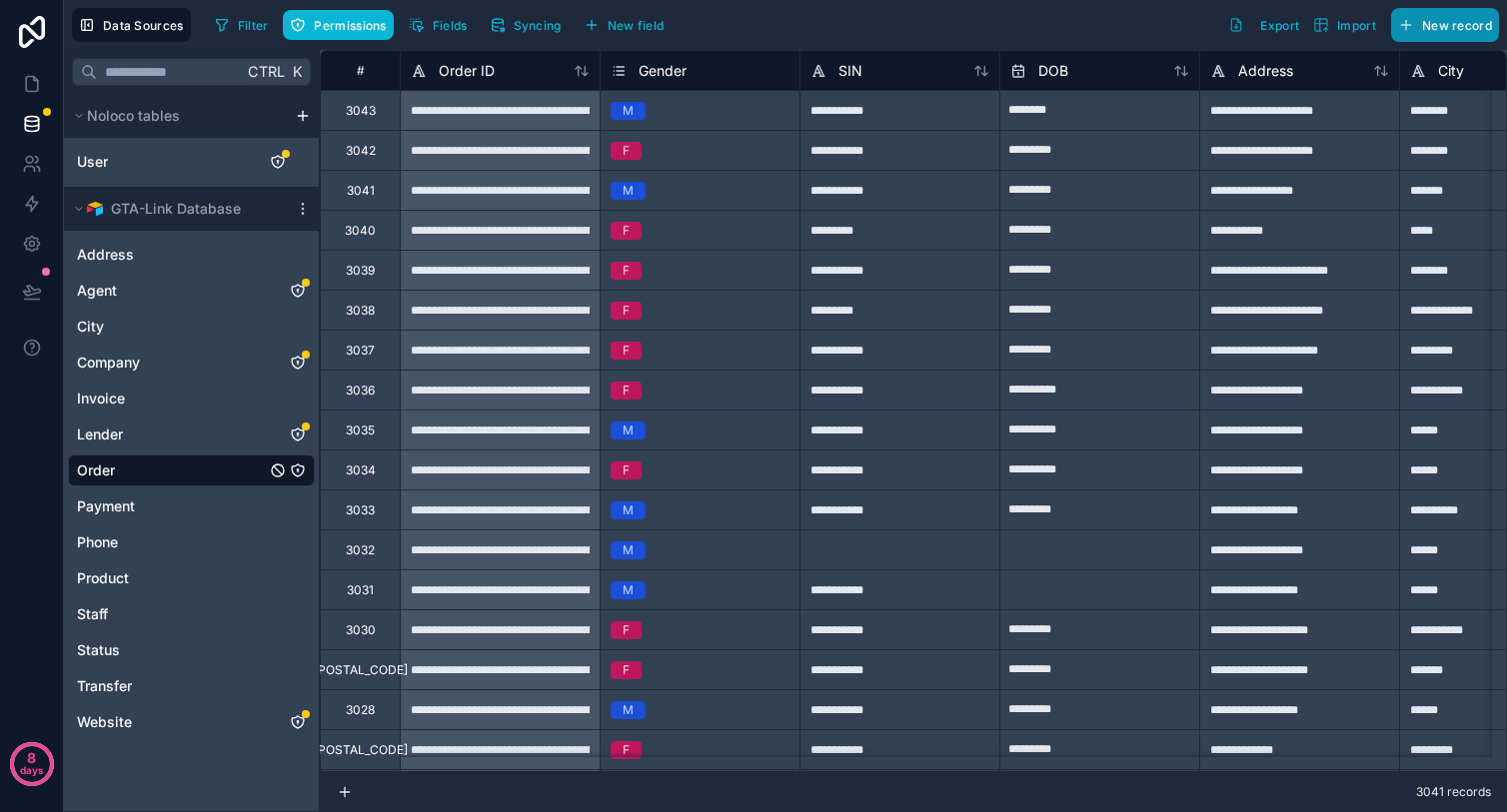 click on "New record" at bounding box center [1445, 25] 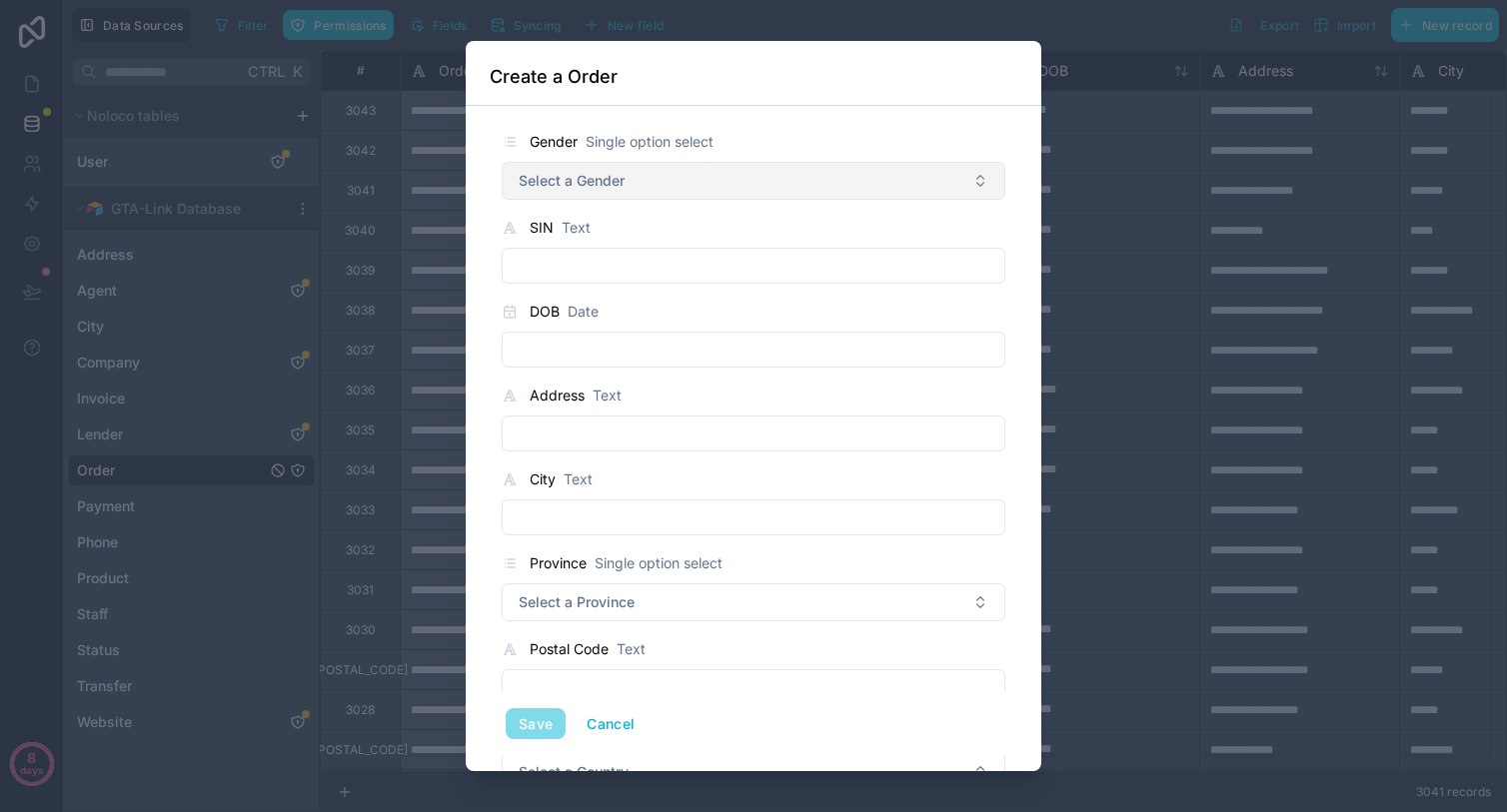 click on "Select a Gender" at bounding box center [754, 181] 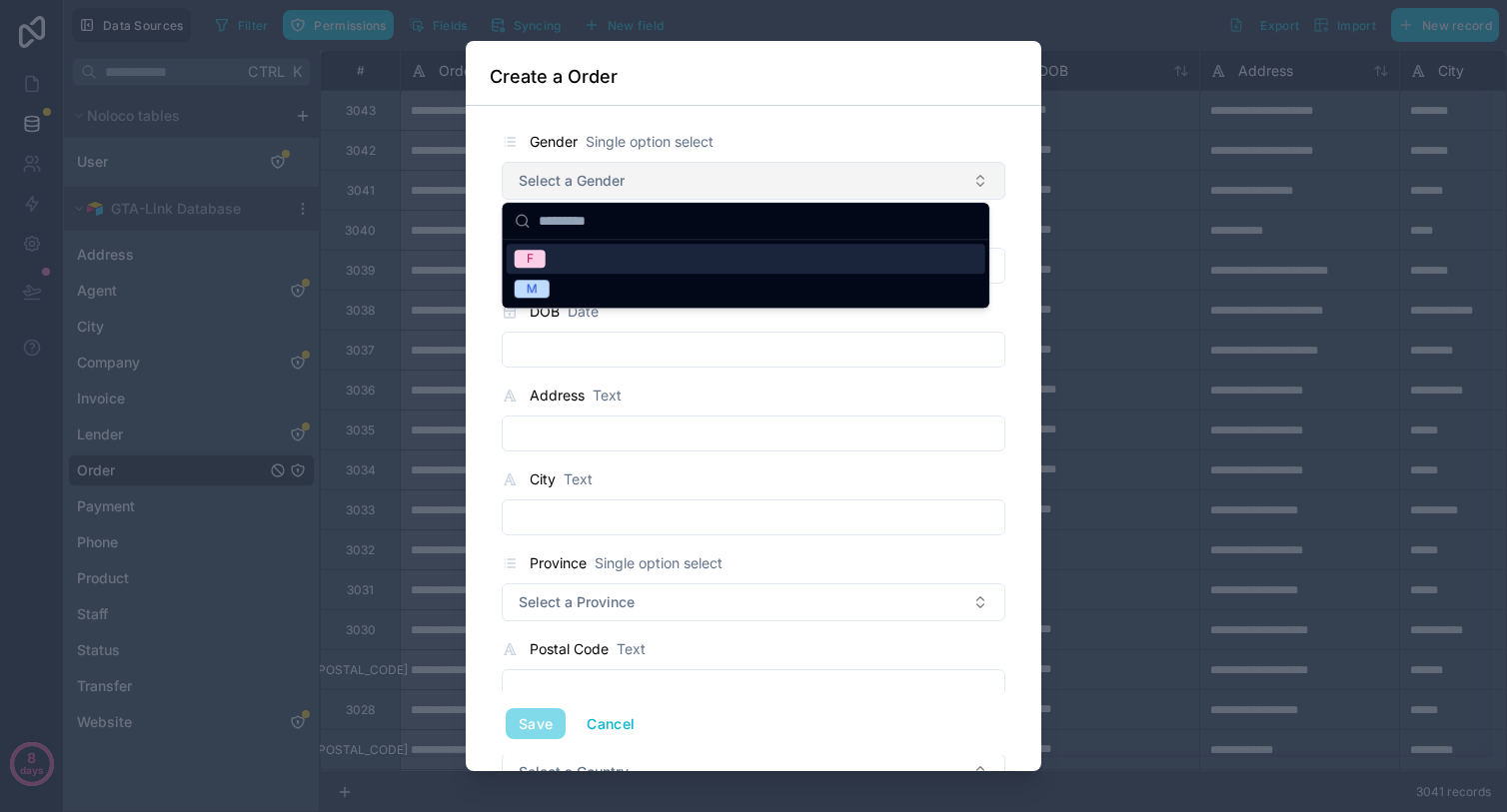 click on "Select a Gender" at bounding box center (754, 181) 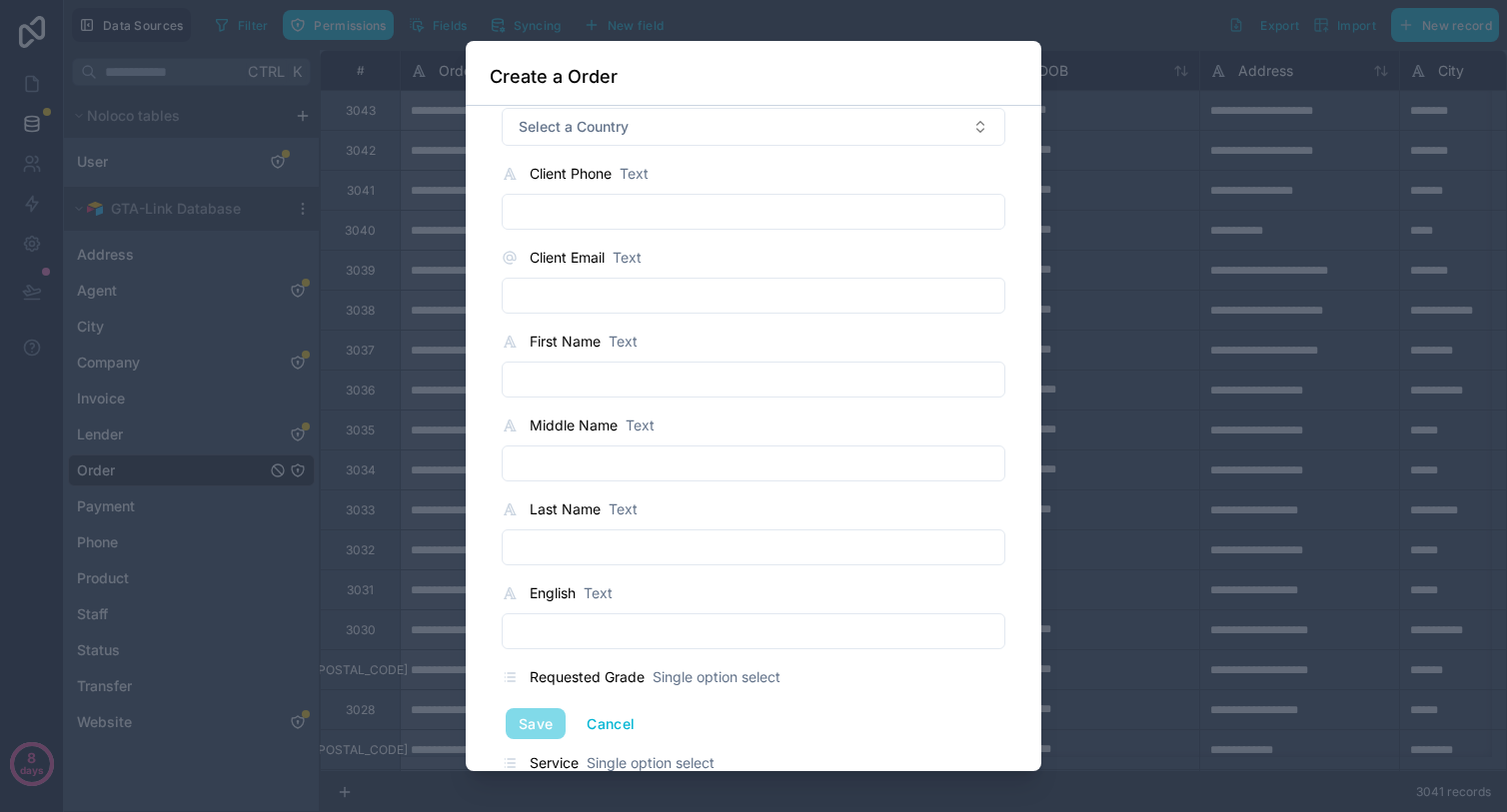 scroll, scrollTop: 644, scrollLeft: 0, axis: vertical 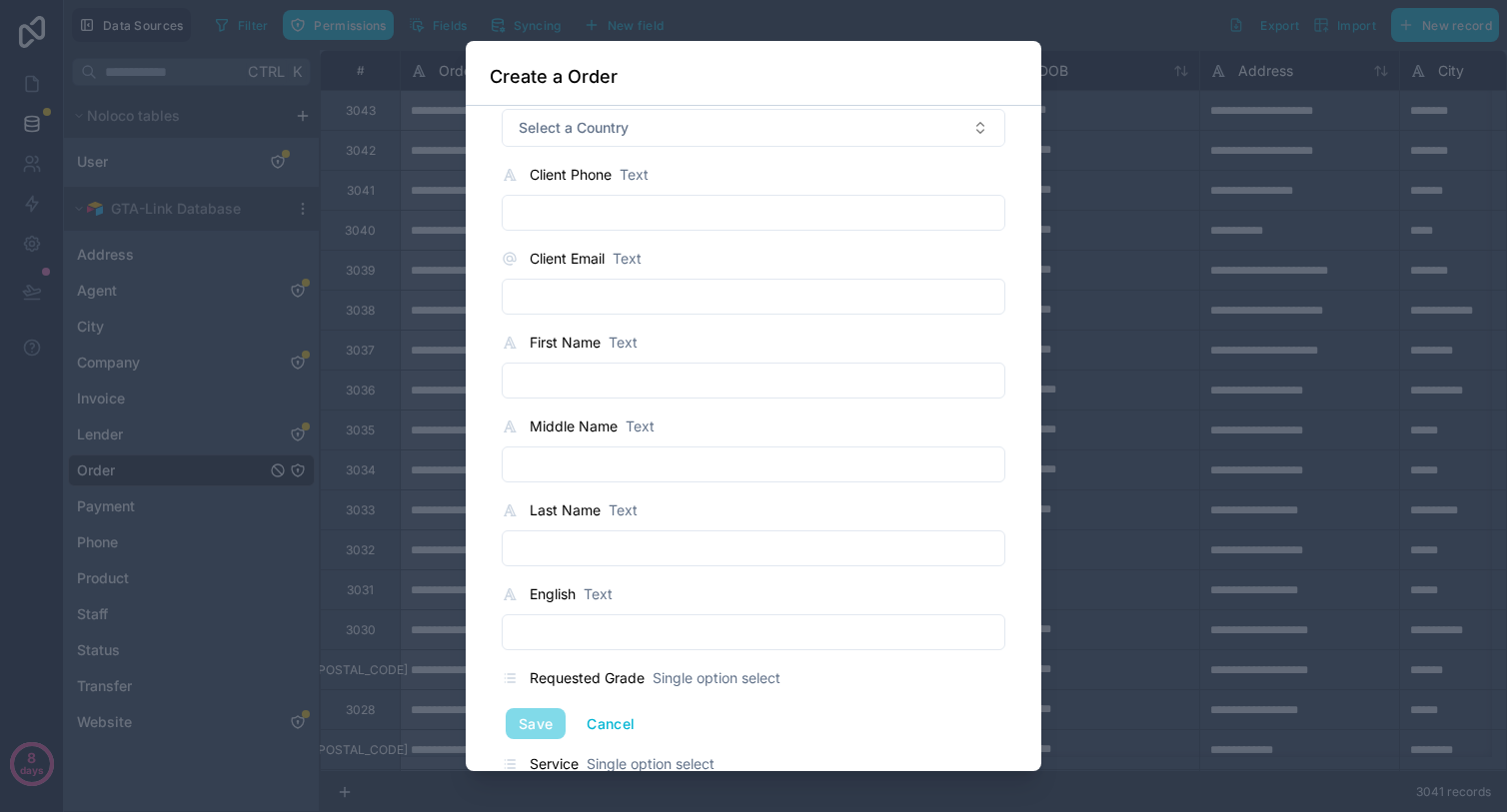 click at bounding box center (754, 297) 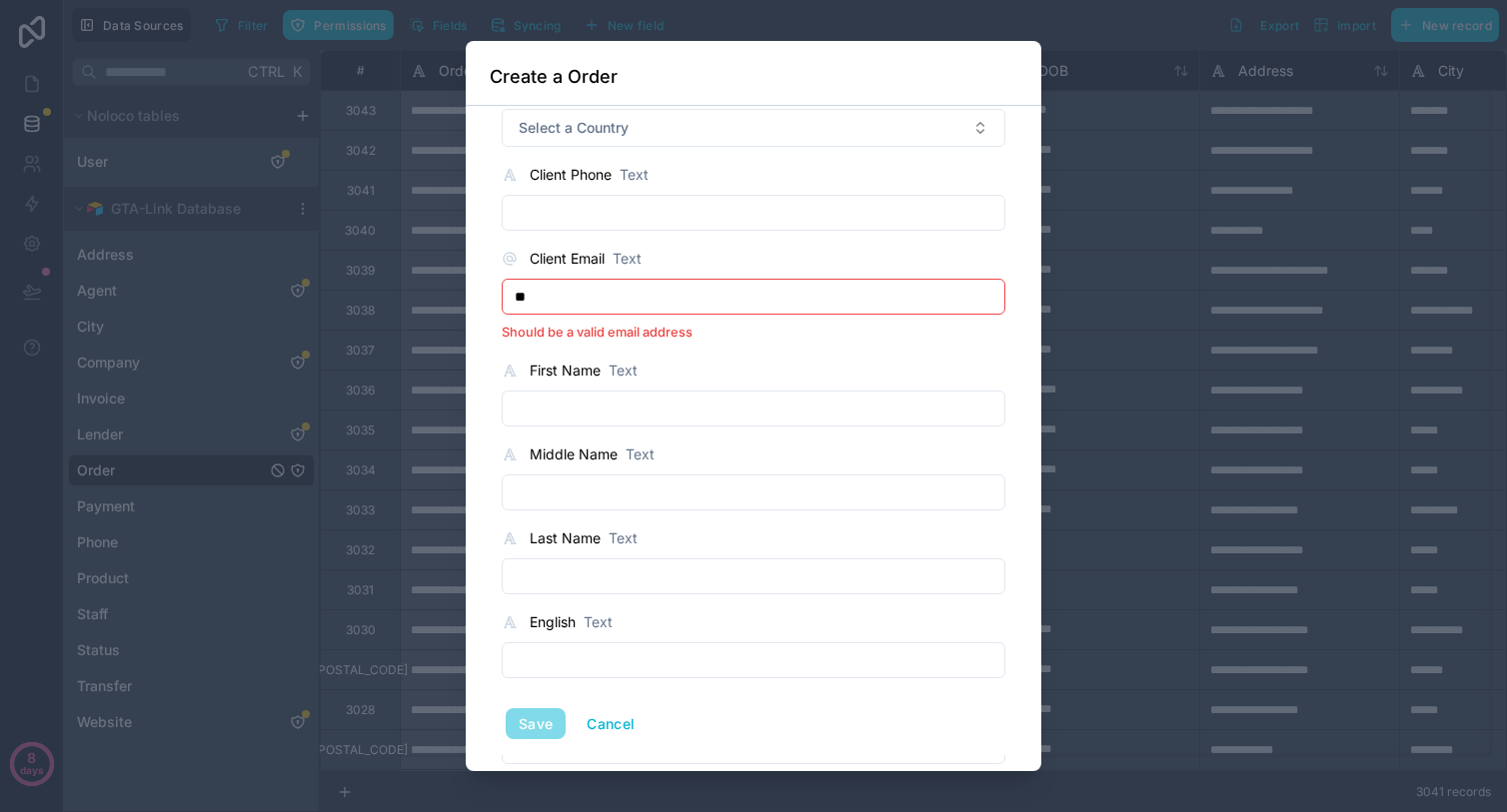 type on "*" 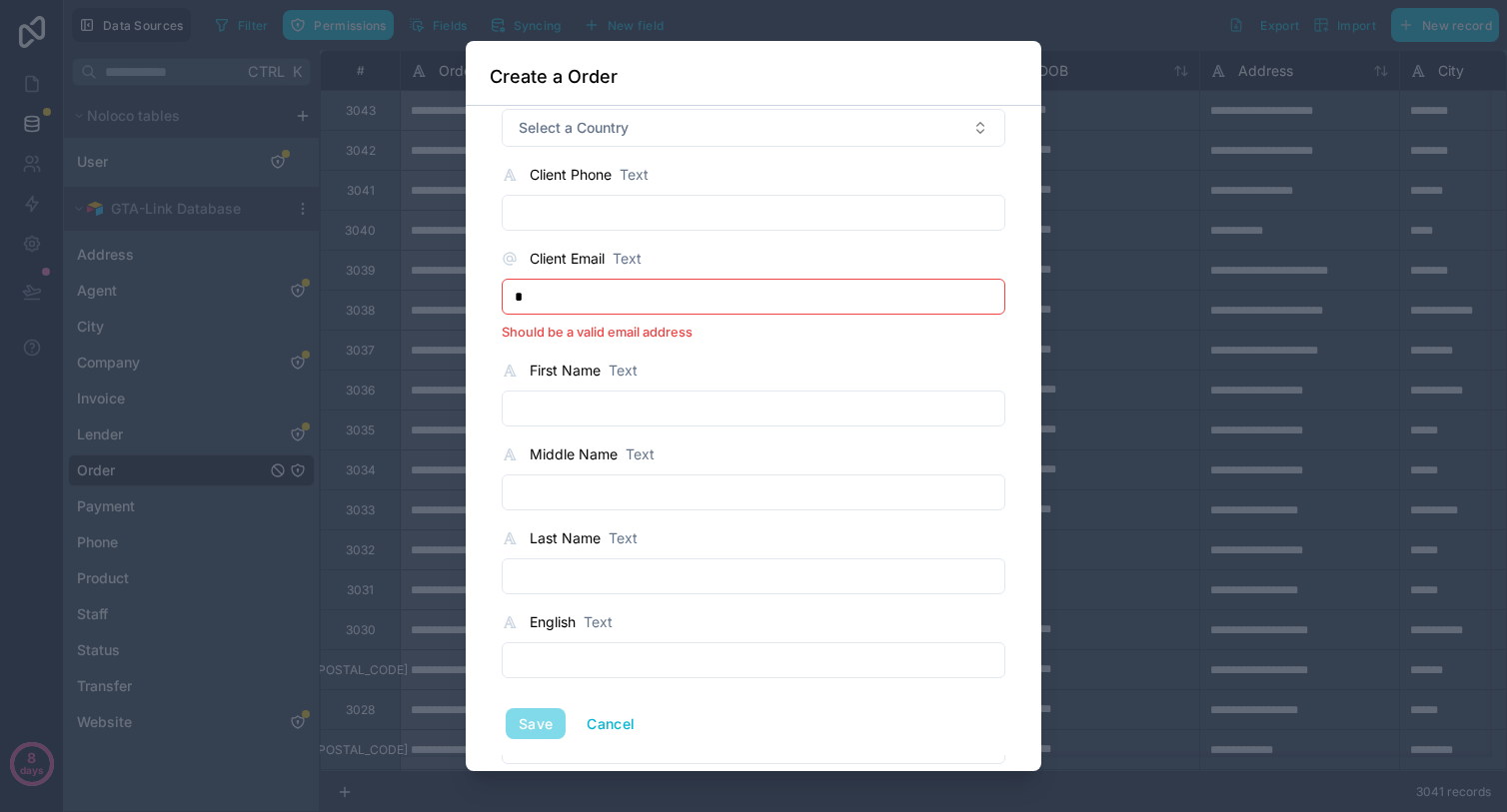 type 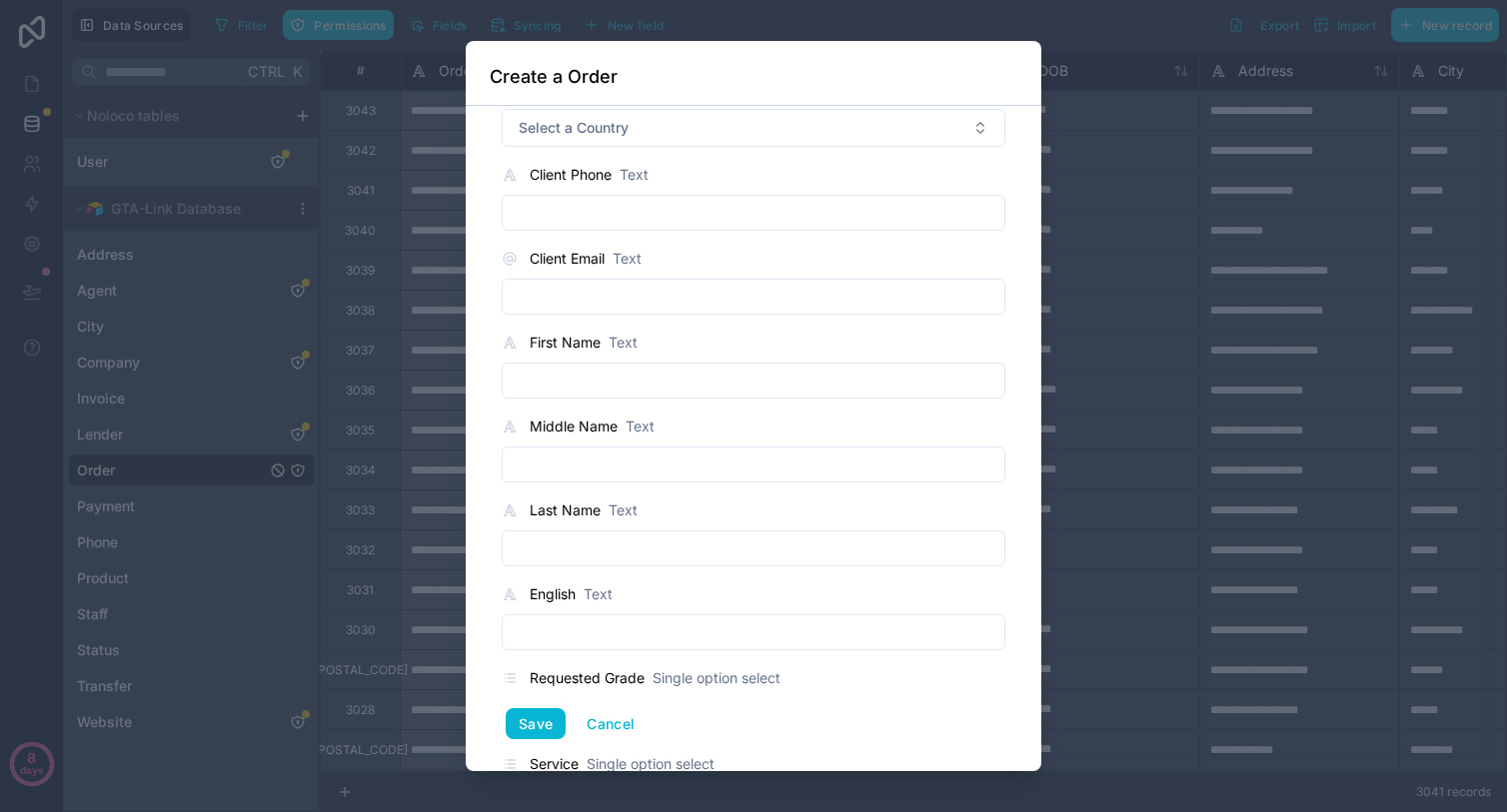 click at bounding box center (754, 213) 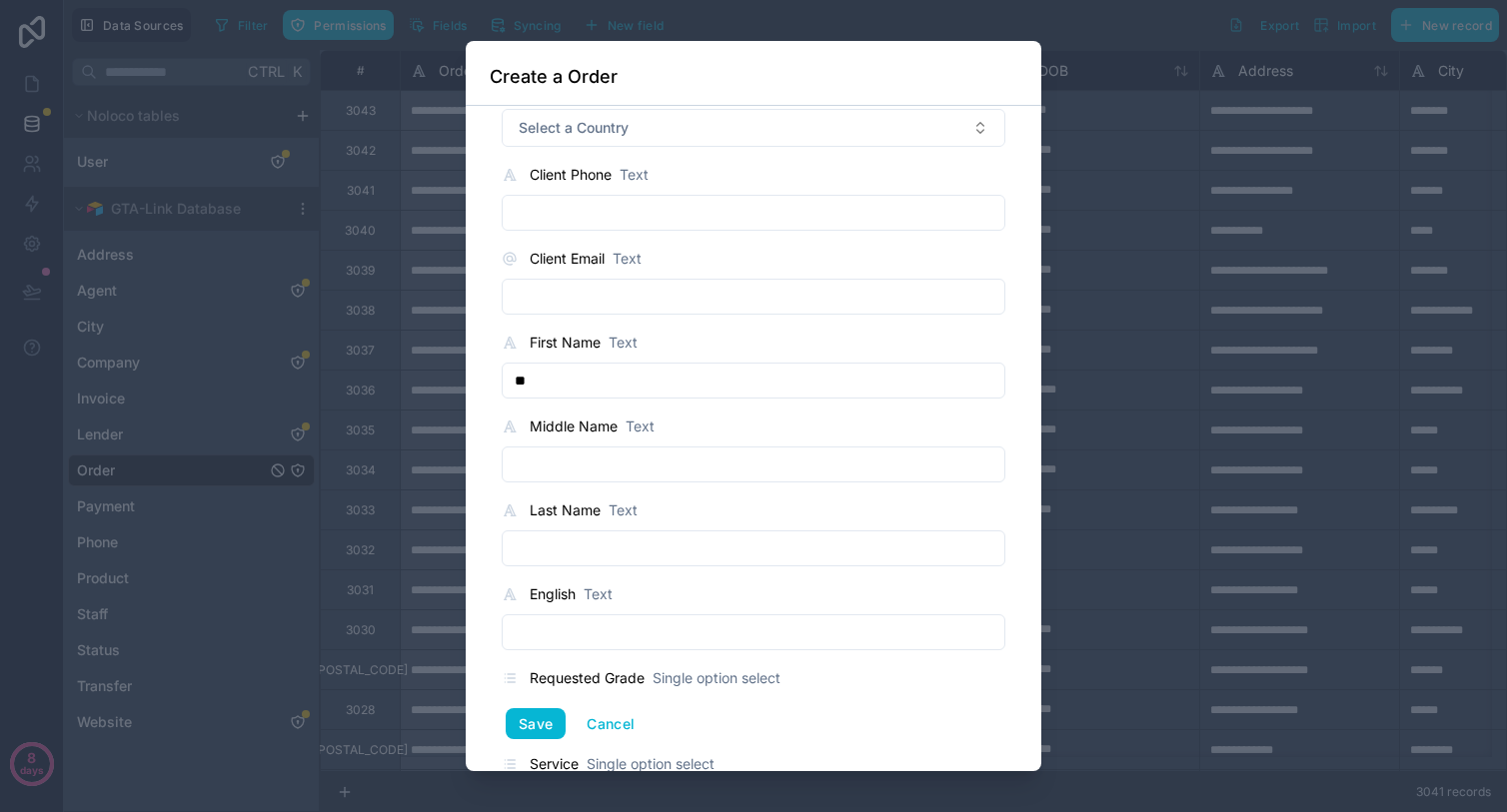 type on "*" 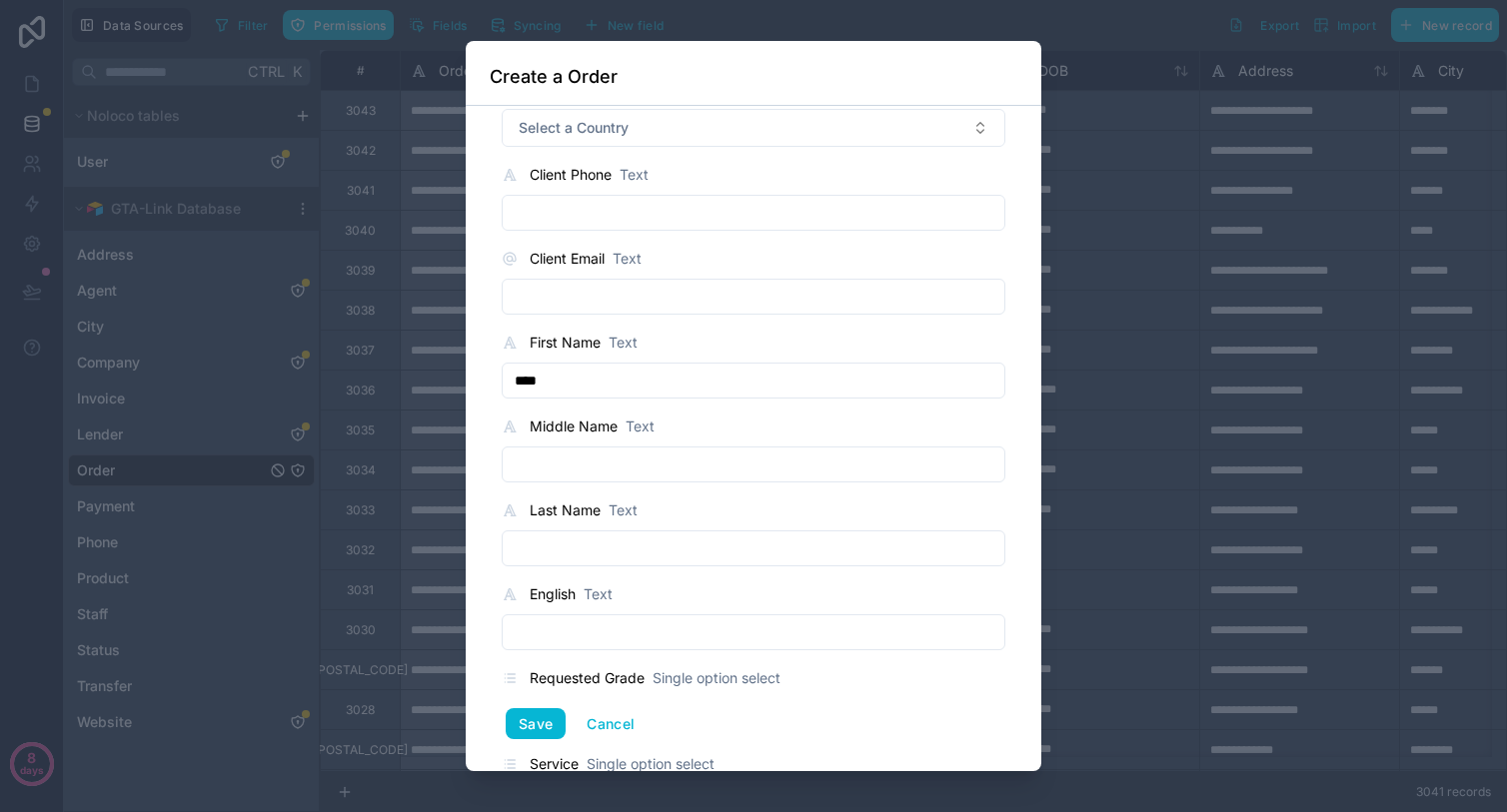 type on "****" 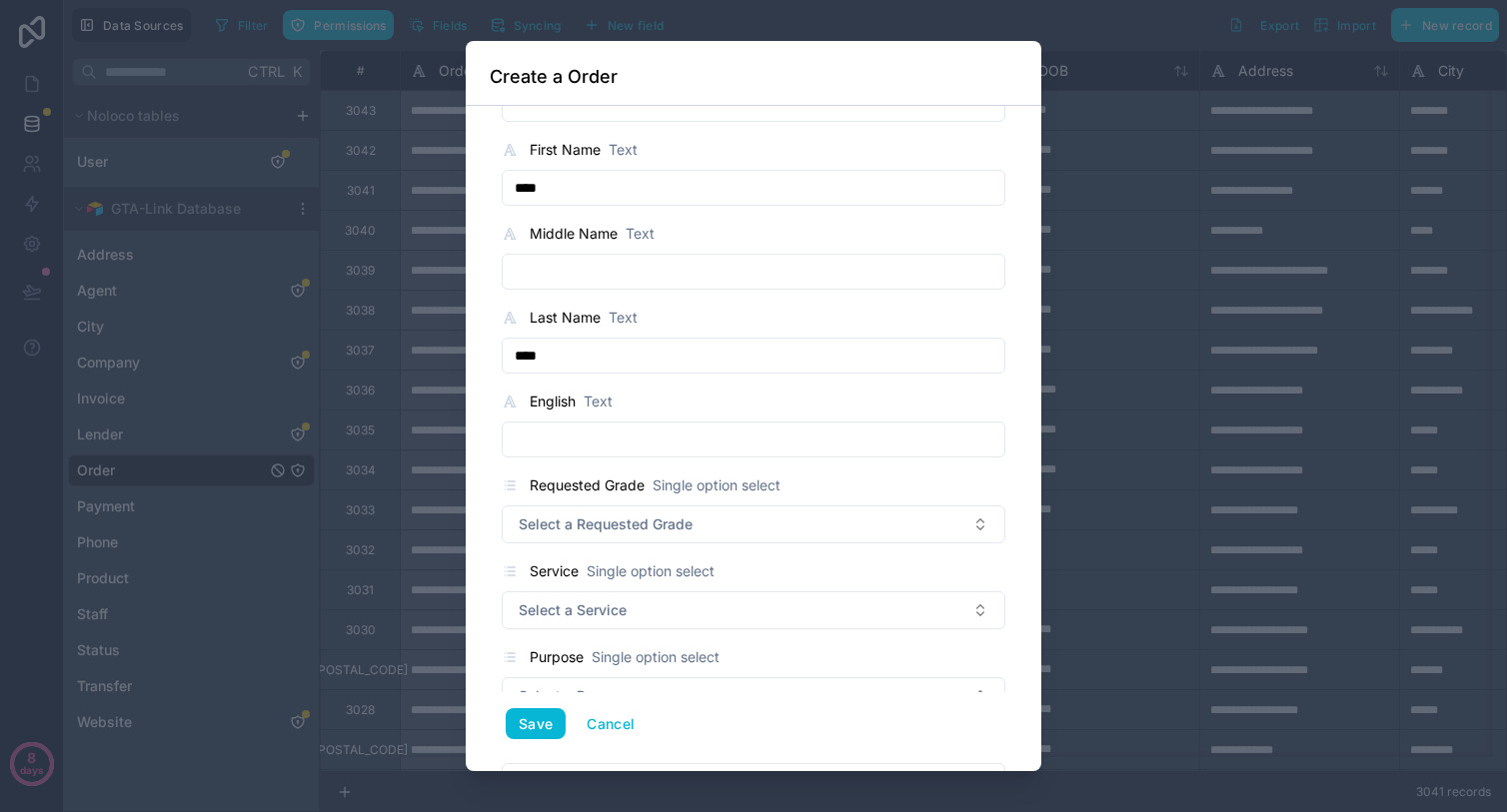 scroll, scrollTop: 888, scrollLeft: 0, axis: vertical 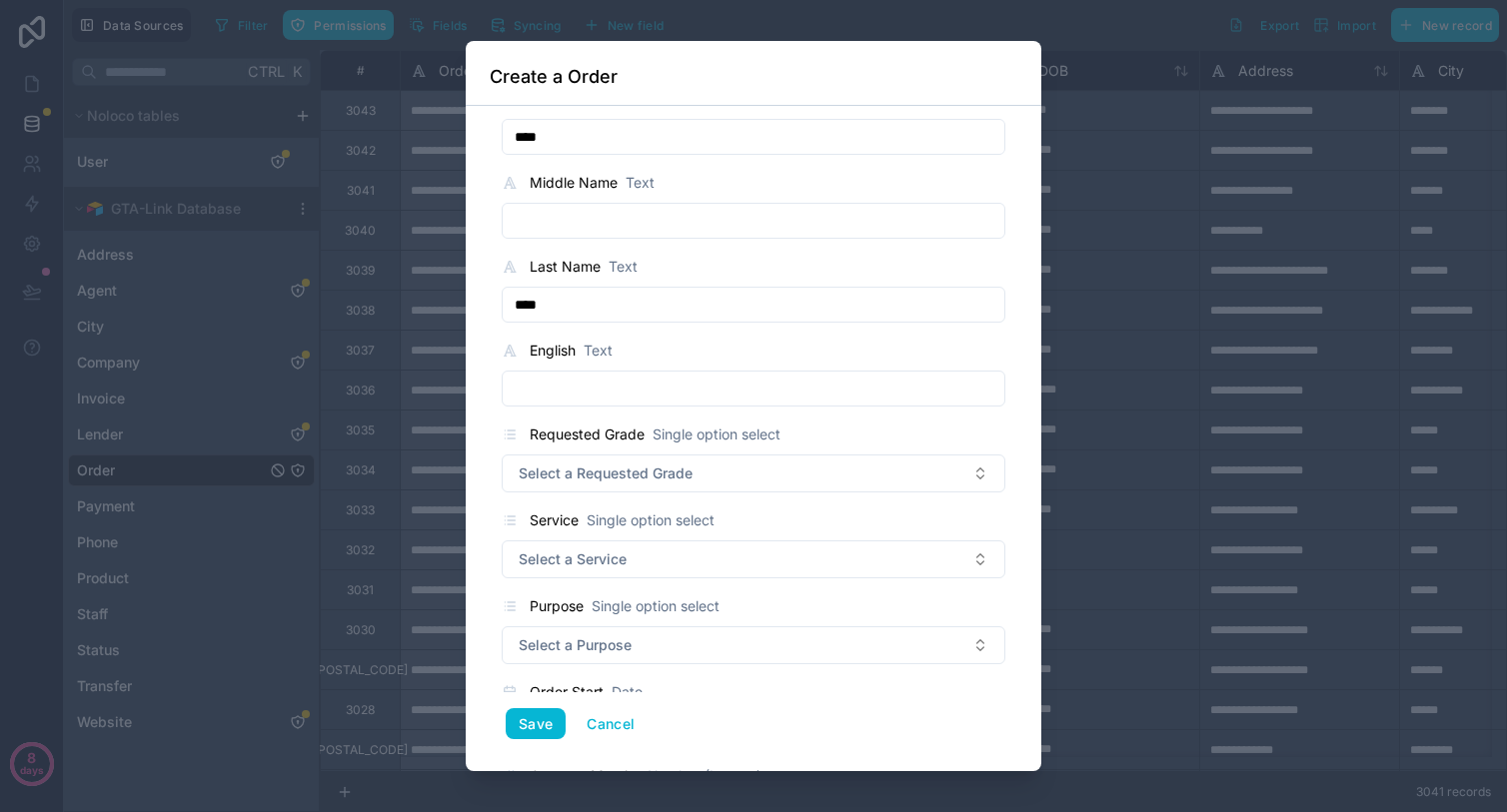 type on "****" 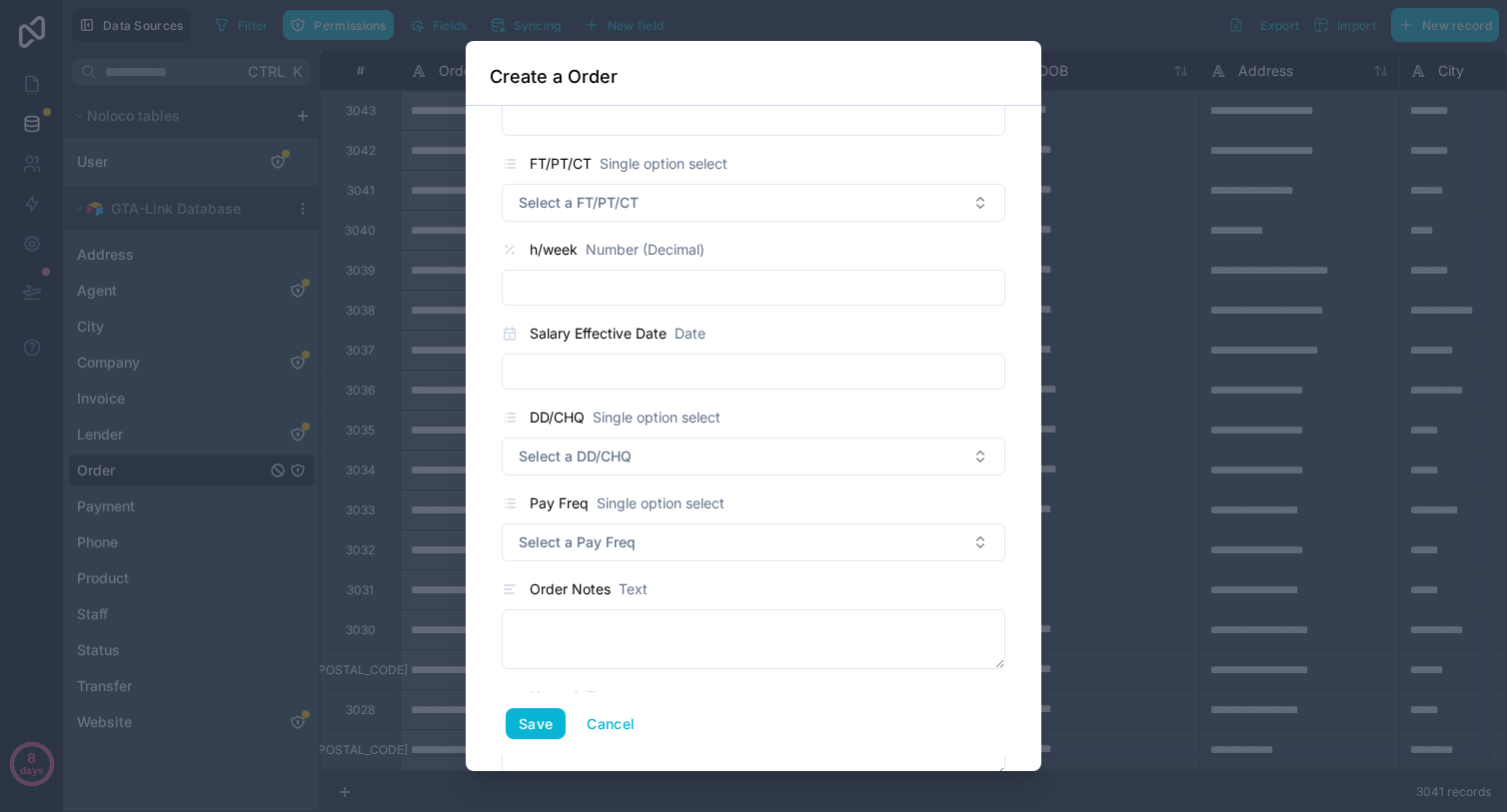 scroll, scrollTop: 1932, scrollLeft: 0, axis: vertical 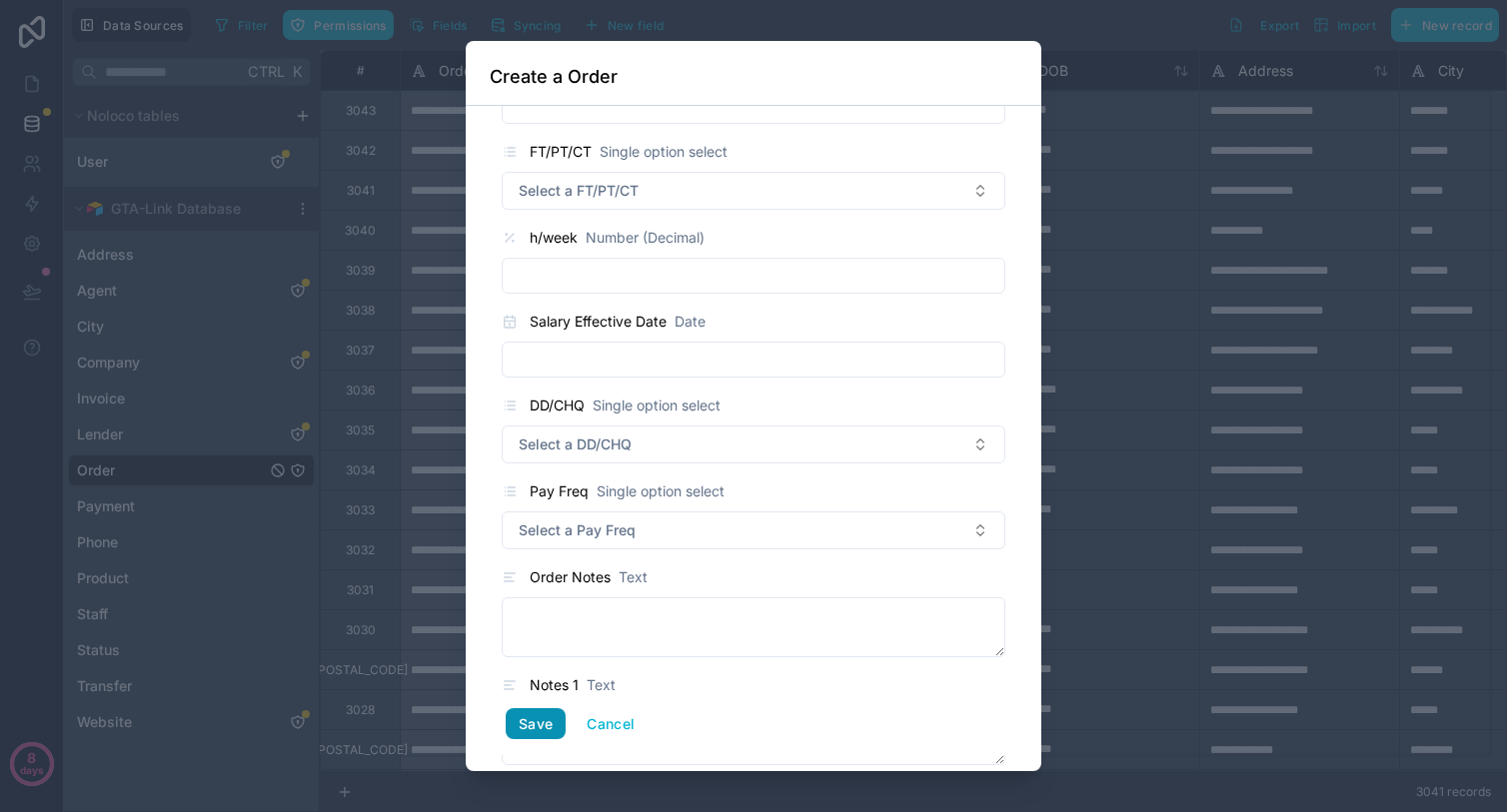 click on "Save" at bounding box center [536, 724] 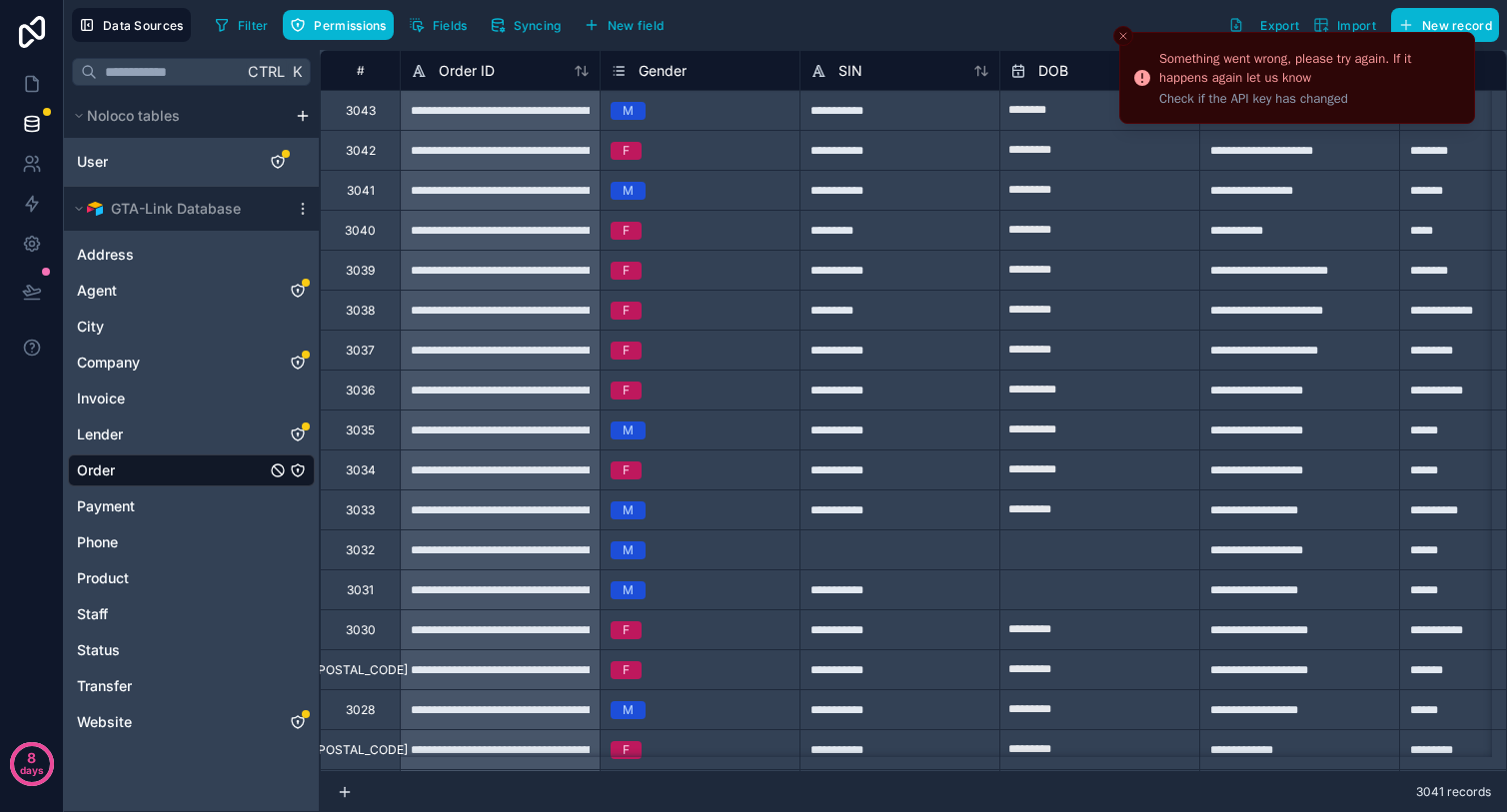 click on "Check if the API key has changed" at bounding box center [1308, 99] 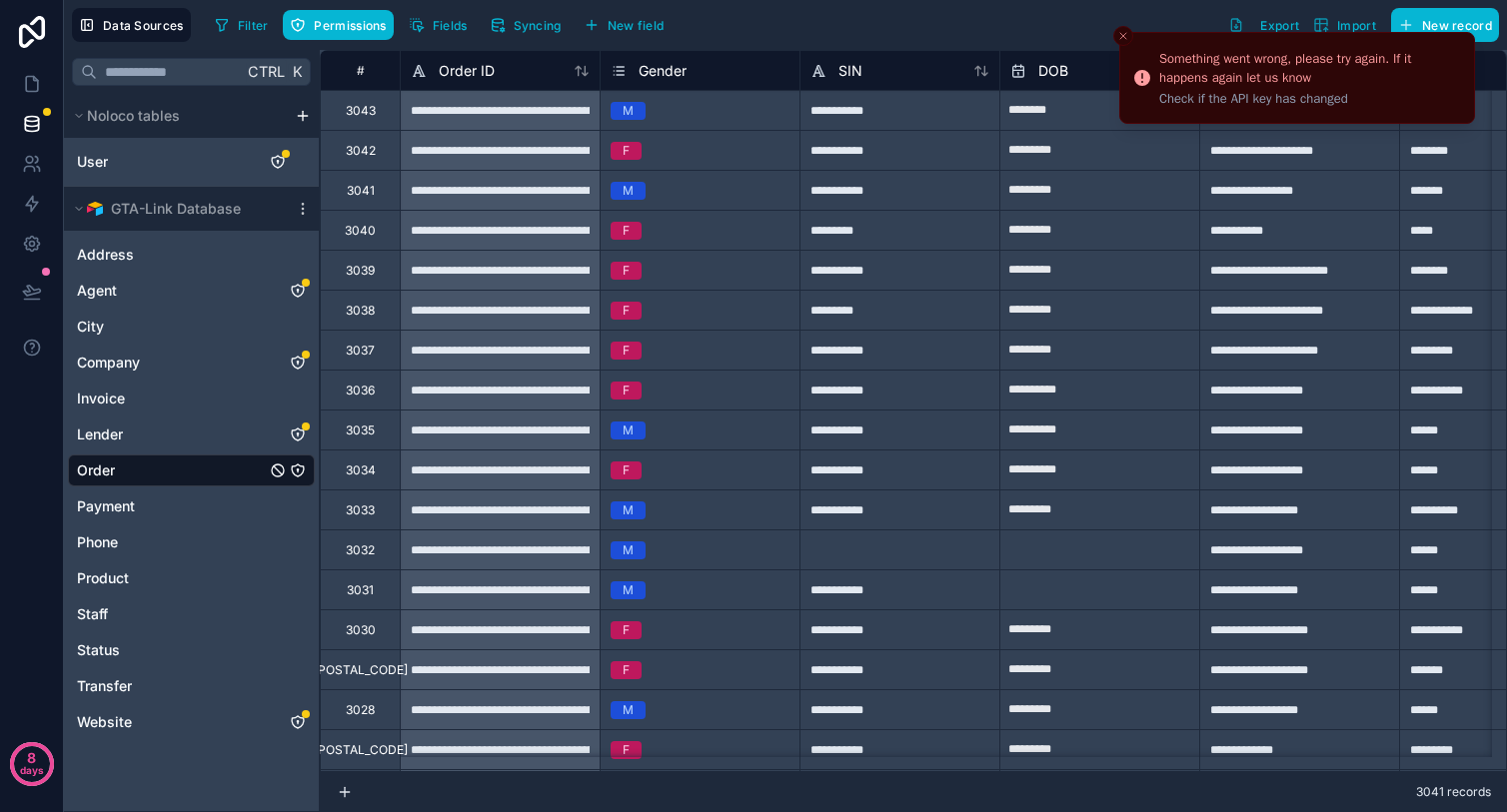 click 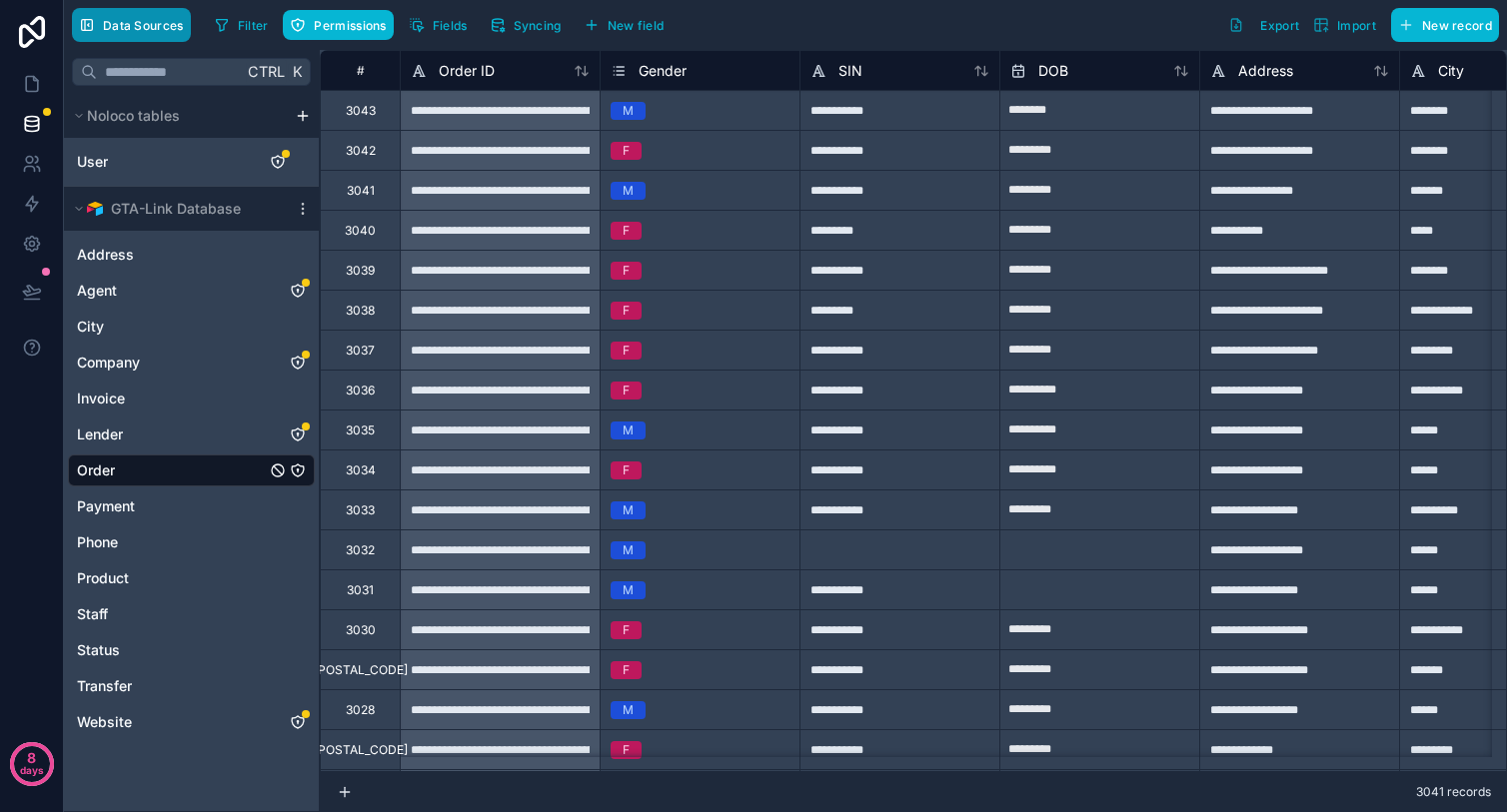 click on "Data Sources" at bounding box center (131, 25) 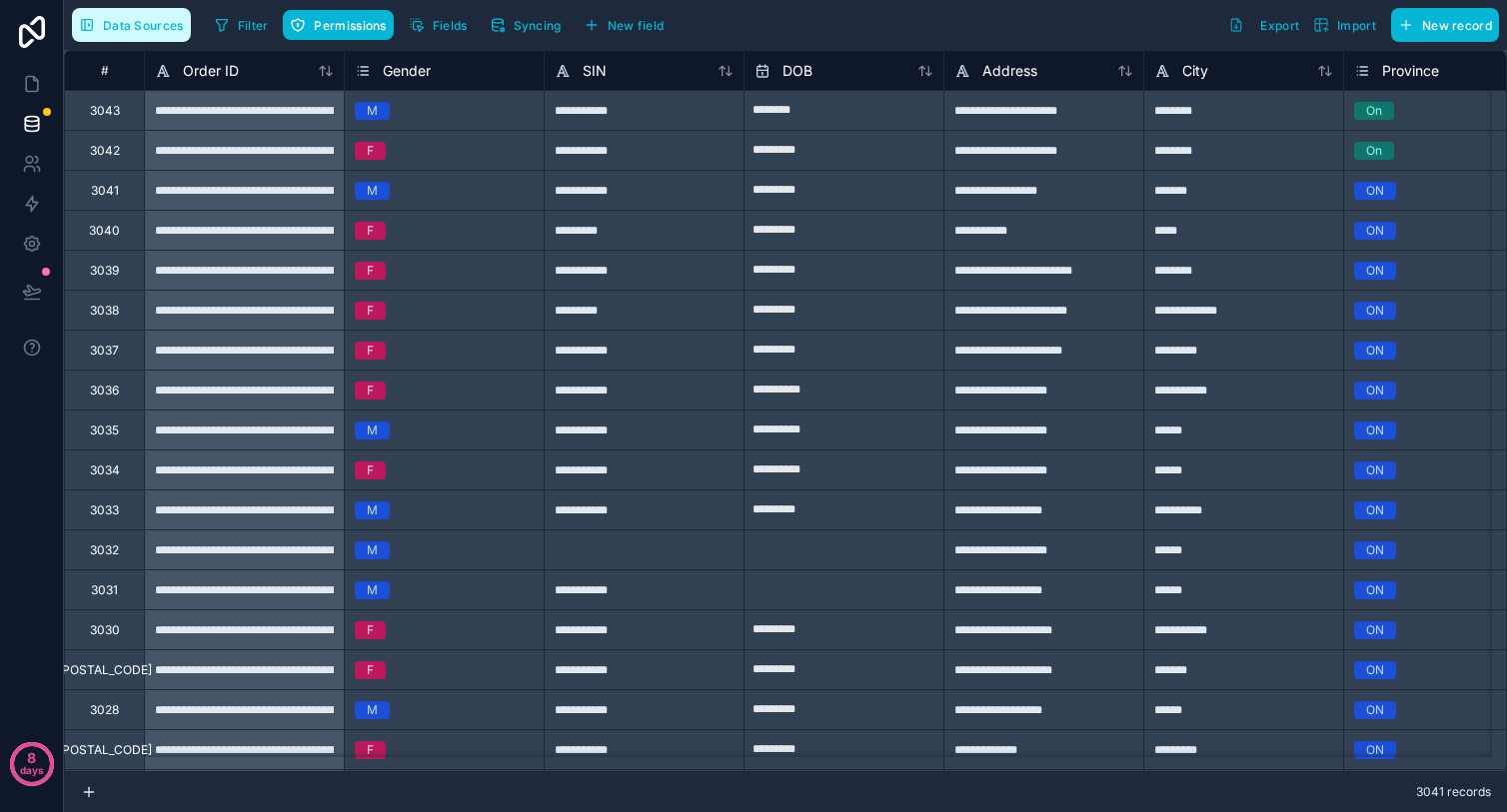 click on "Data Sources" at bounding box center [131, 25] 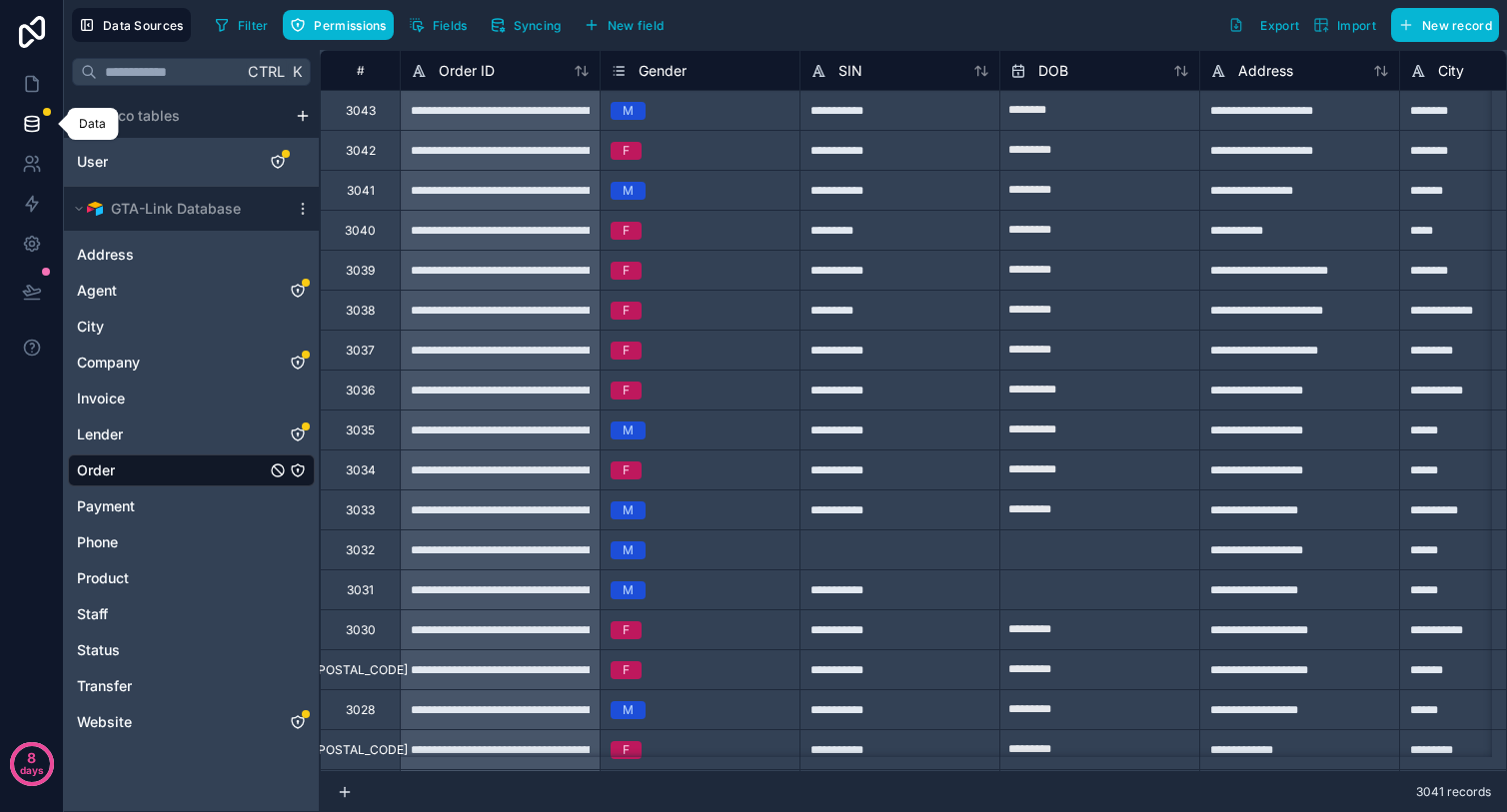 click at bounding box center (31, 124) 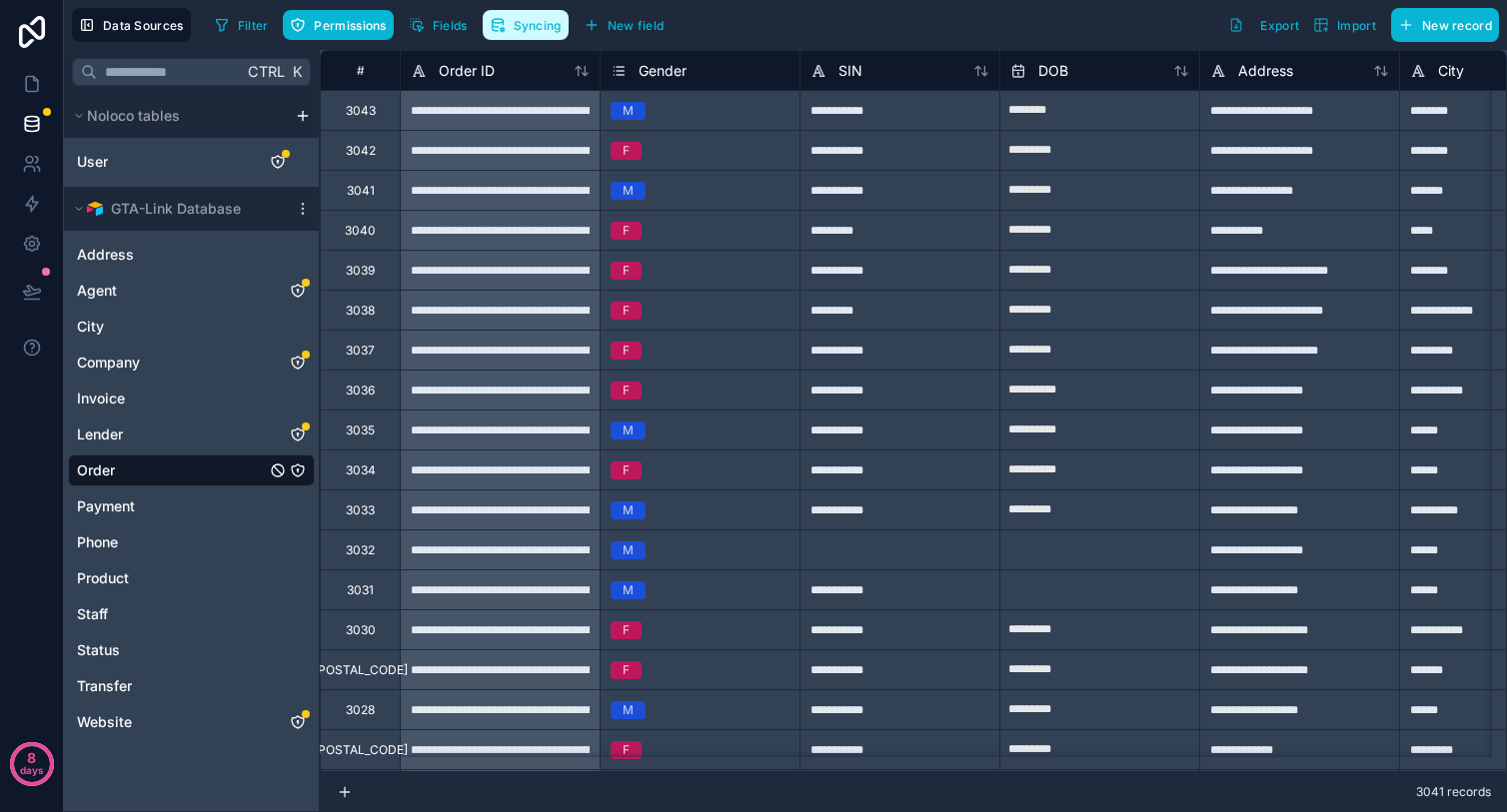 click on "Syncing" at bounding box center (538, 25) 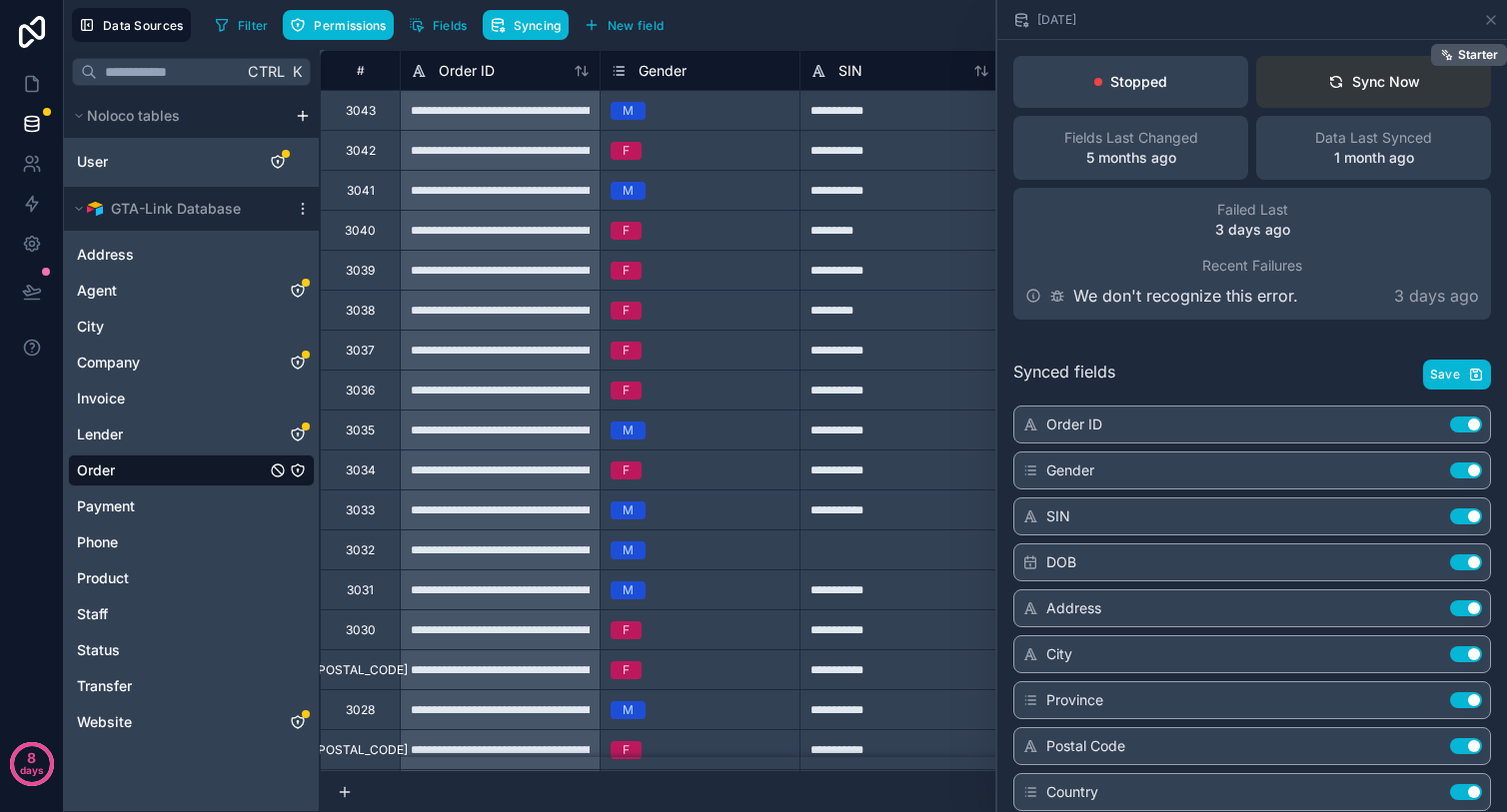 click on "Sync Now" at bounding box center (1374, 82) 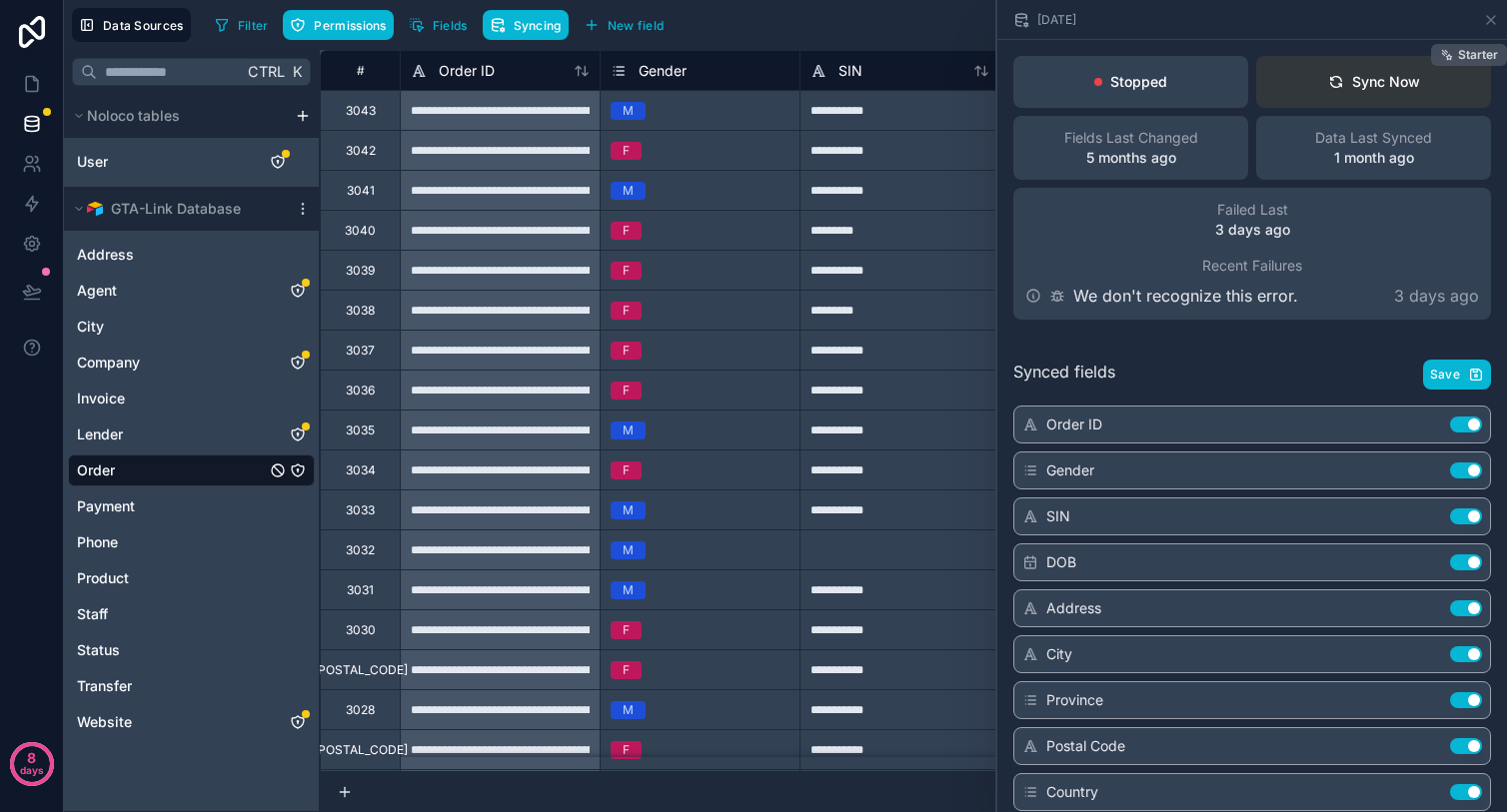 click on "Starter" at bounding box center [1478, 55] 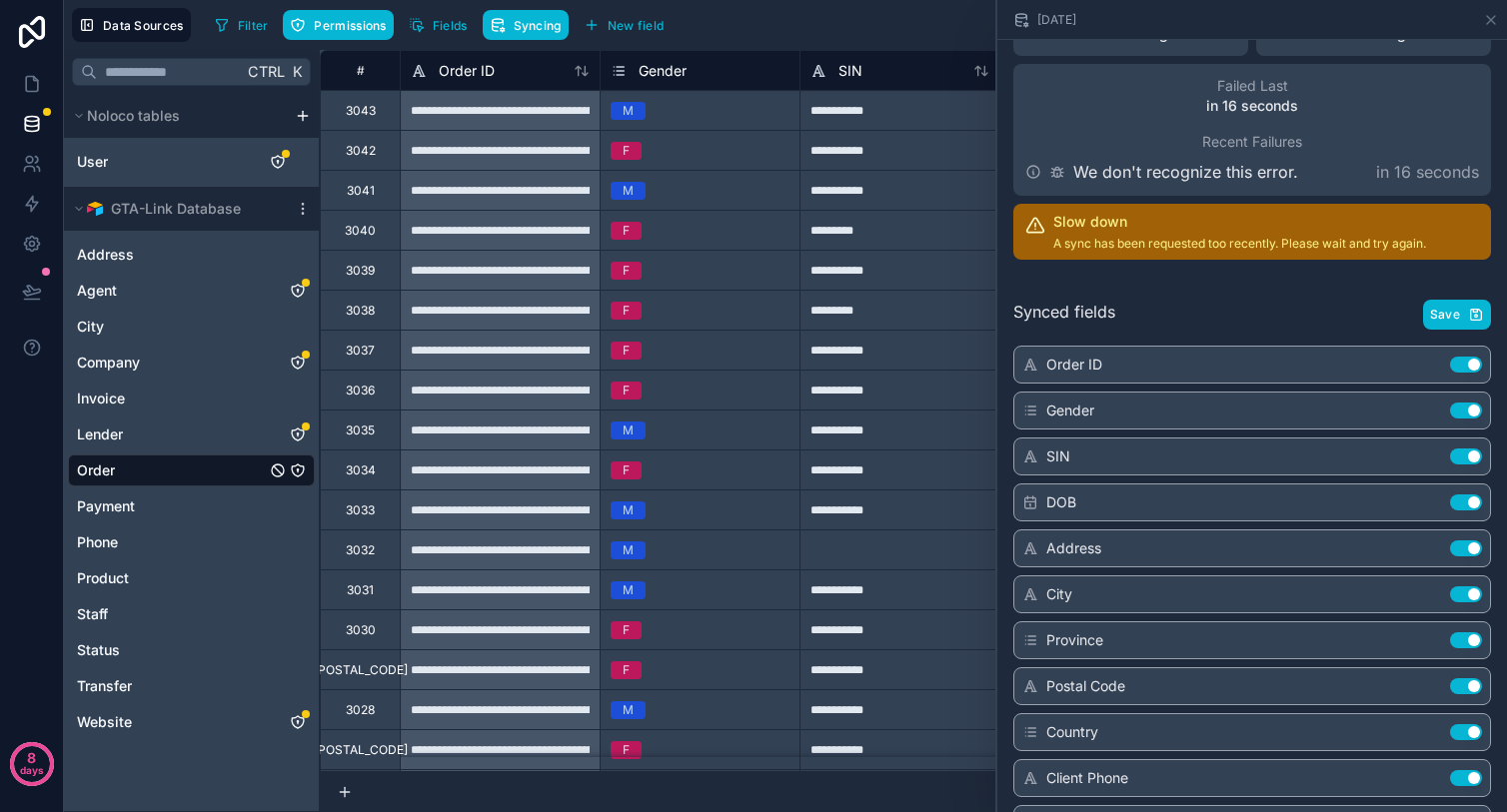 scroll, scrollTop: 0, scrollLeft: 0, axis: both 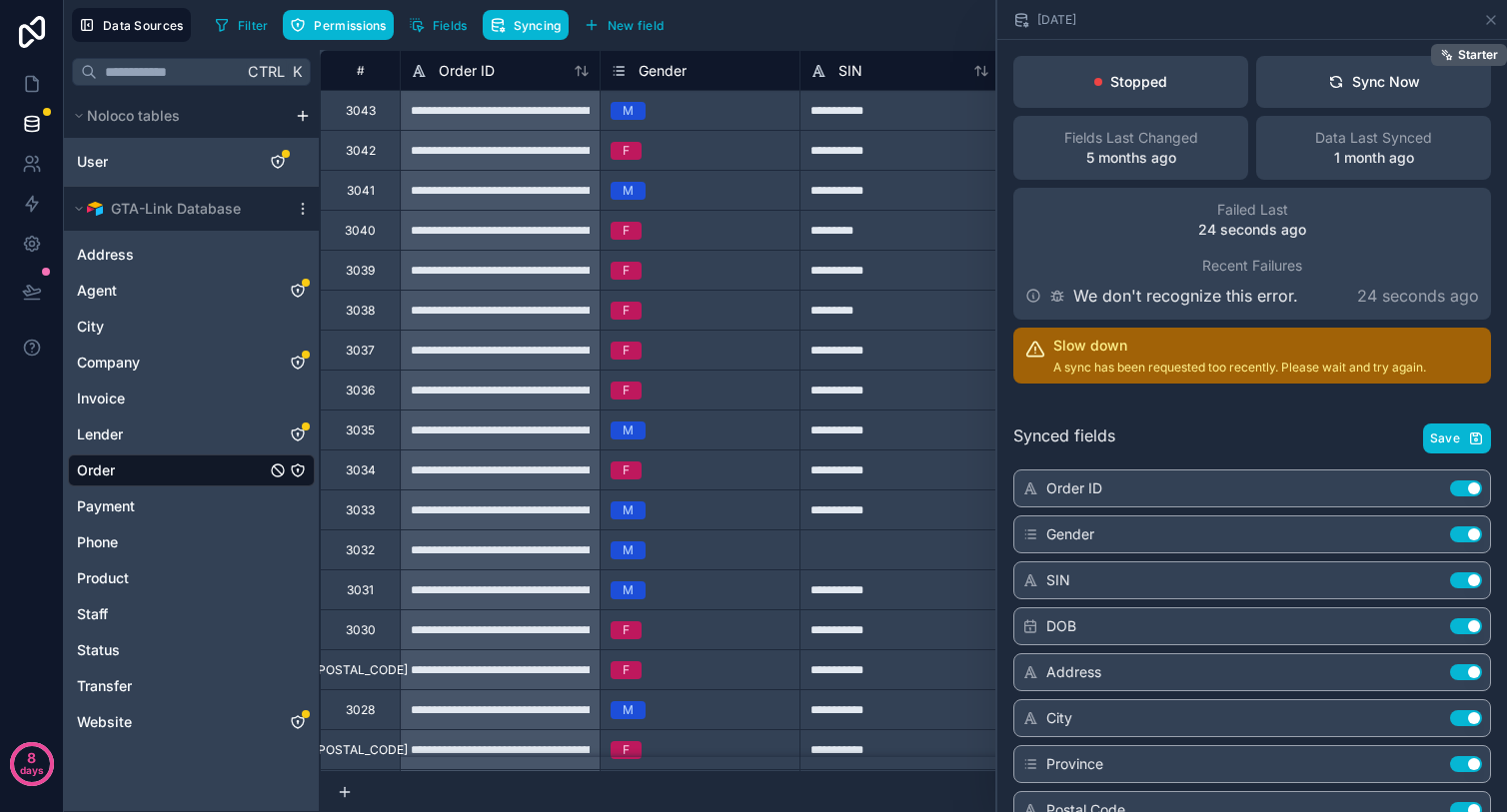 click on "Stopped" at bounding box center (1138, 82) 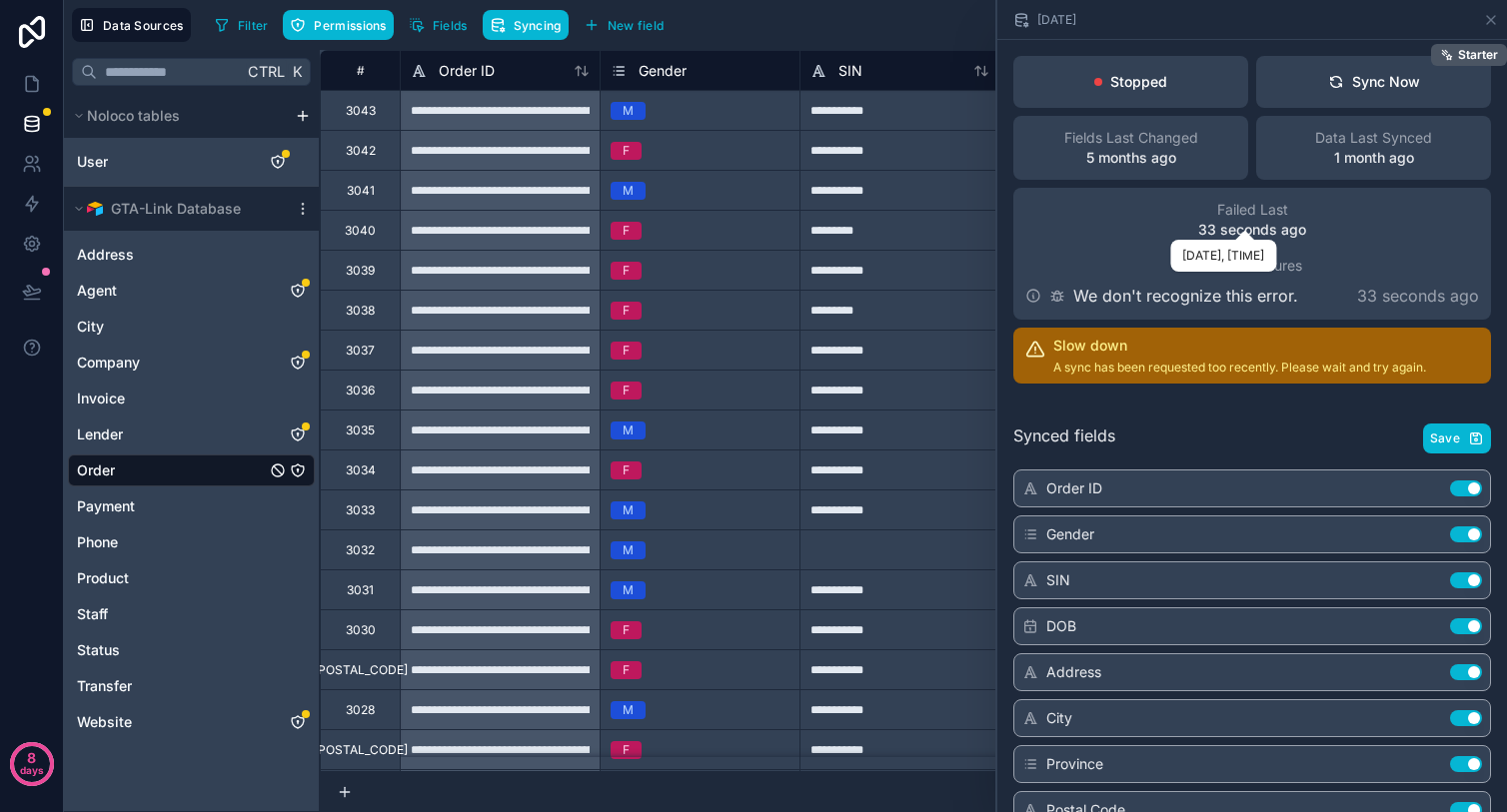 click on "33 seconds ago" at bounding box center [1252, 230] 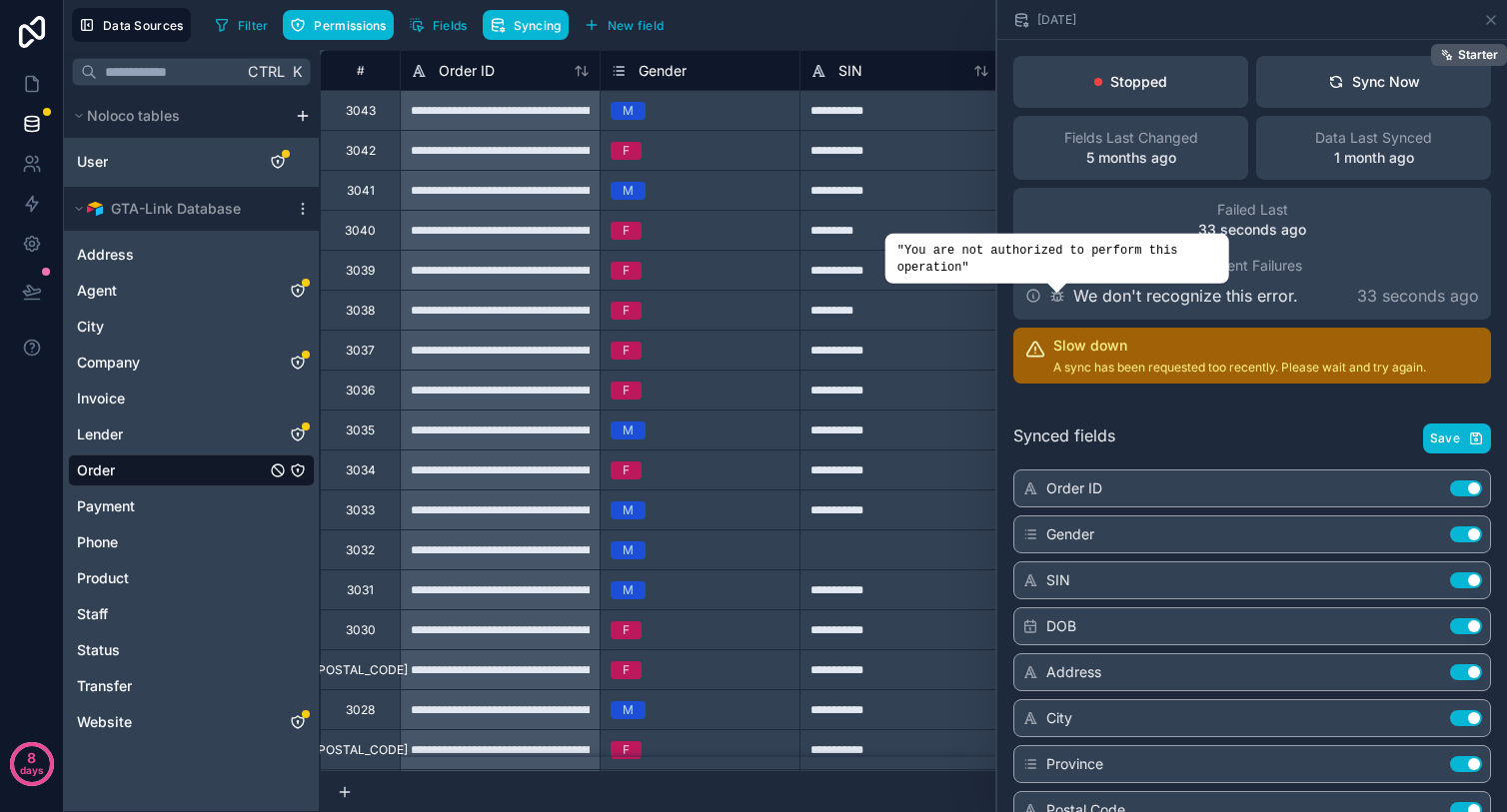 click 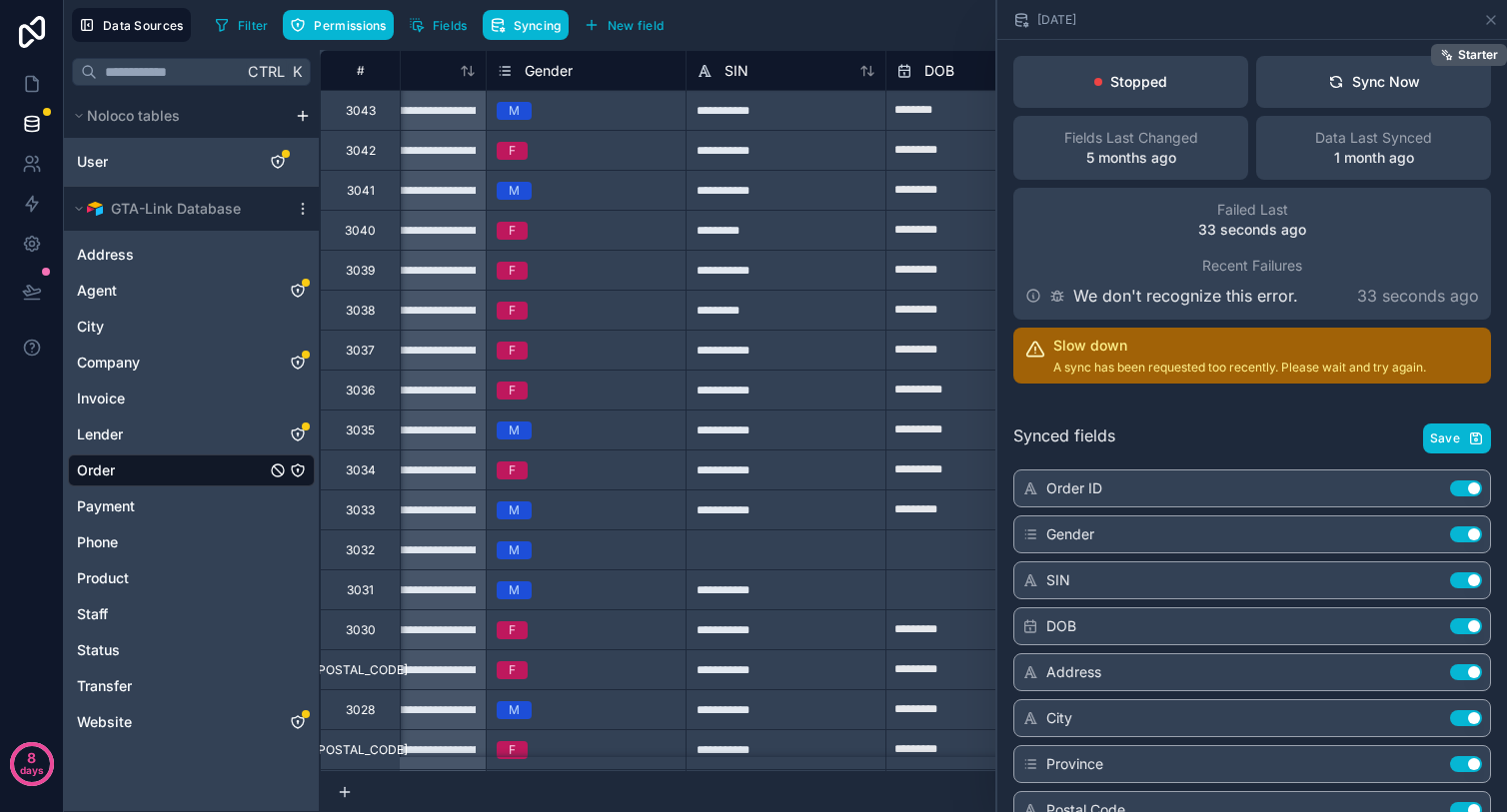 scroll, scrollTop: 0, scrollLeft: 117, axis: horizontal 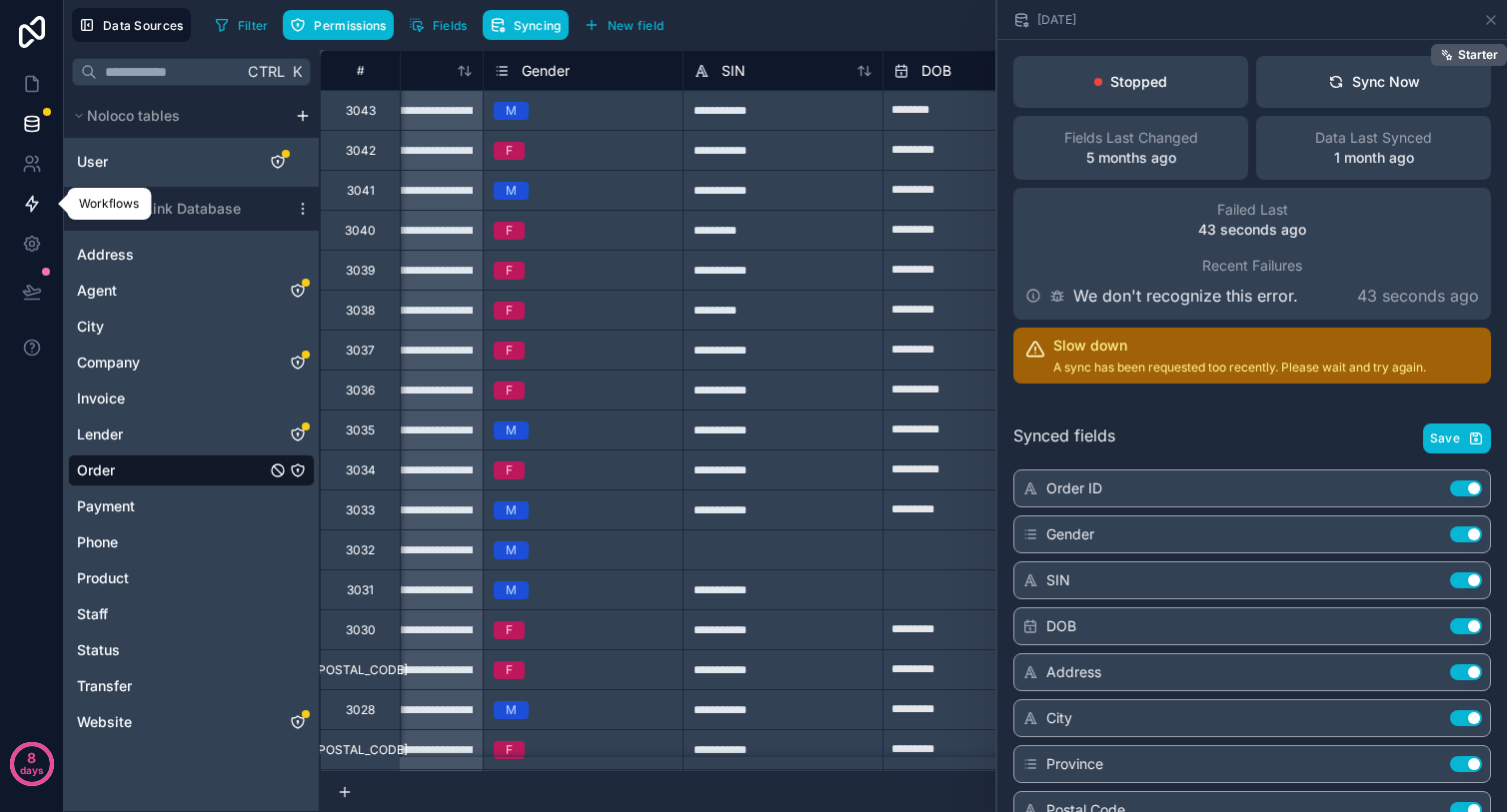 click at bounding box center [31, 204] 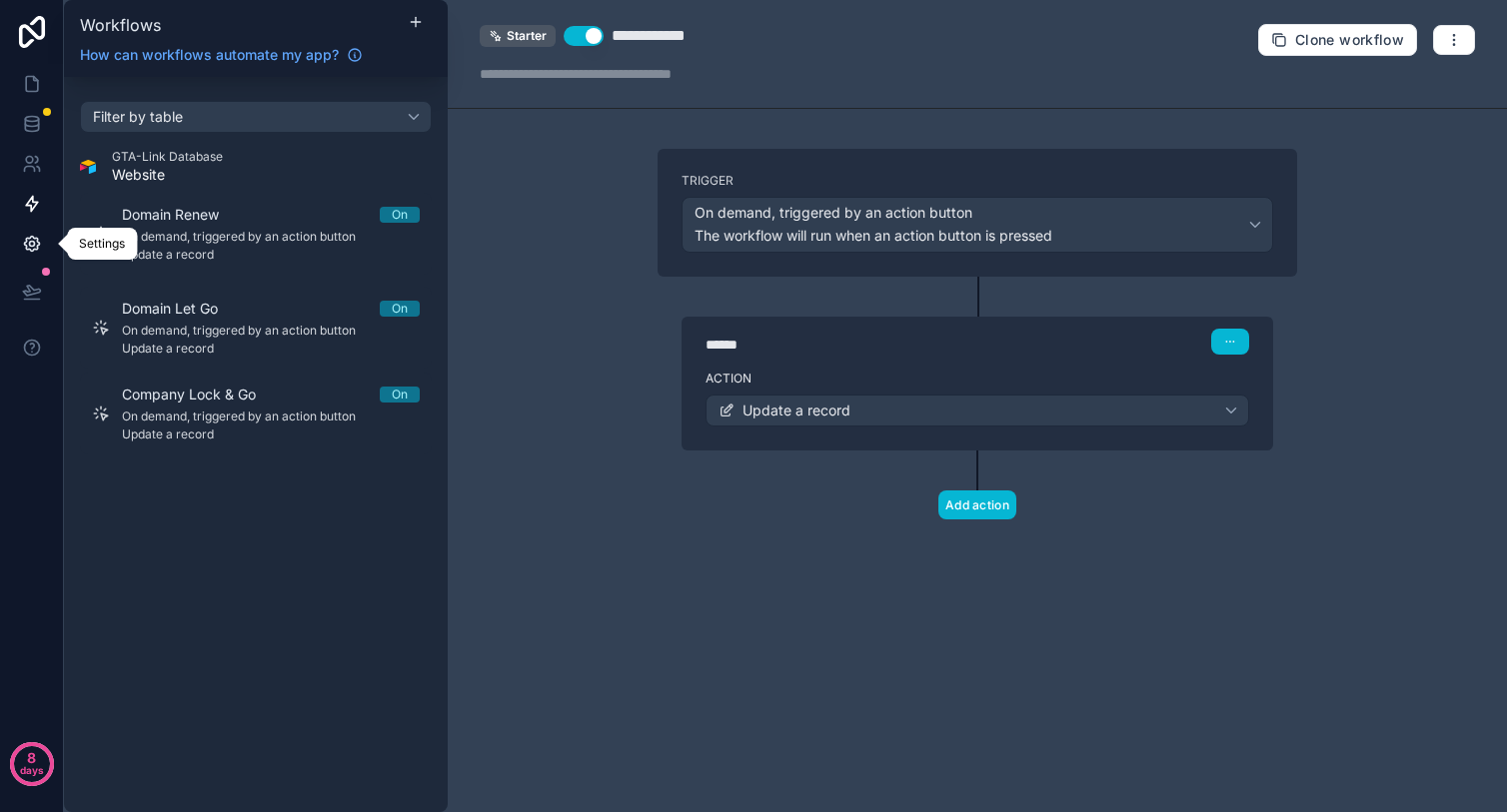click 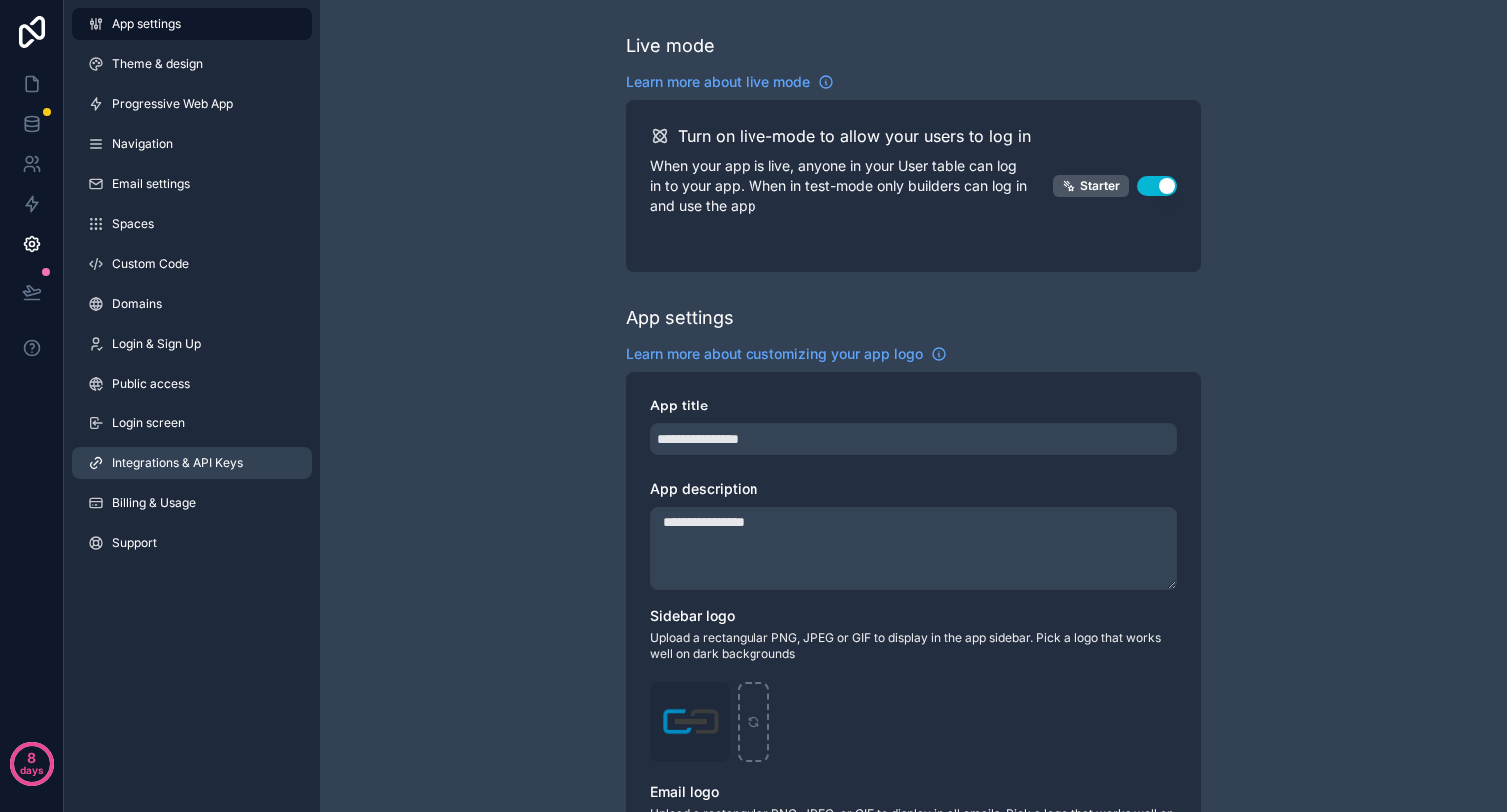 click on "Integrations & API Keys" at bounding box center [177, 463] 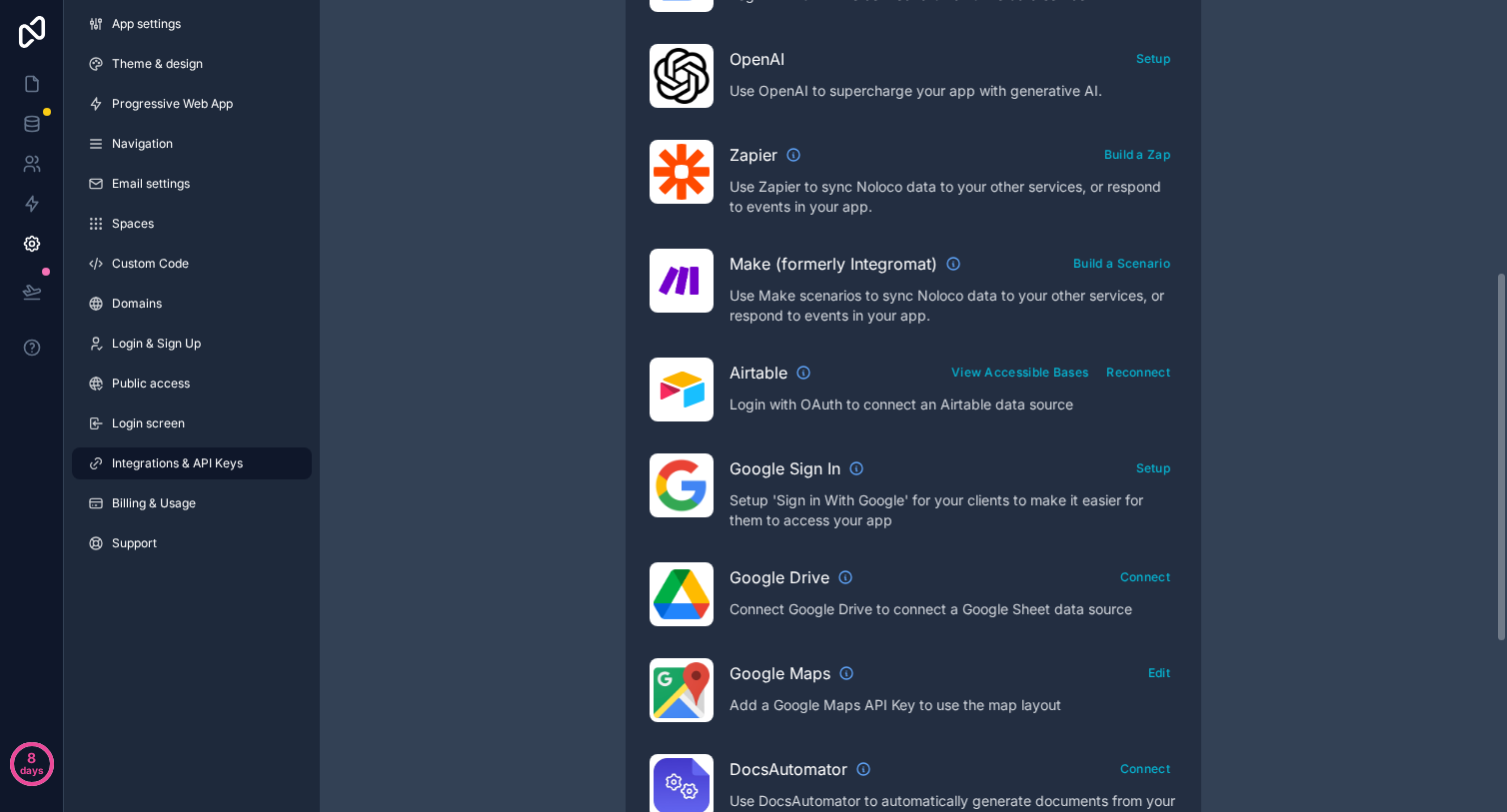 scroll, scrollTop: 593, scrollLeft: 0, axis: vertical 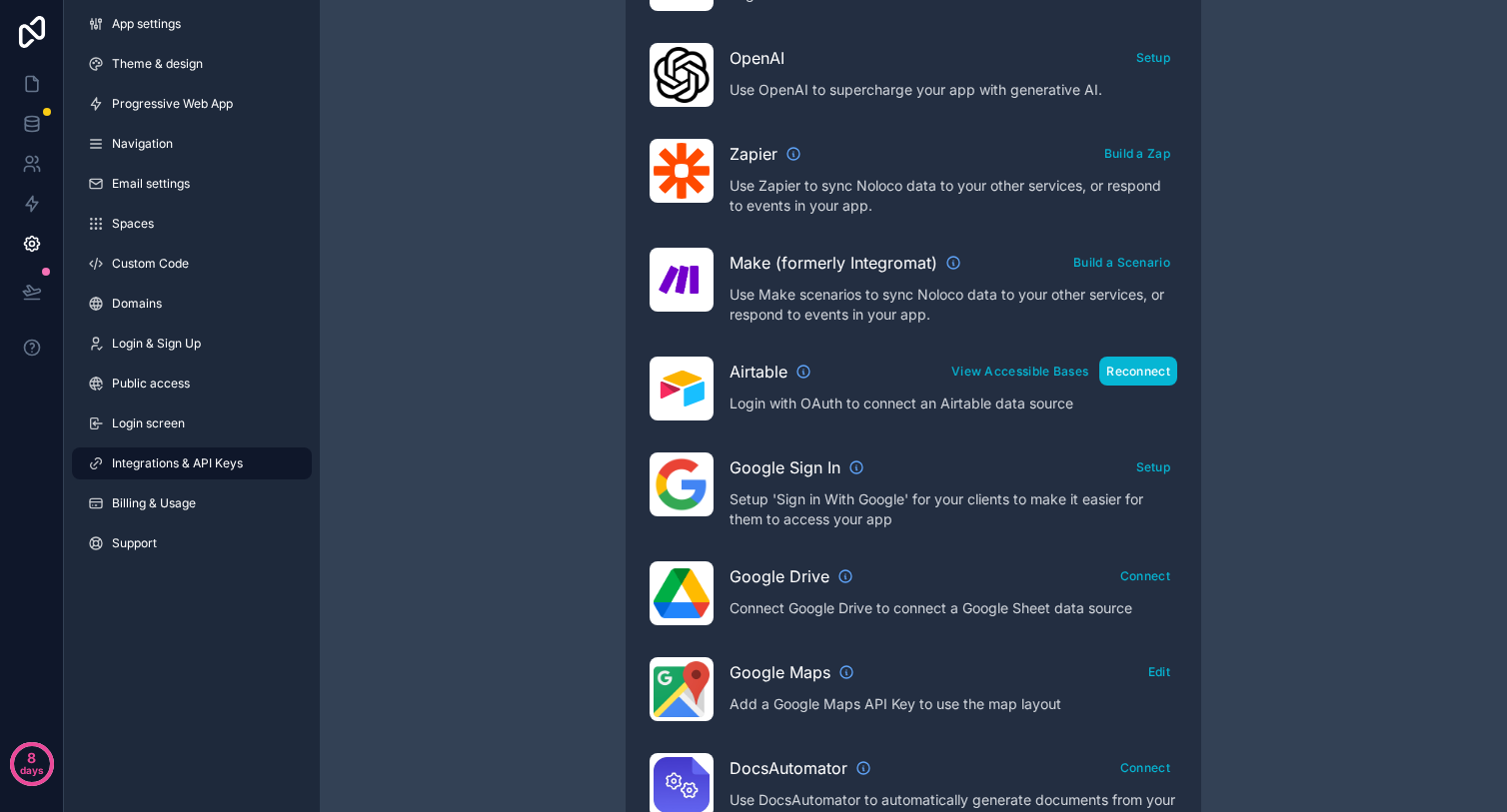 click on "Reconnect" at bounding box center (1138, 371) 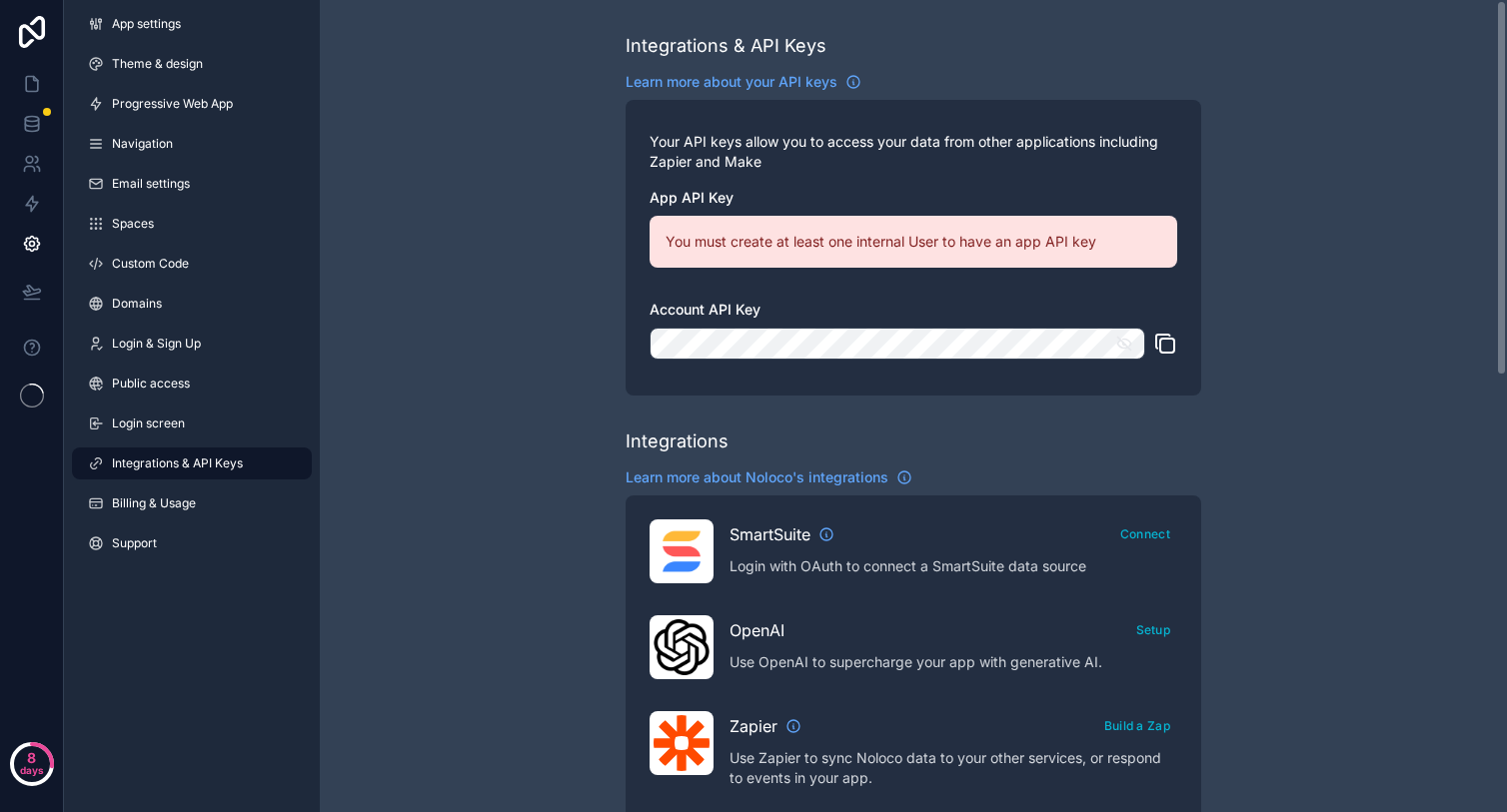 scroll, scrollTop: 0, scrollLeft: 0, axis: both 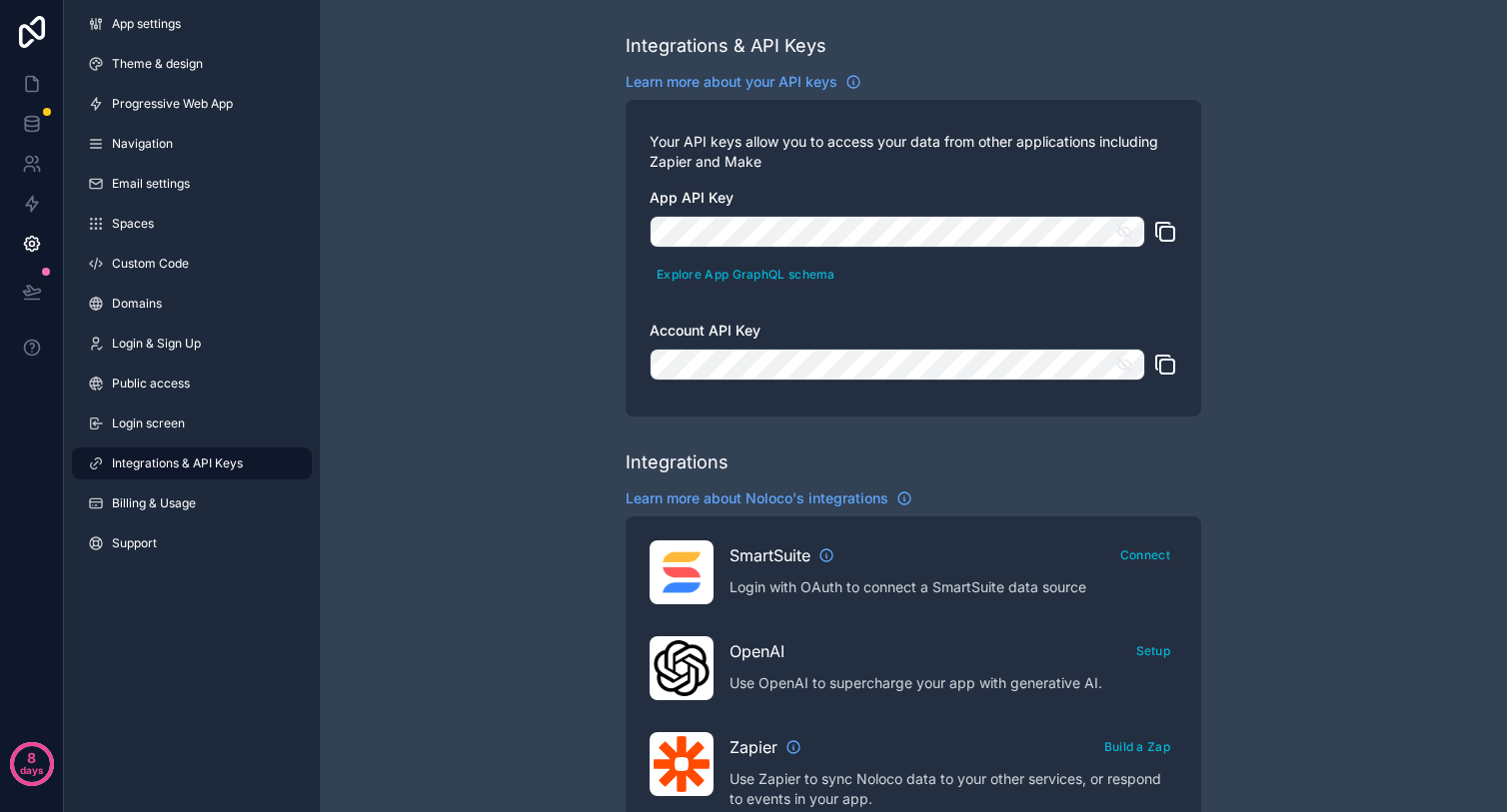 click 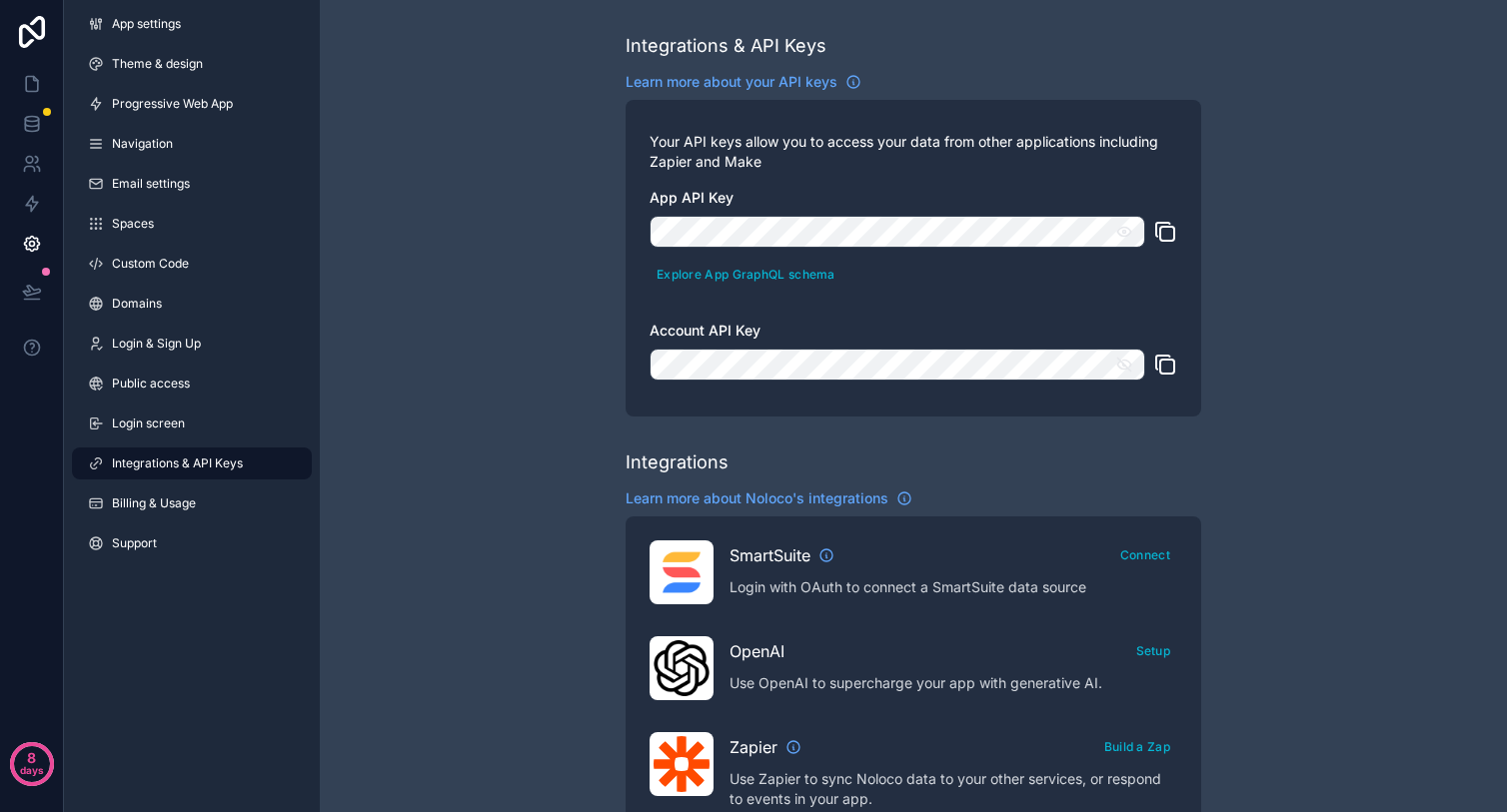 click 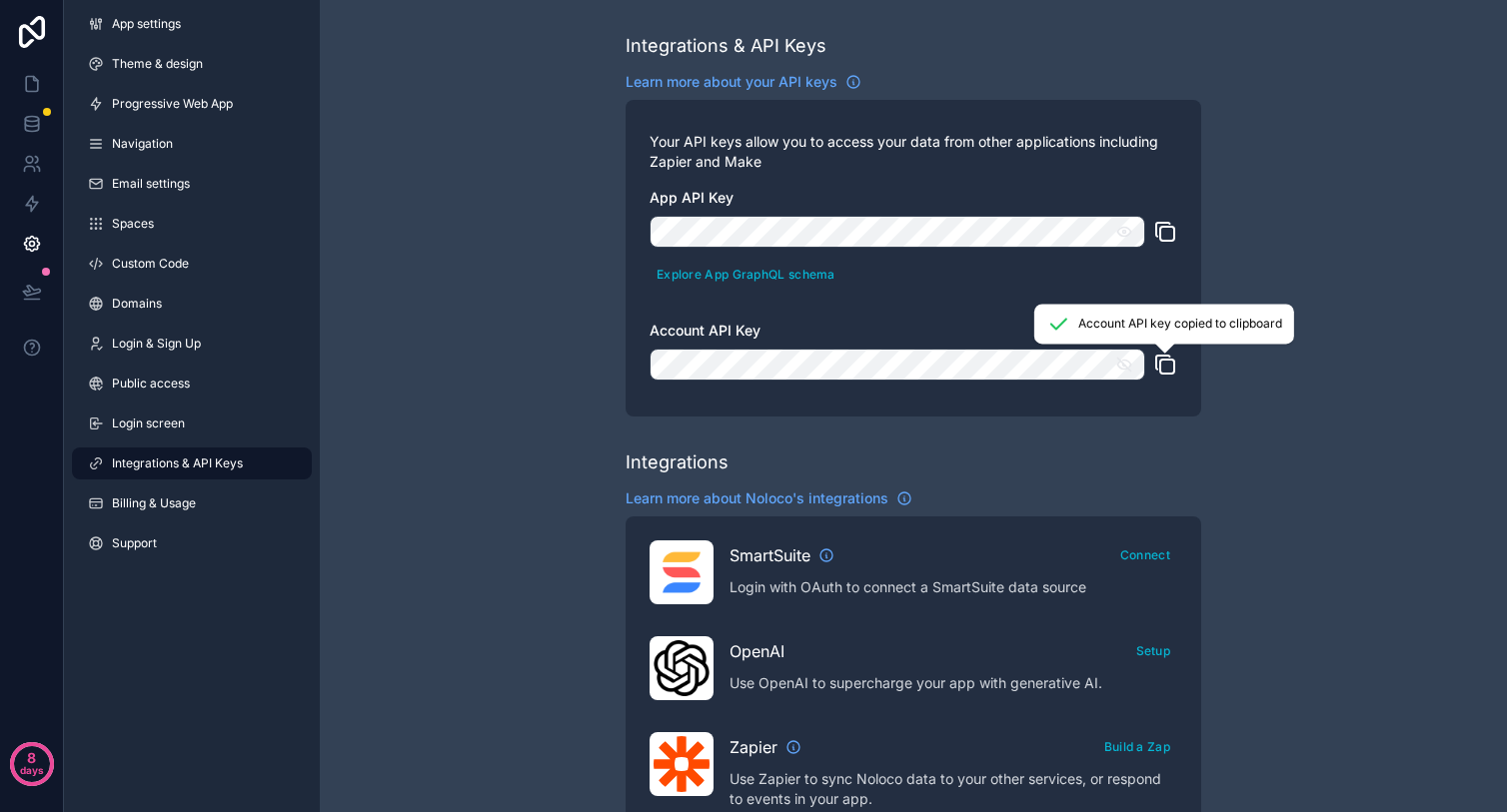 click 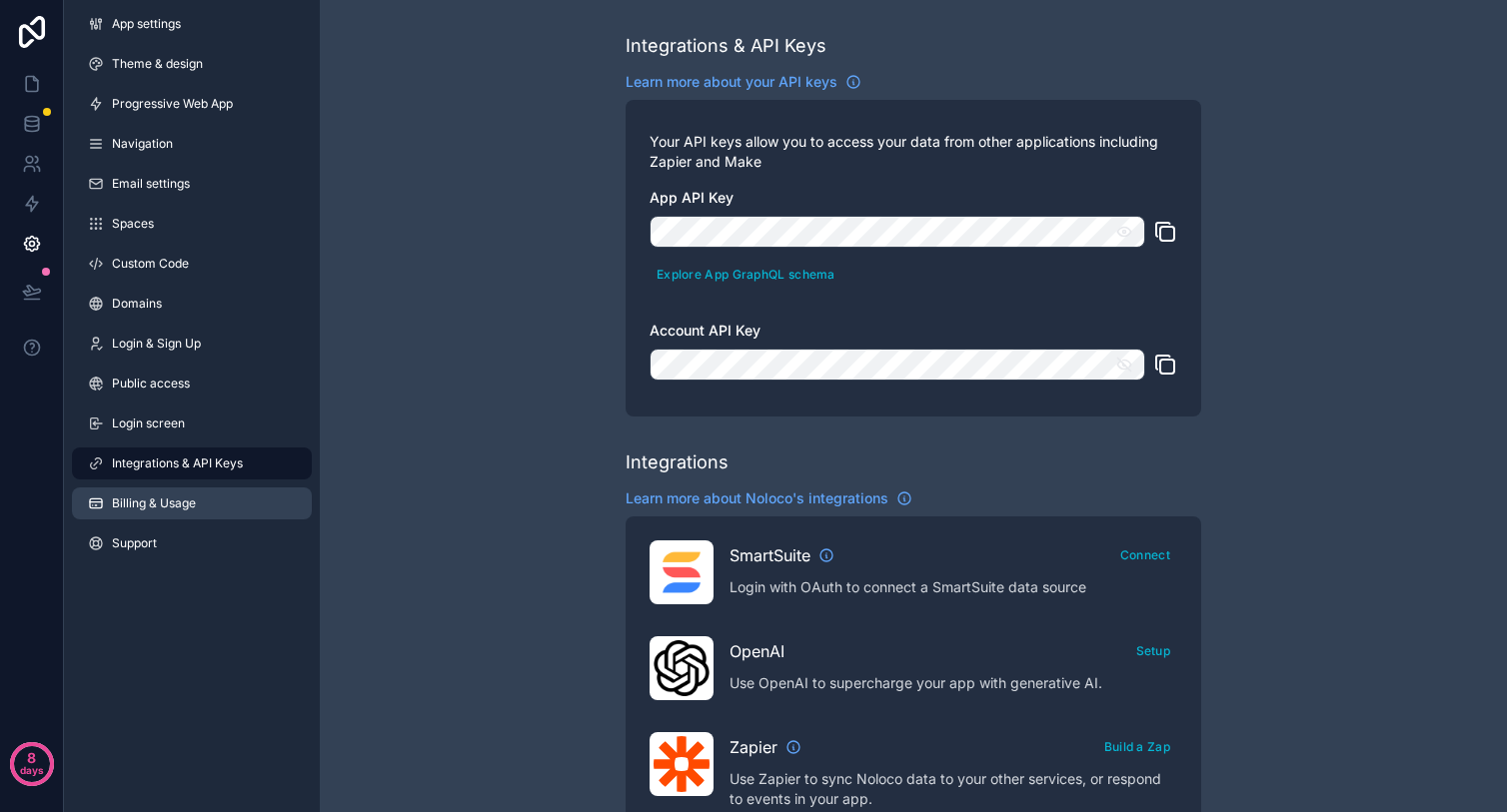 click on "Billing & Usage" at bounding box center (192, 503) 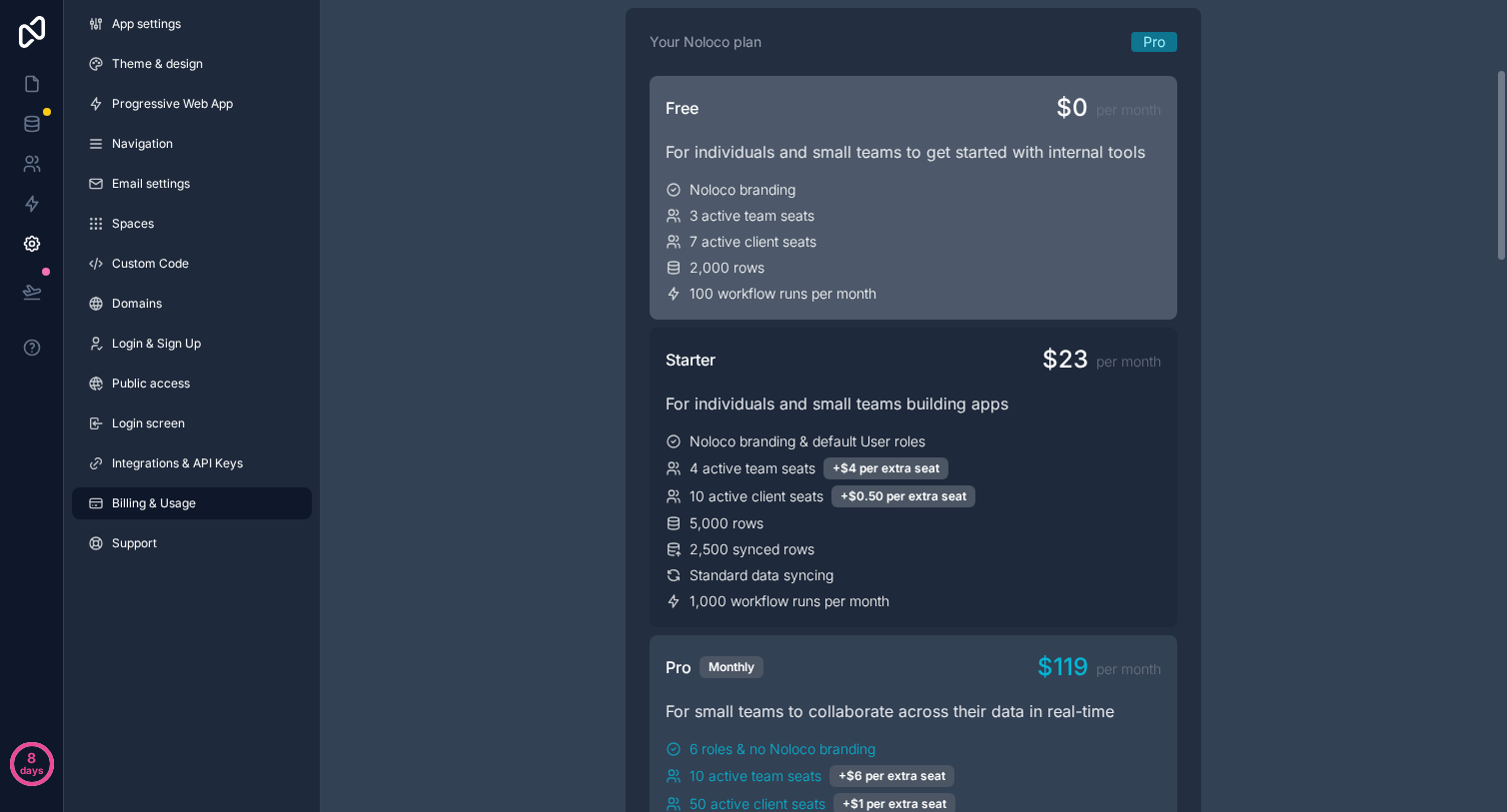 scroll, scrollTop: 318, scrollLeft: 0, axis: vertical 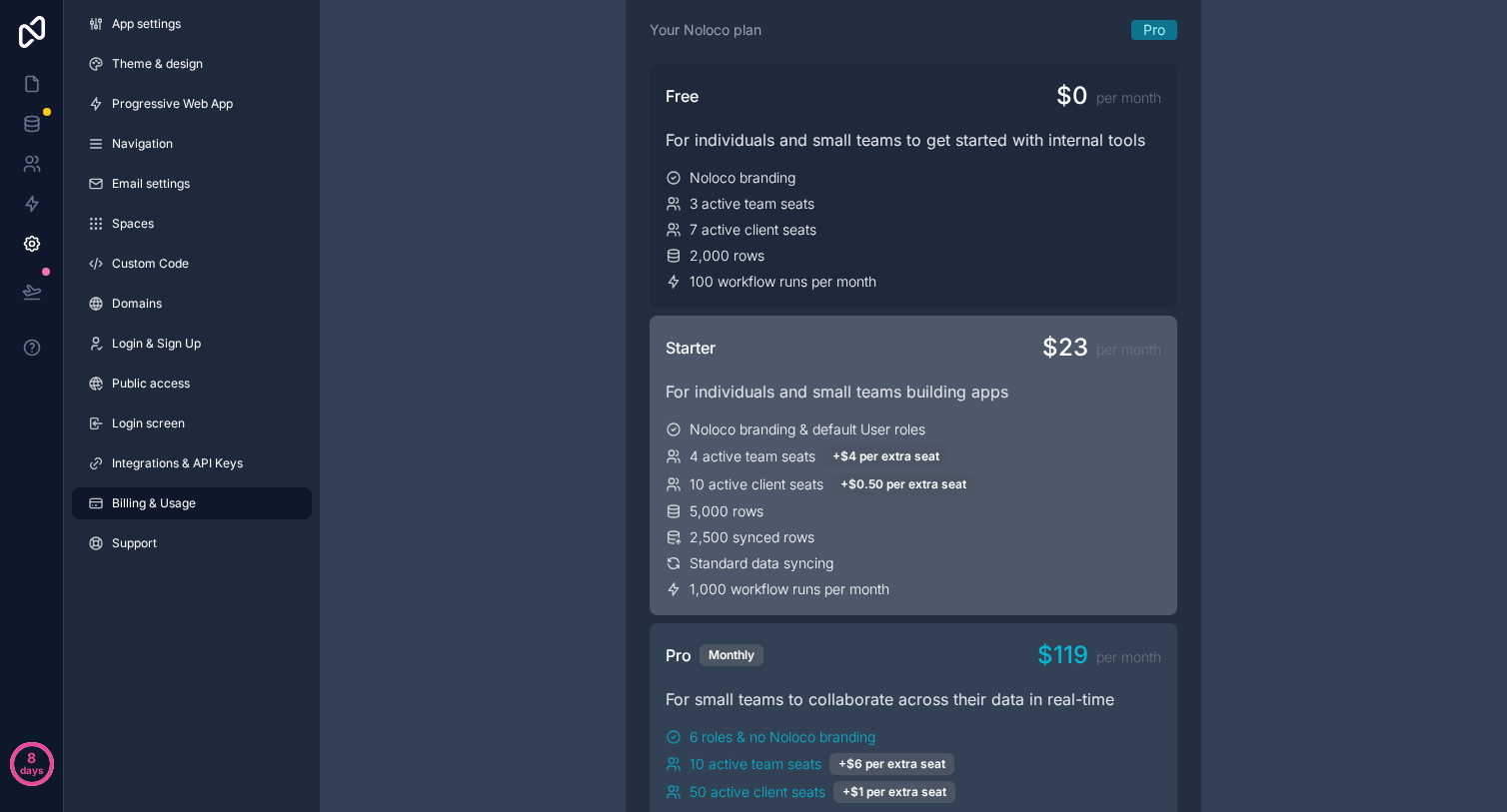 click on "2,500 synced rows" at bounding box center [913, 537] 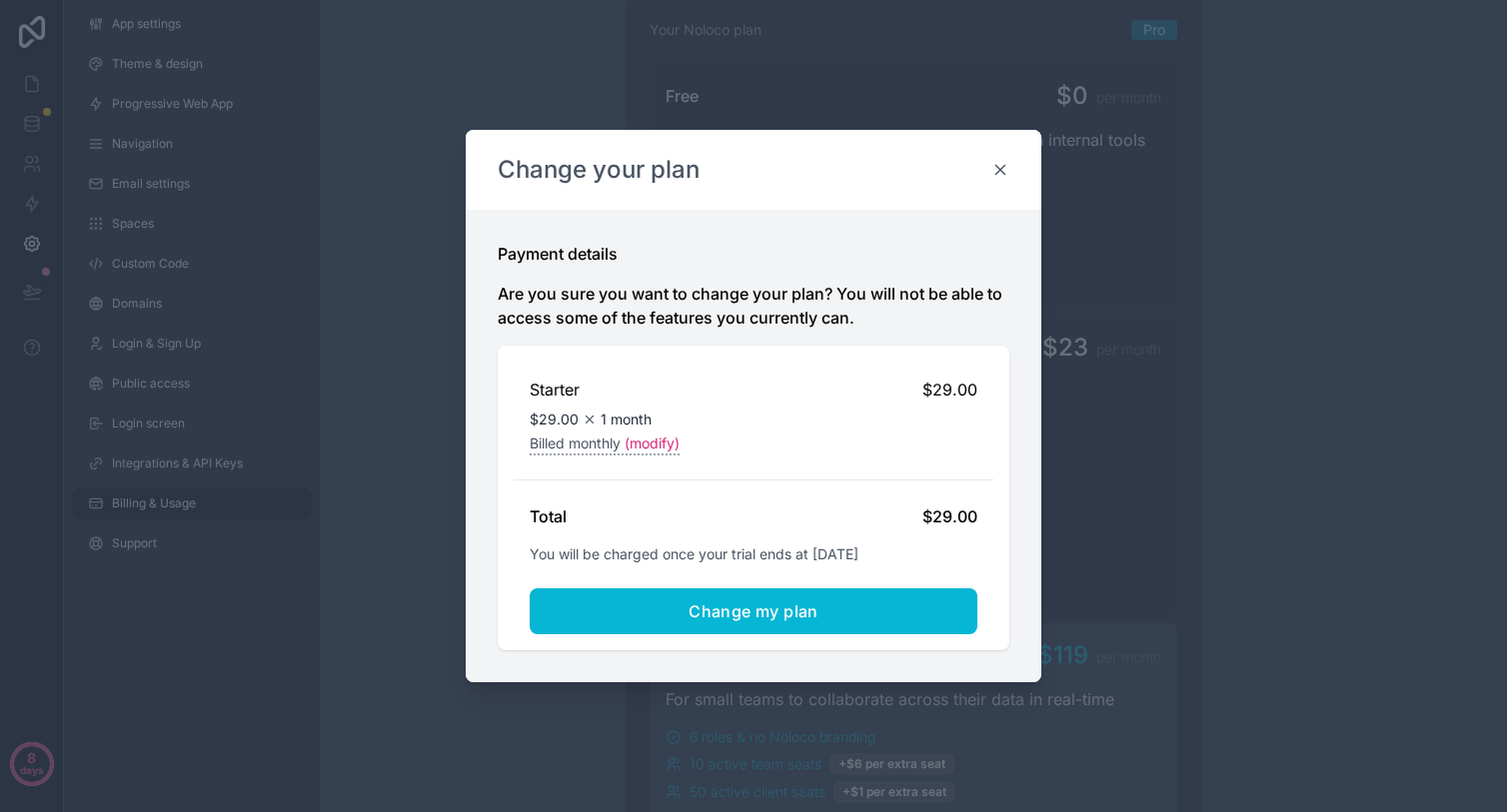 click 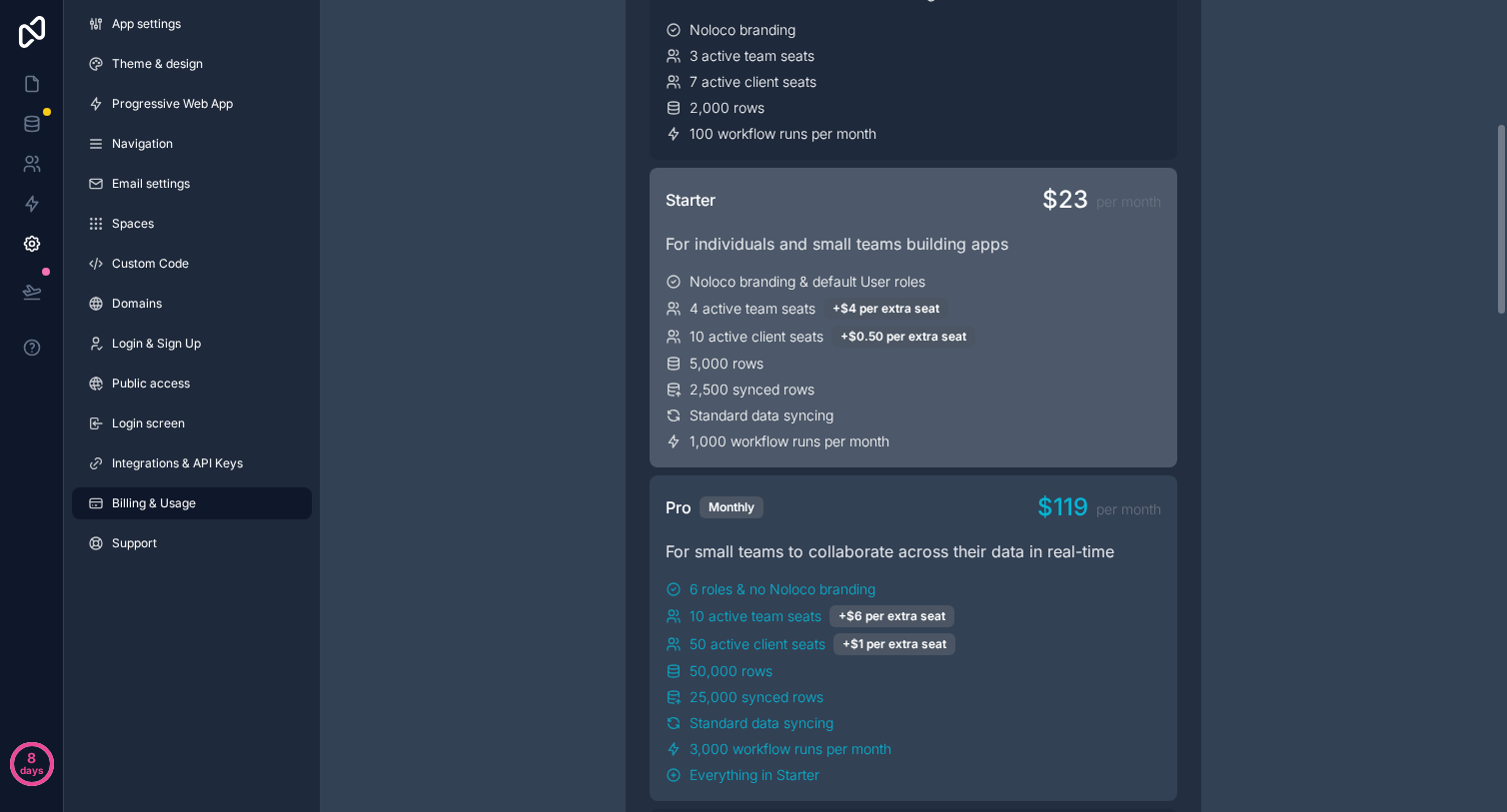 scroll, scrollTop: 517, scrollLeft: 0, axis: vertical 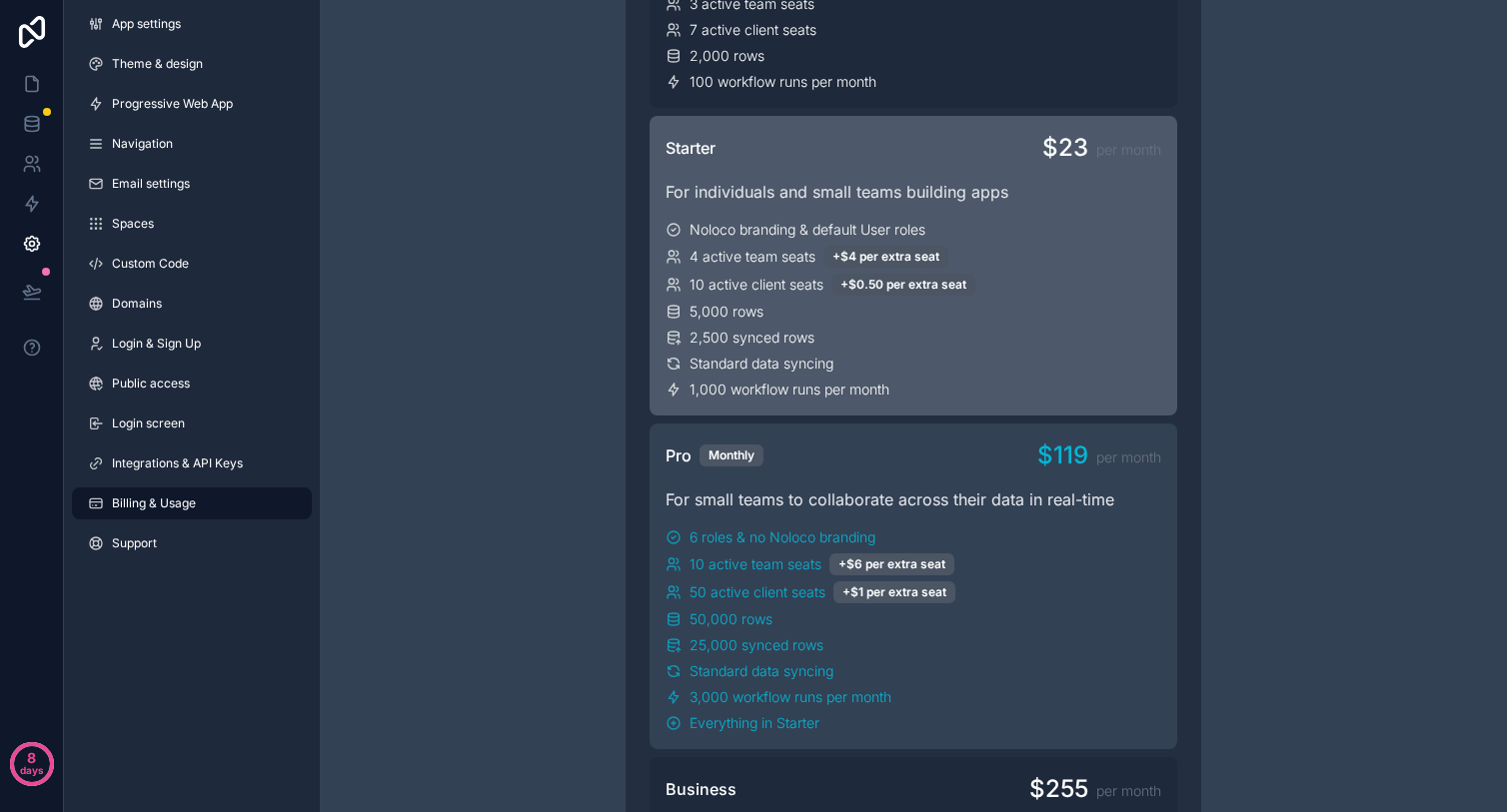 click on "Noloco branding & default User roles 4 active team seats +$4 per extra seat 10 active client seats +$0.50 per extra seat 5,000 rows 2,500 synced rows Standard data syncing 1,000 workflow runs per month" at bounding box center [913, 310] 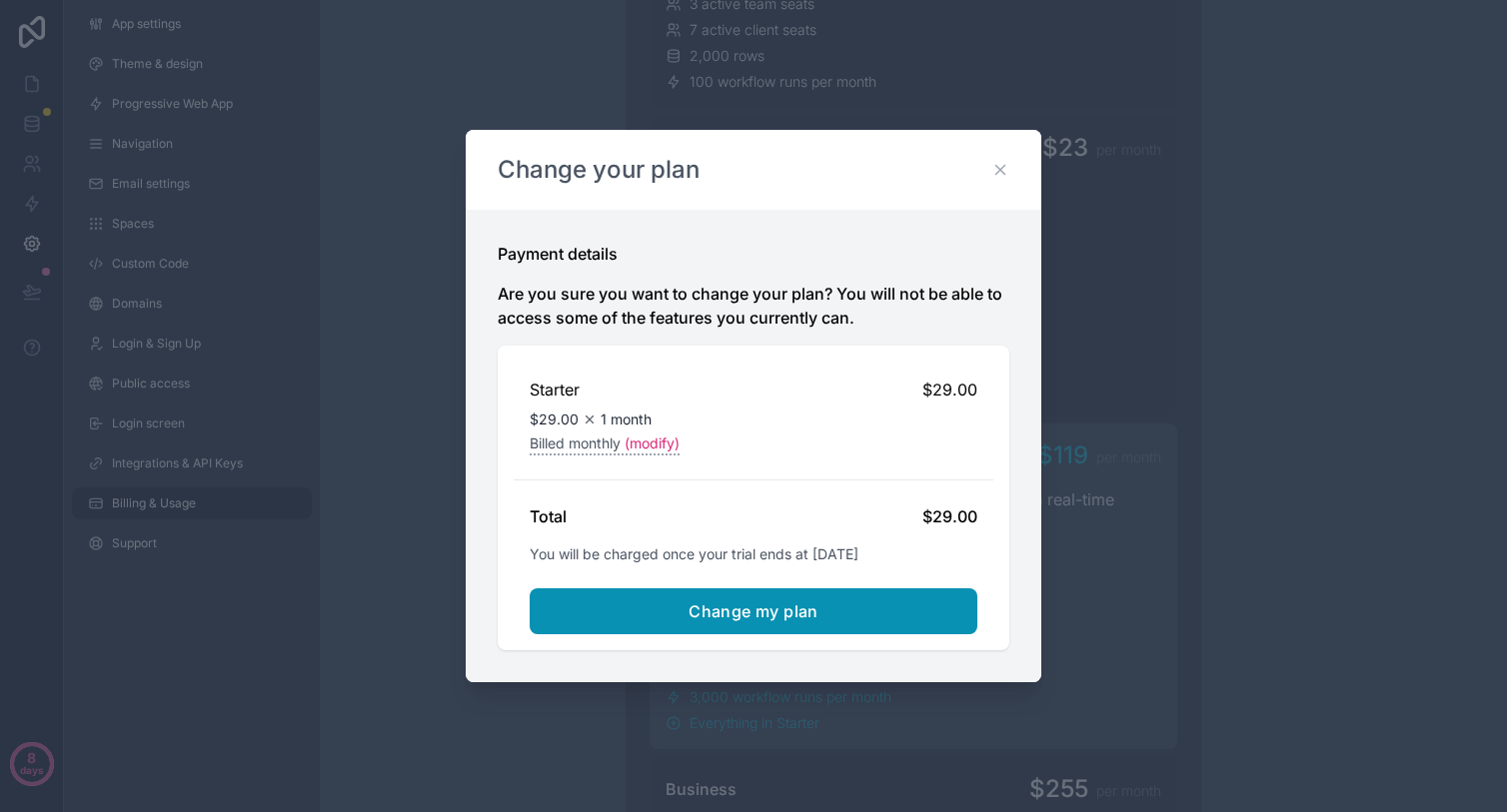click on "Change my plan" at bounding box center (754, 611) 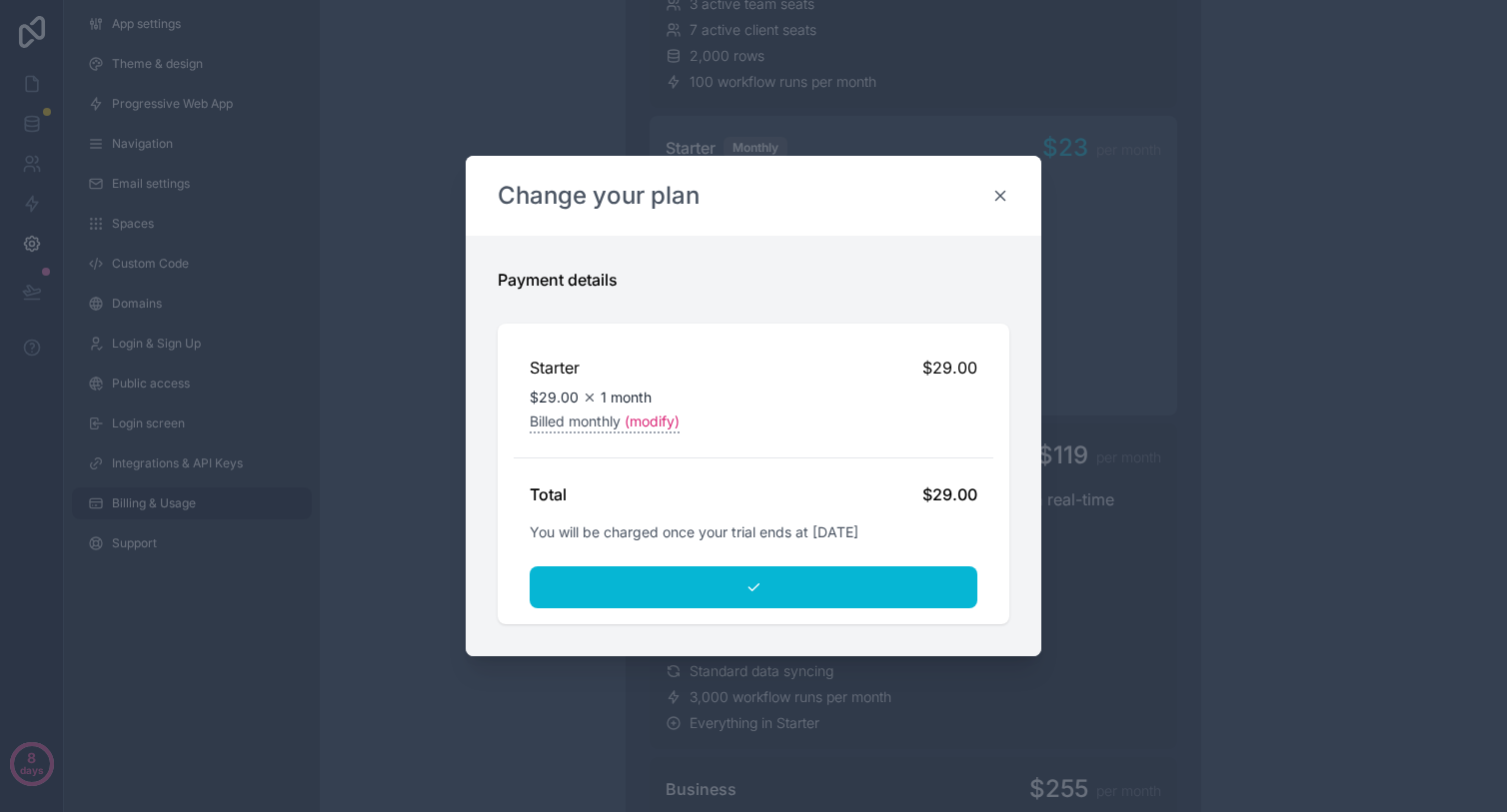 click 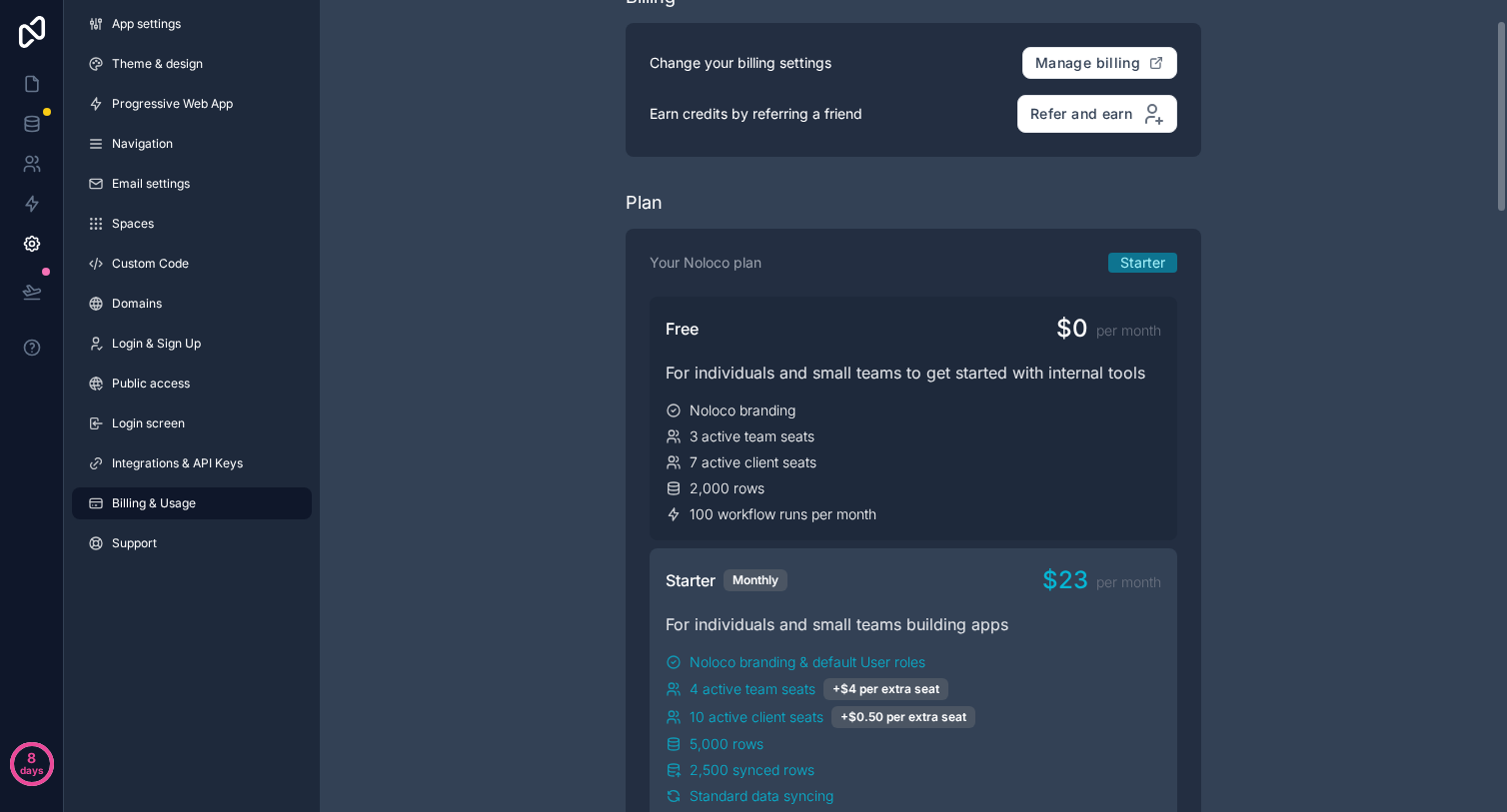 scroll, scrollTop: 0, scrollLeft: 0, axis: both 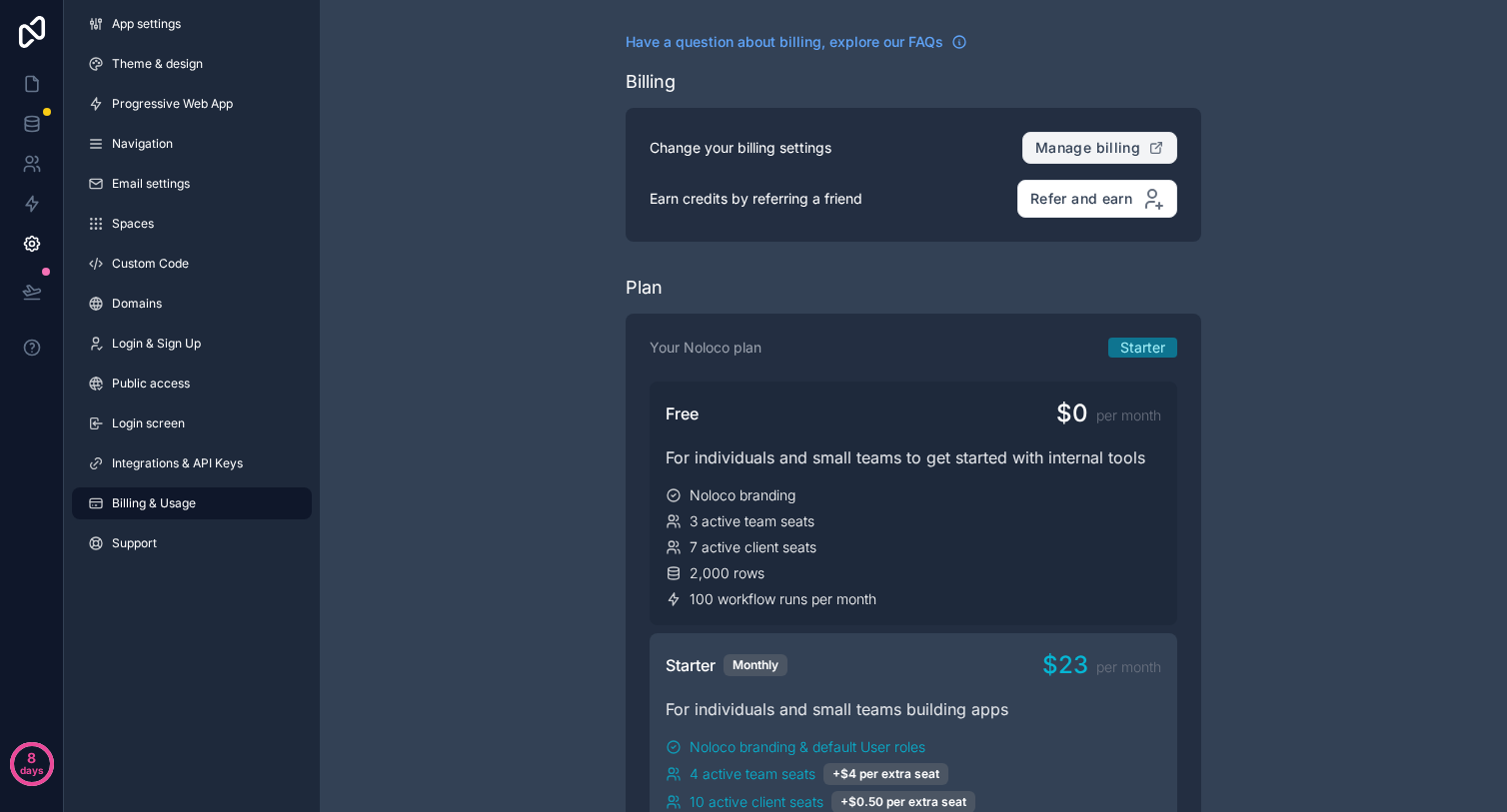 click on "Manage billing" at bounding box center [1087, 148] 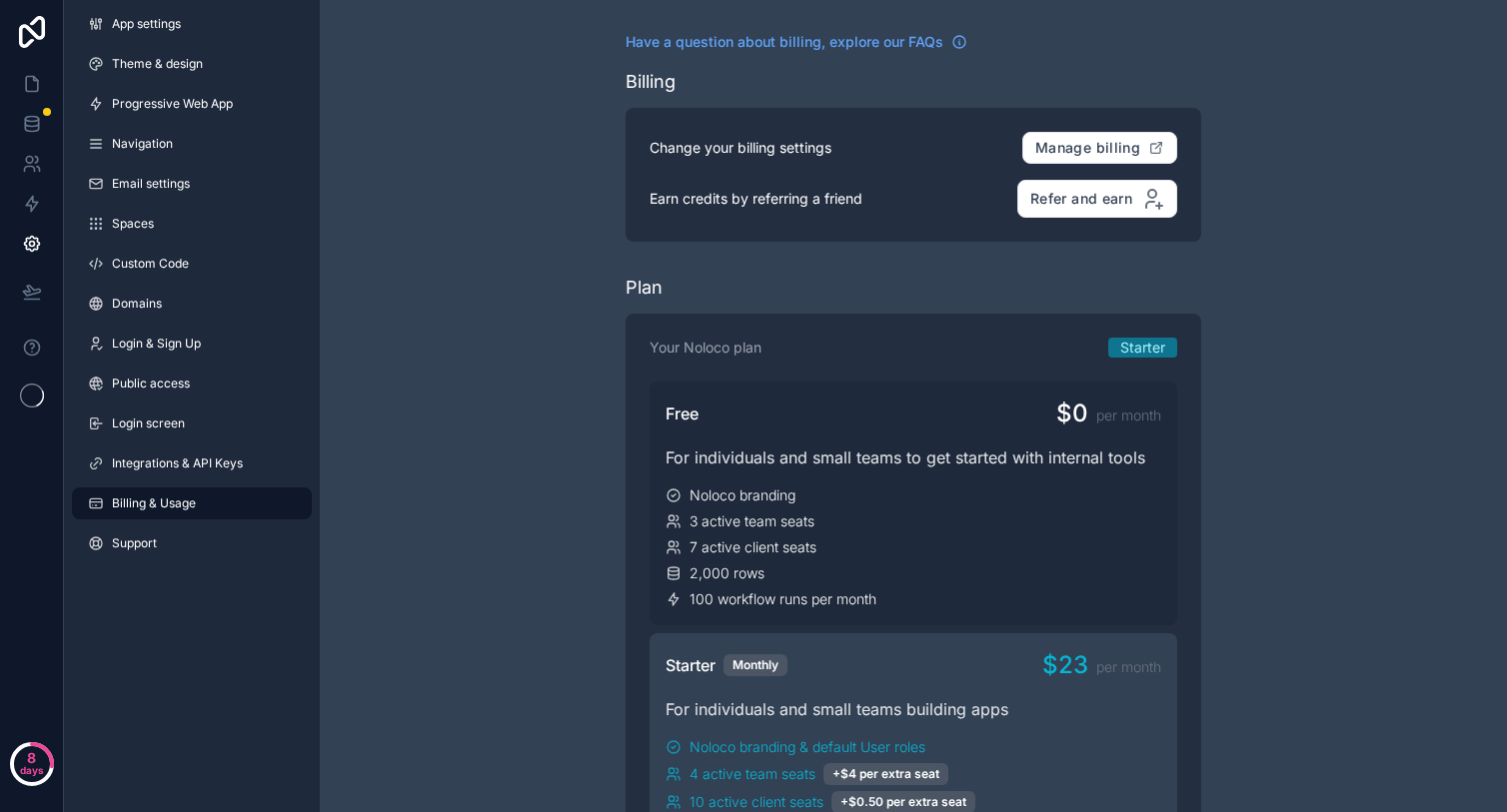 scroll, scrollTop: 0, scrollLeft: 0, axis: both 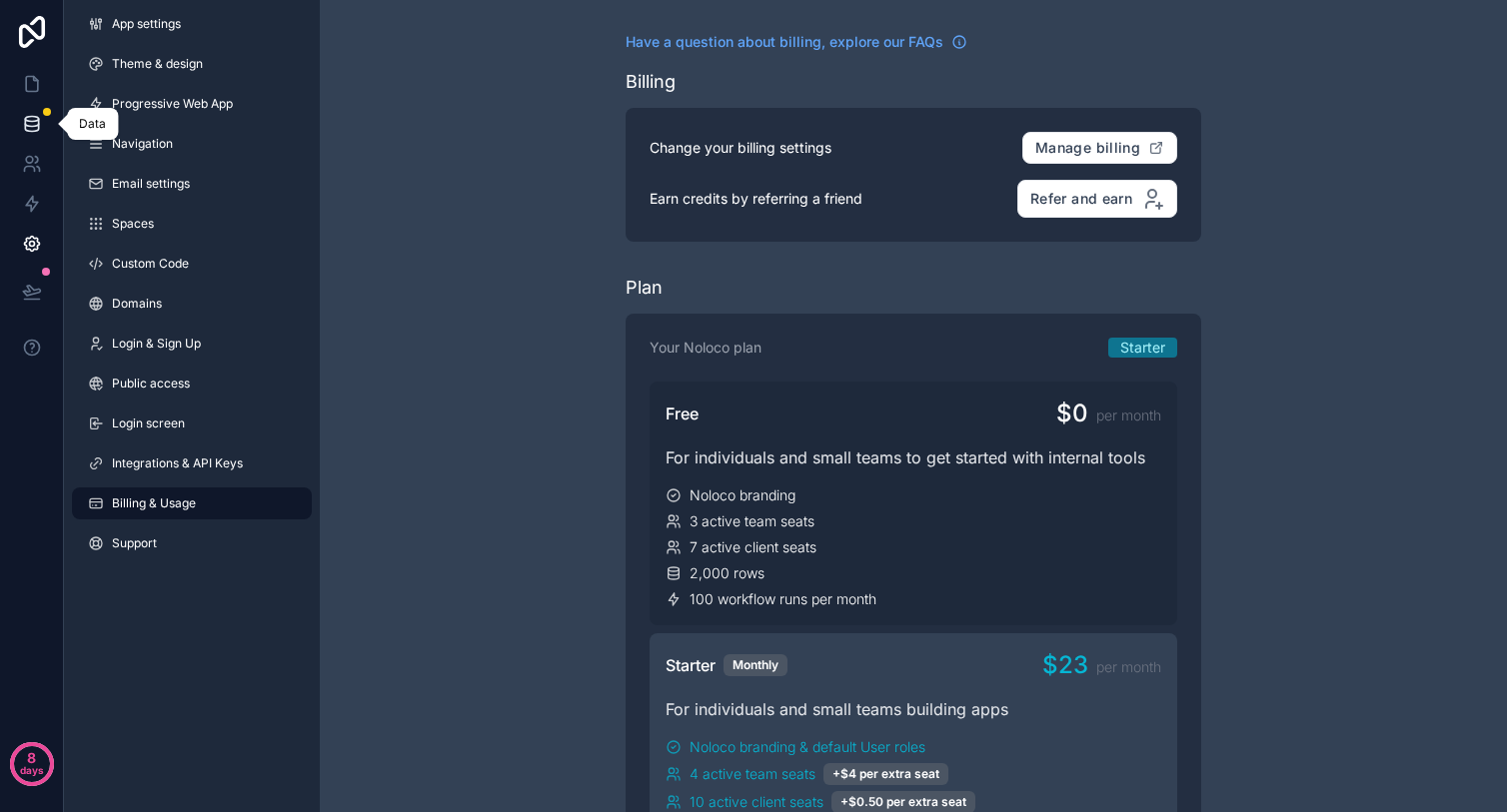 click at bounding box center [31, 124] 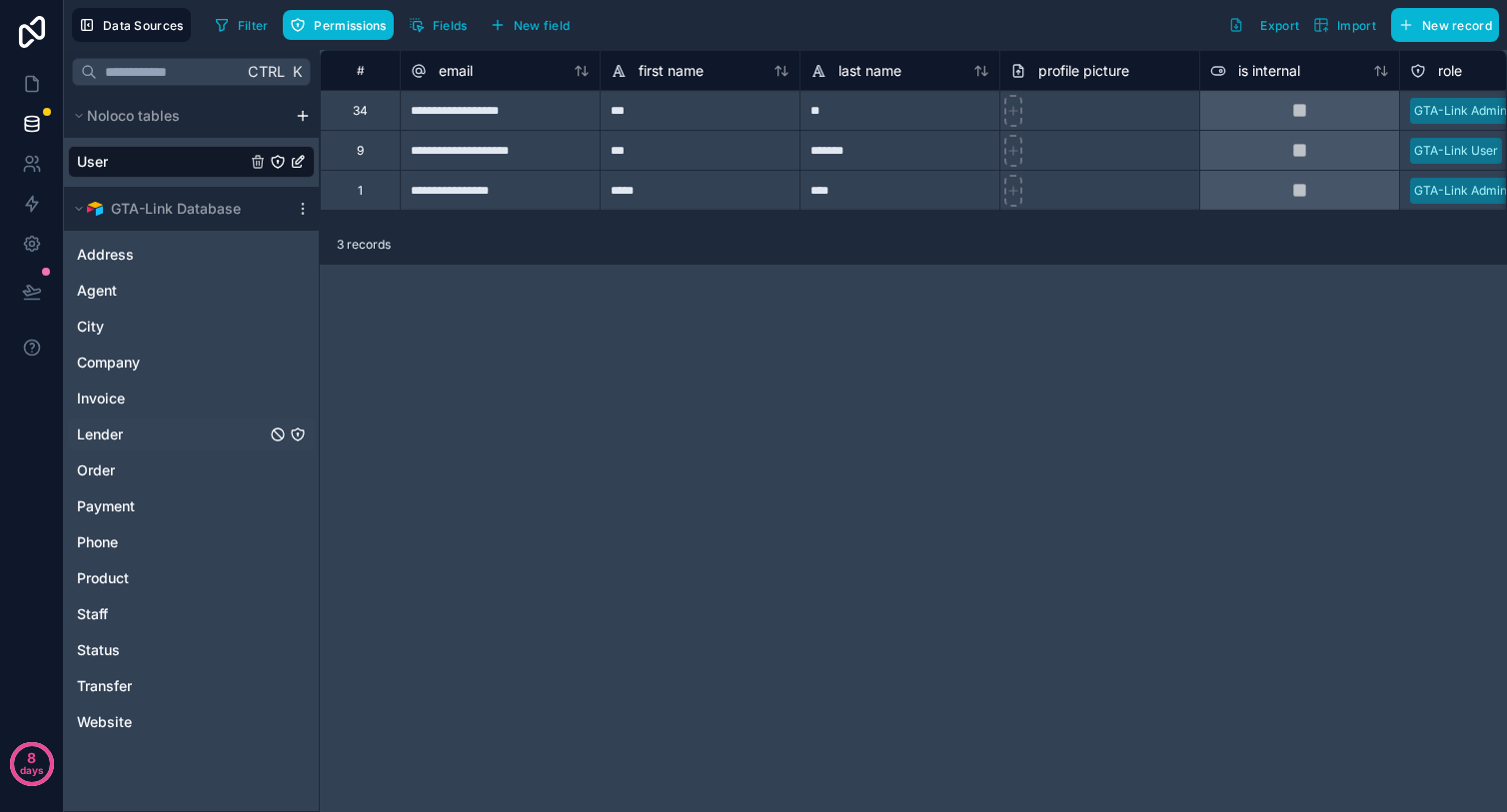click on "Lender" at bounding box center [191, 434] 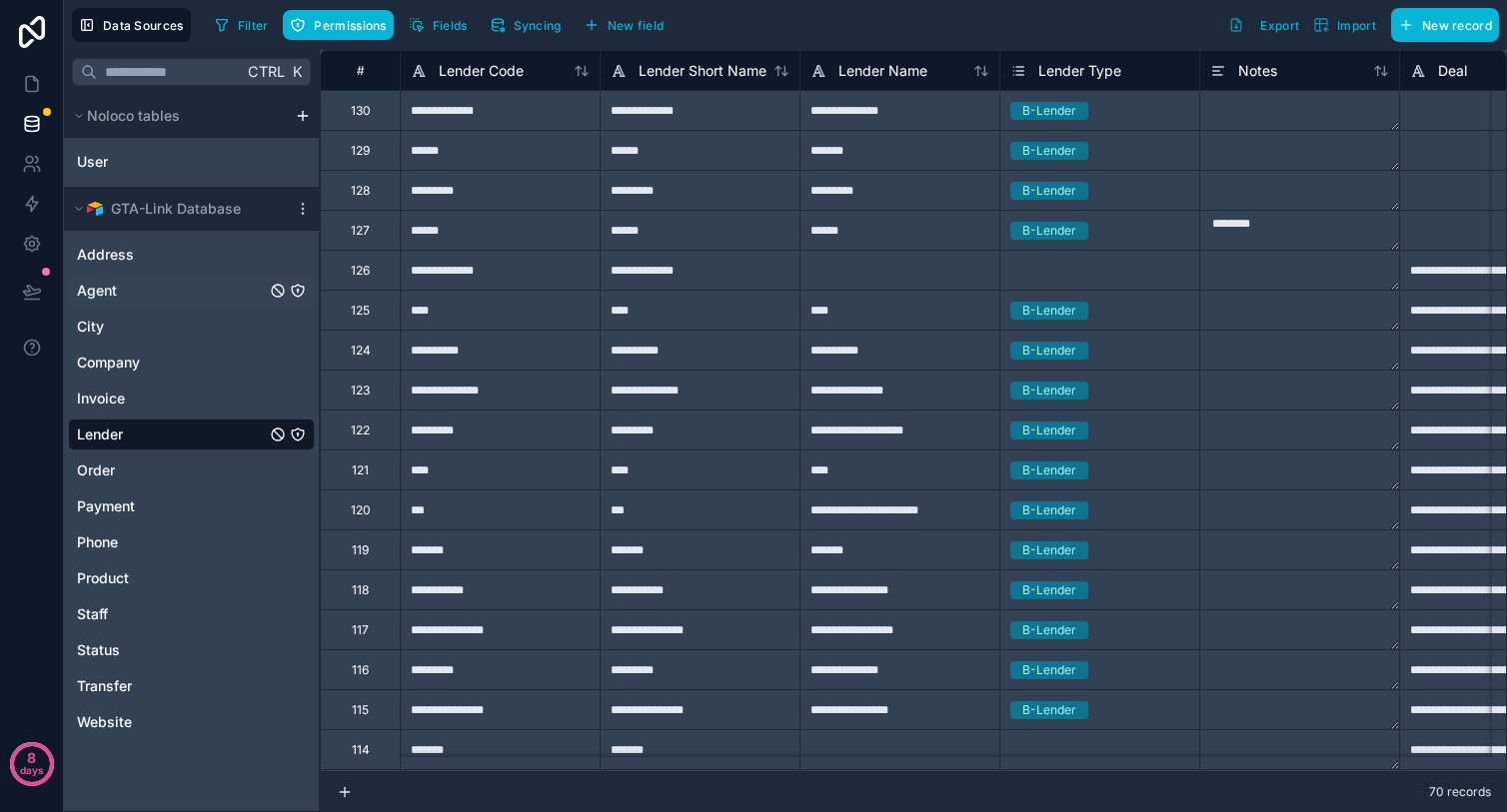 click on "Agent" at bounding box center (191, 291) 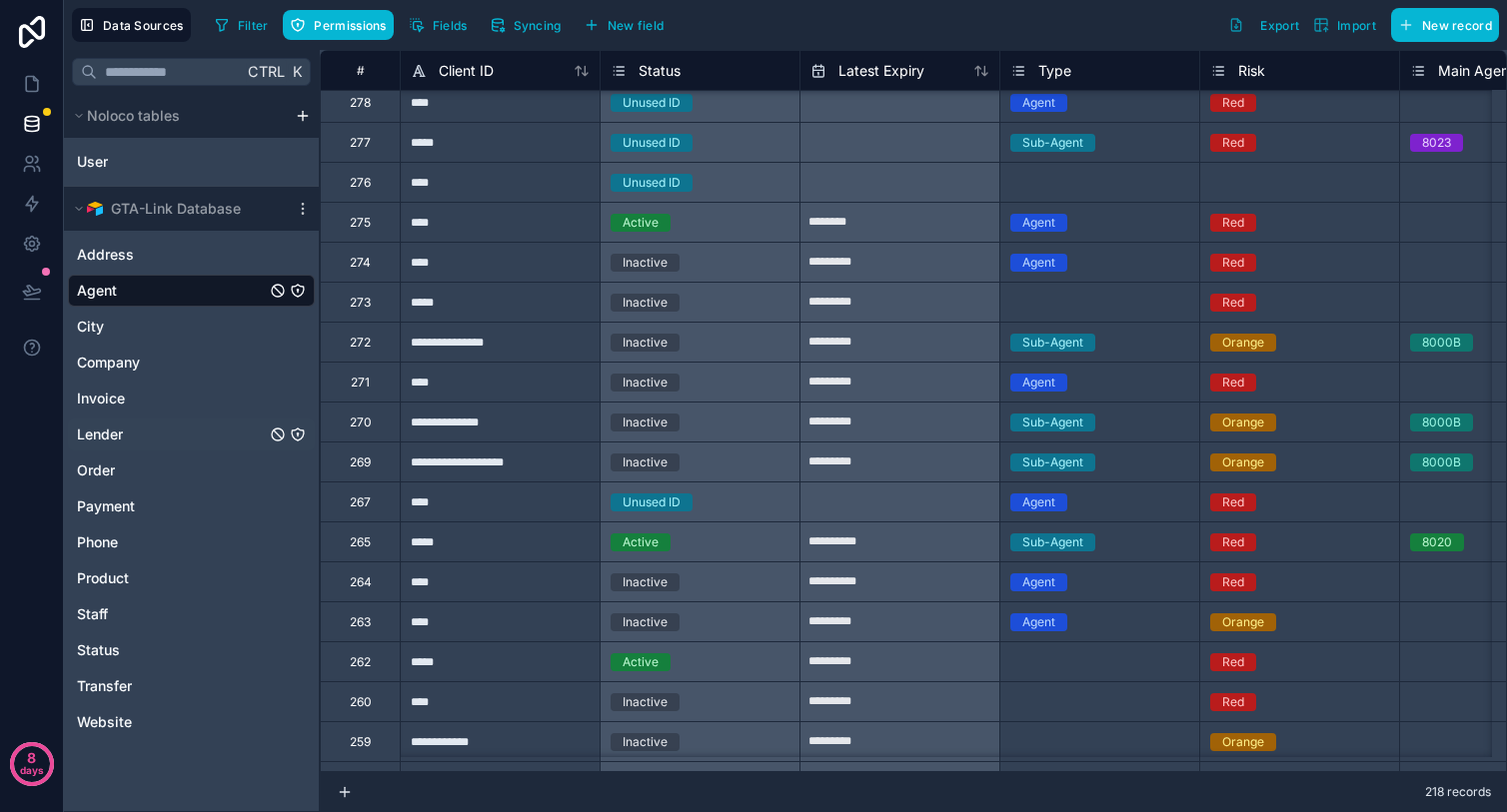 scroll, scrollTop: 372, scrollLeft: 0, axis: vertical 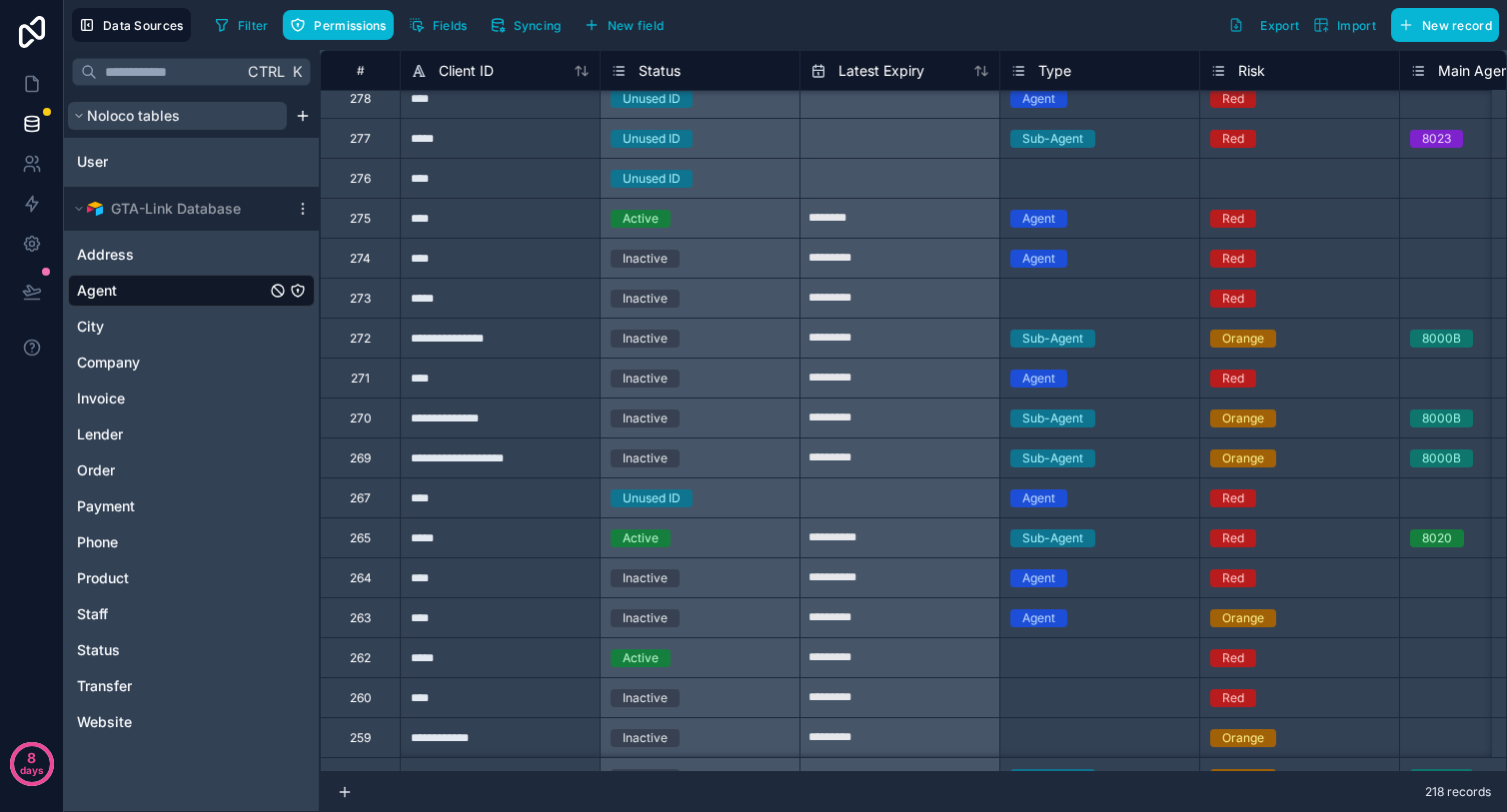 click on "Noloco tables" at bounding box center (133, 116) 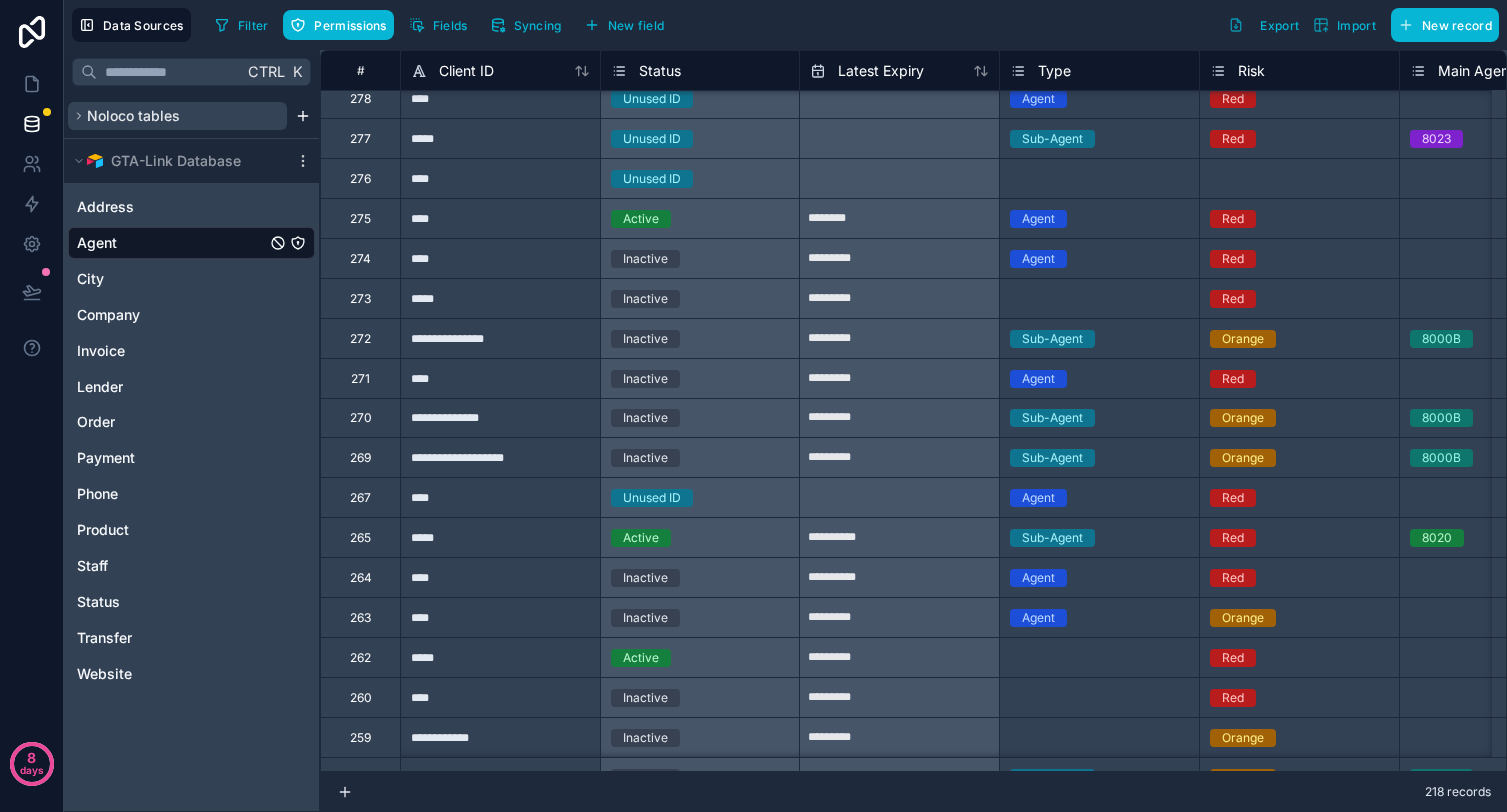 click on "Noloco tables" at bounding box center (133, 116) 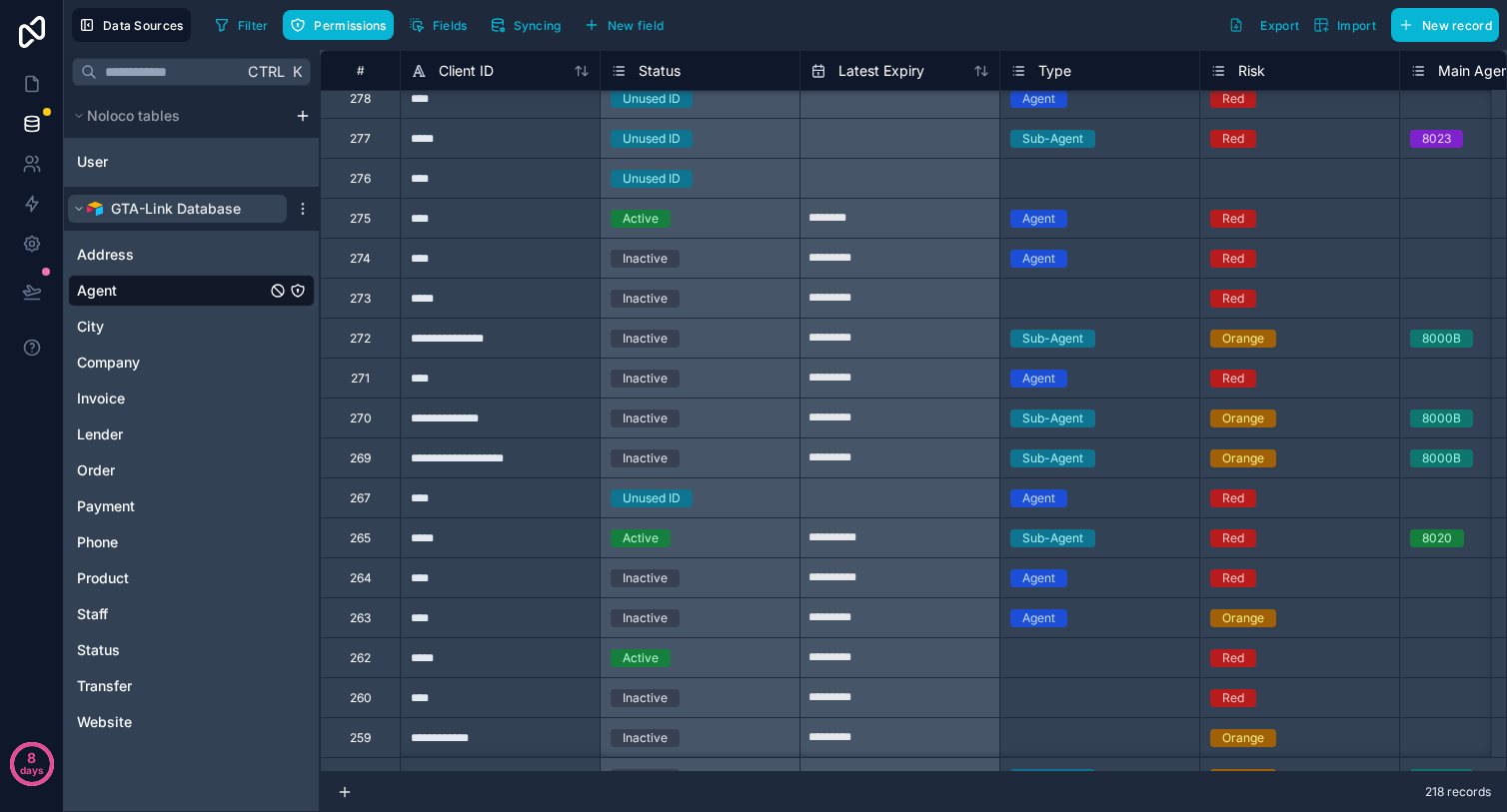 click on "GTA-Link Database" at bounding box center (177, 209) 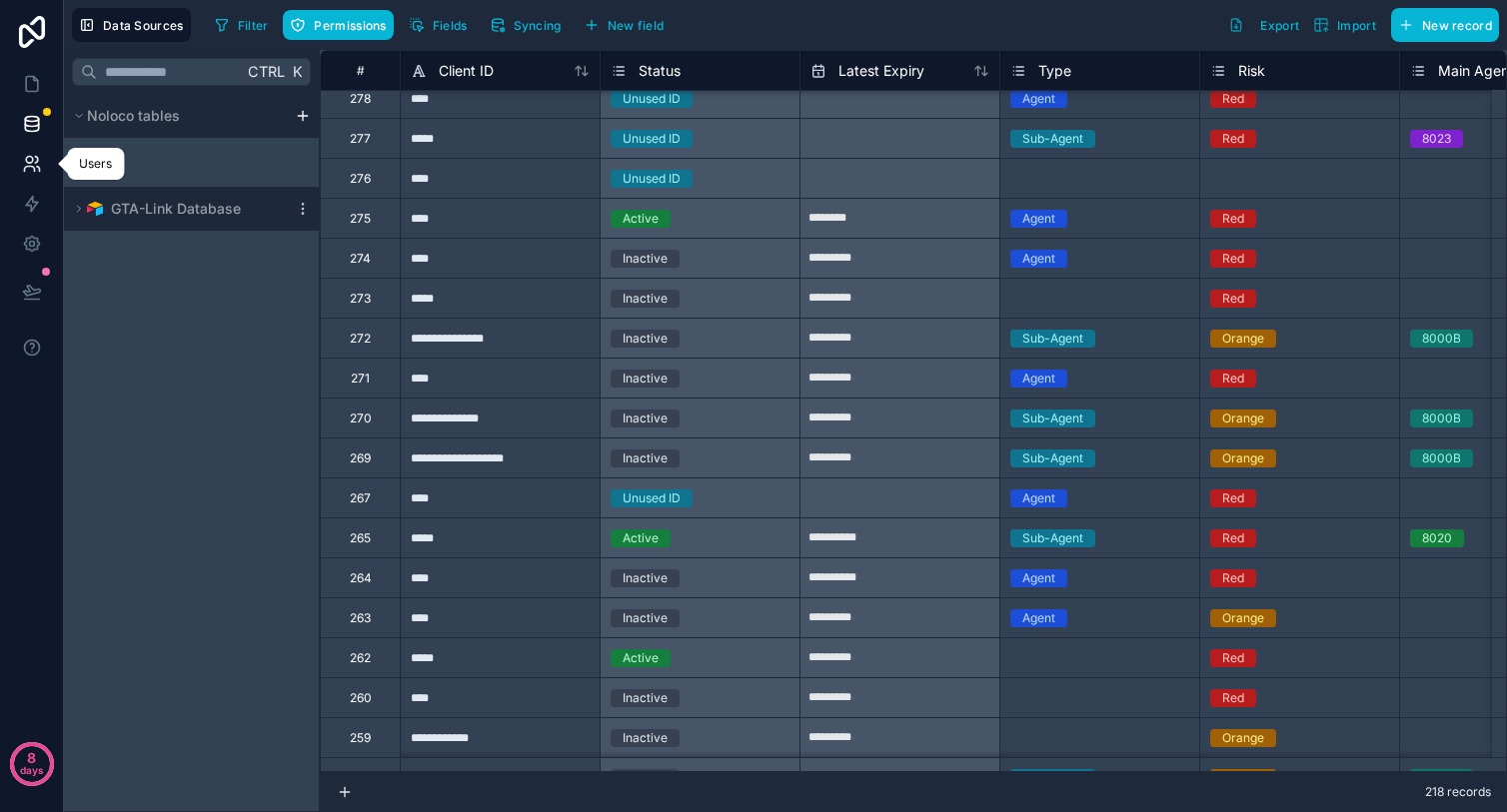 click at bounding box center [31, 164] 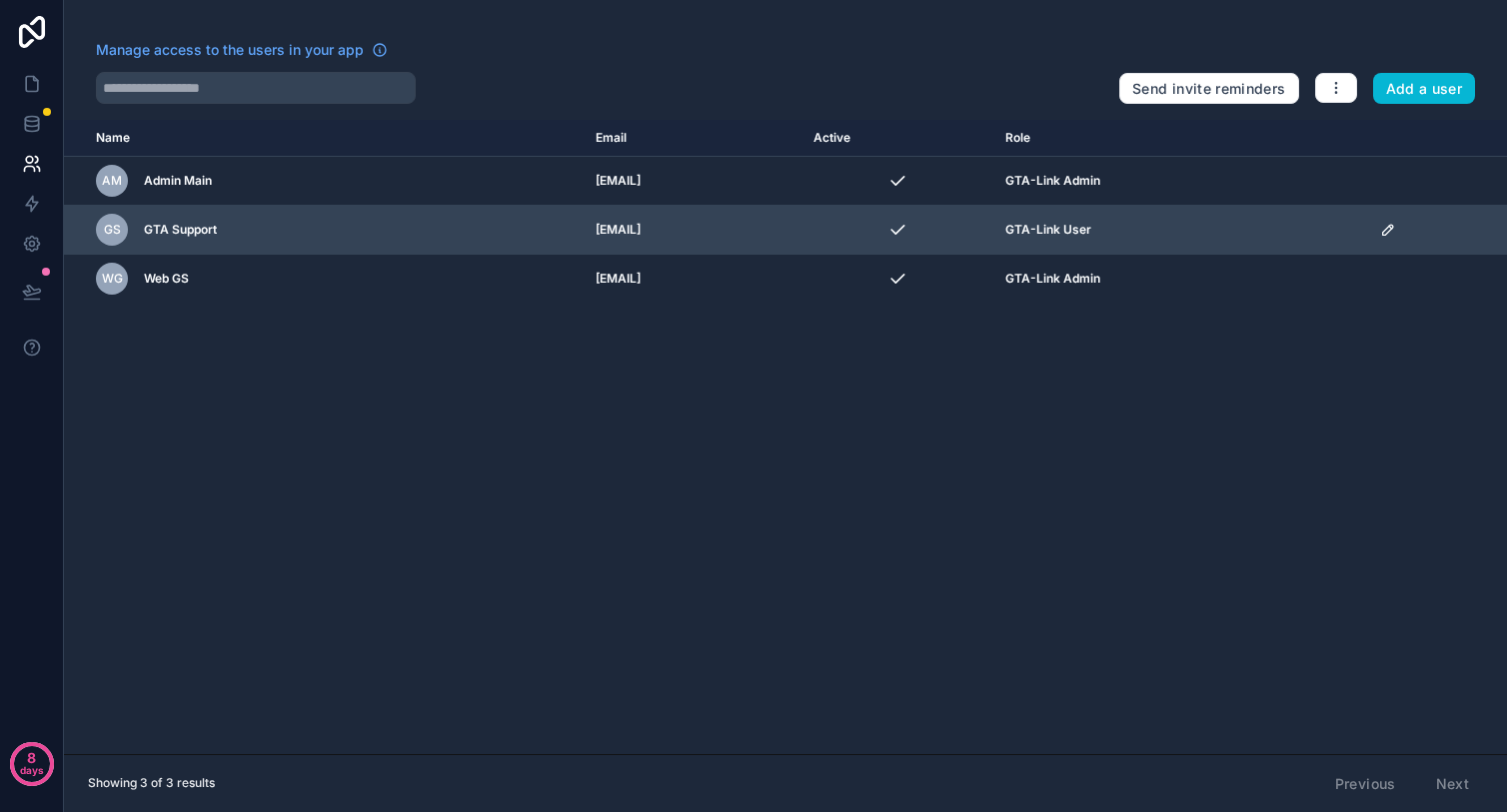 click on "[EMAIL]" at bounding box center [693, 230] 